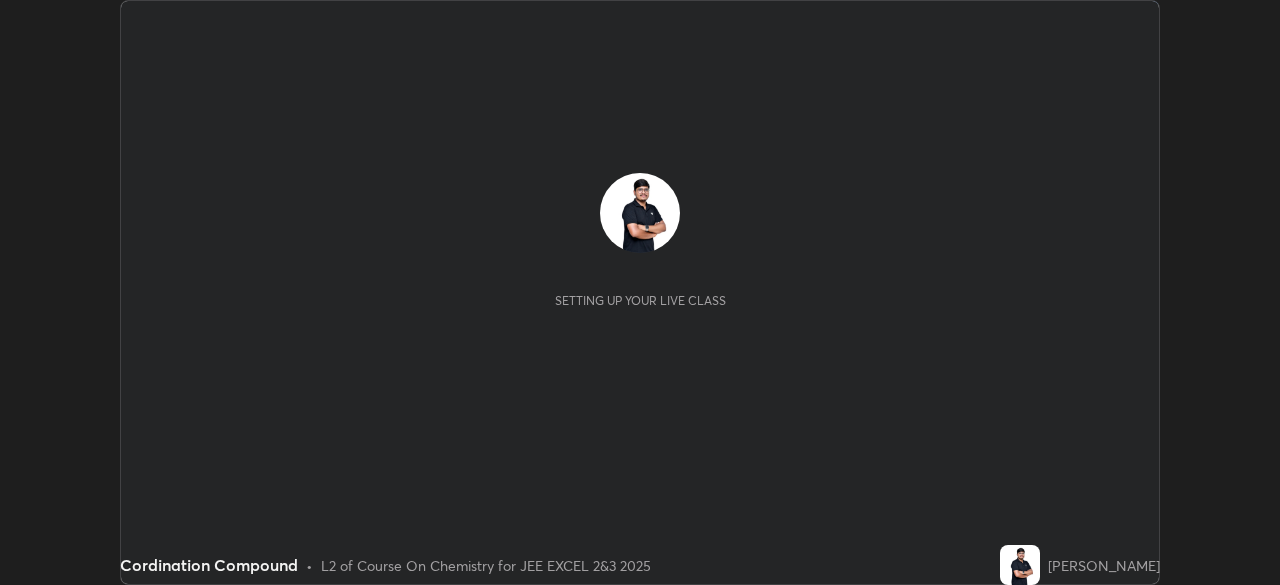 scroll, scrollTop: 0, scrollLeft: 0, axis: both 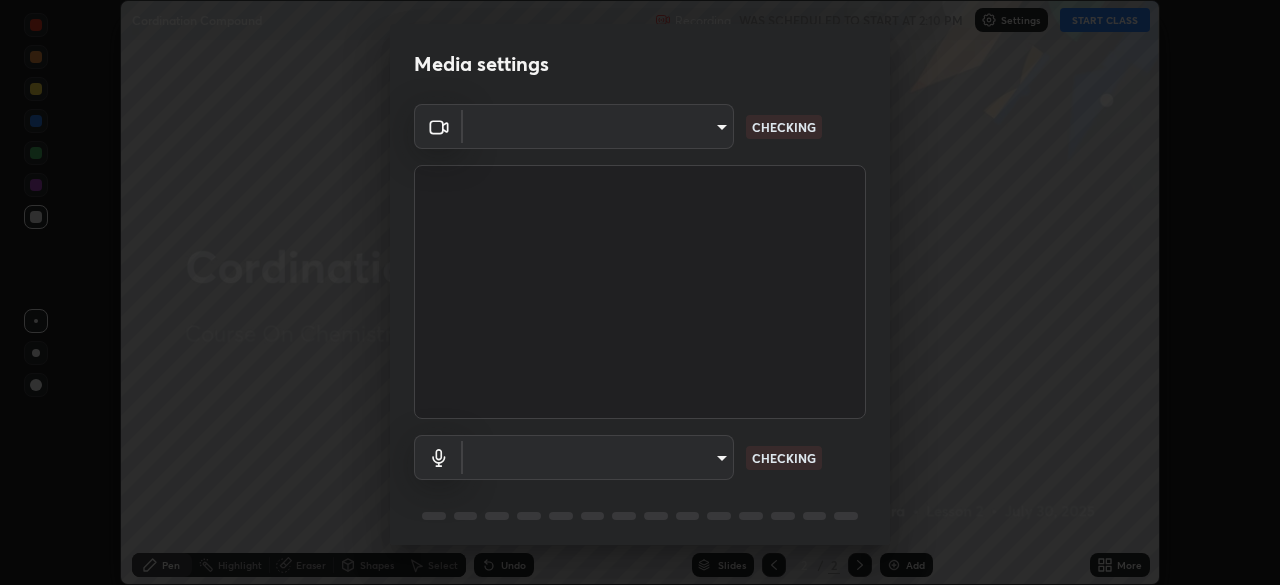 click on "Erase all Cordination Compound Recording WAS SCHEDULED TO START AT  2:10 PM Settings START CLASS Setting up your live class Cordination Compound • L2 of Course On Chemistry for JEE EXCEL 2&3 2025 [PERSON_NAME] Pen Highlight Eraser Shapes Select Undo Slides 2 / 2 Add More No doubts shared Encourage your learners to ask a doubt for better clarity Report an issue Reason for reporting Buffering Chat not working Audio - Video sync issue Educator video quality low ​ Attach an image Report Media settings ​ CHECKING ​ CHECKING 1 / 5 Next" at bounding box center (640, 292) 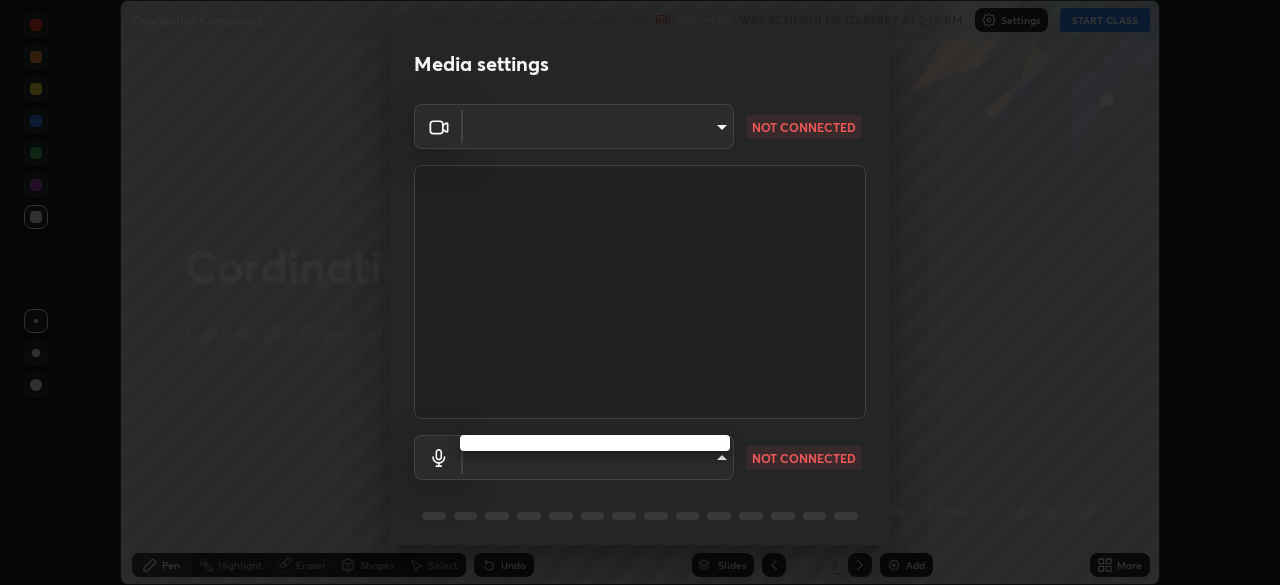 type on "46e29f6b151775b402bde0d57d01c99d123f99f5a66994bb47058ec49df717f7" 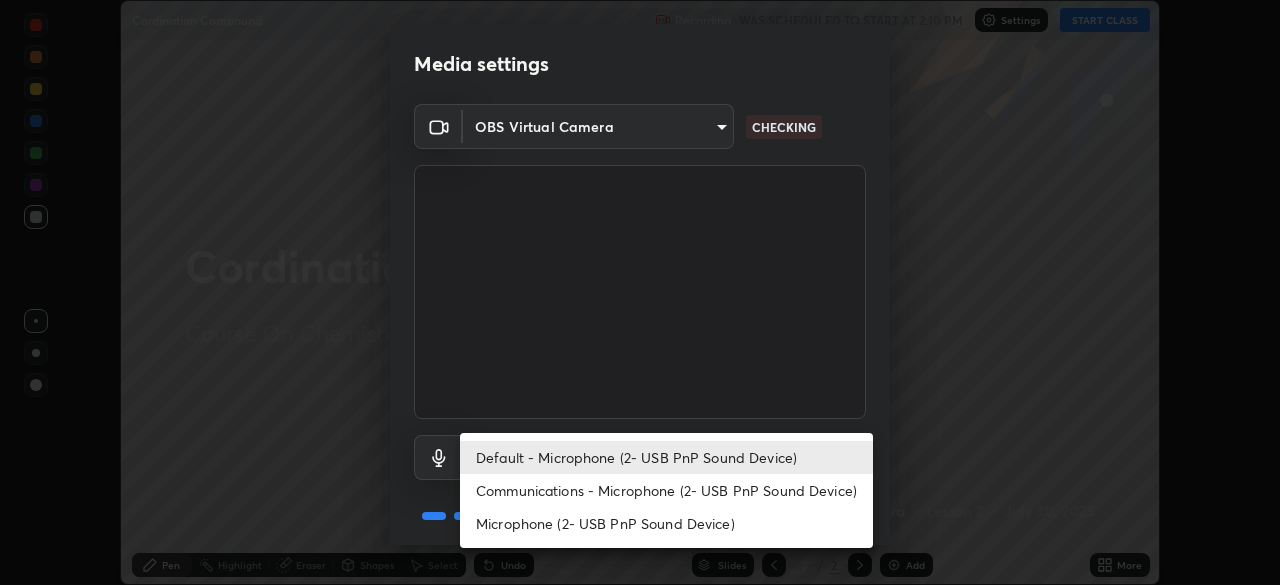 click on "Communications - Microphone (2- USB PnP Sound Device)" at bounding box center (666, 490) 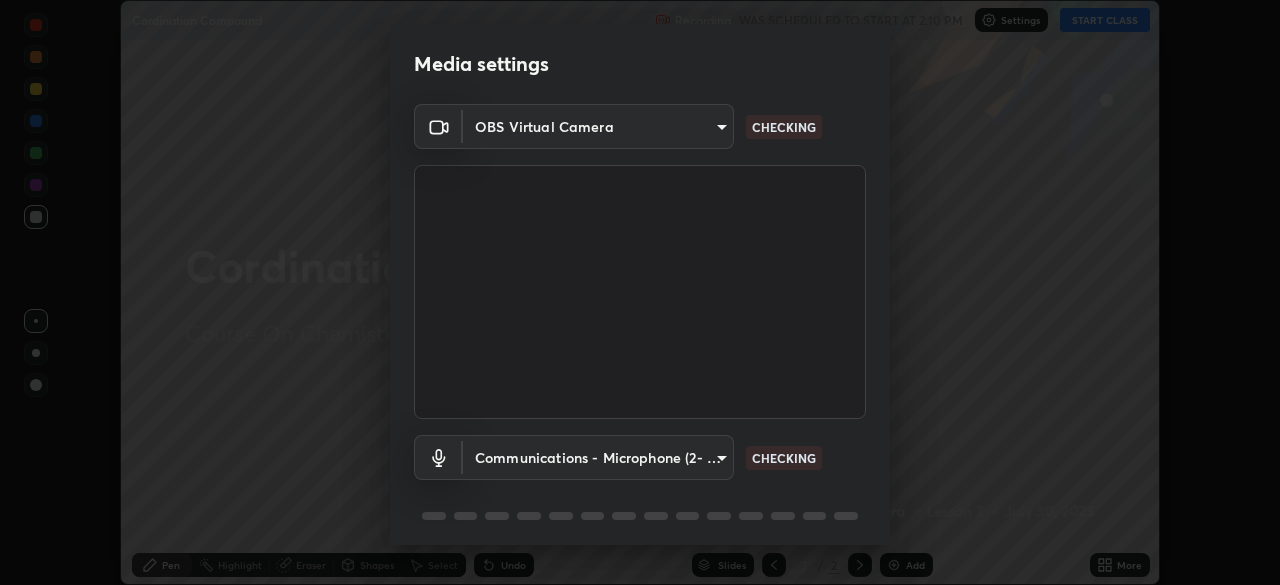 click on "Erase all Cordination Compound Recording WAS SCHEDULED TO START AT  2:10 PM Settings START CLASS Setting up your live class Cordination Compound • L2 of Course On Chemistry for JEE EXCEL 2&3 2025 [PERSON_NAME] Pen Highlight Eraser Shapes Select Undo Slides 2 / 2 Add More No doubts shared Encourage your learners to ask a doubt for better clarity Report an issue Reason for reporting Buffering Chat not working Audio - Video sync issue Educator video quality low ​ Attach an image Report Media settings OBS Virtual Camera 46e29f6b151775b402bde0d57d01c99d123f99f5a66994bb47058ec49df717f7 CHECKING Communications - Microphone (2- USB PnP Sound Device) communications CHECKING 1 / 5 Next Default - Microphone (2- USB PnP Sound Device) Communications - Microphone (2- USB PnP Sound Device) Microphone (2- USB PnP Sound Device)" at bounding box center [640, 292] 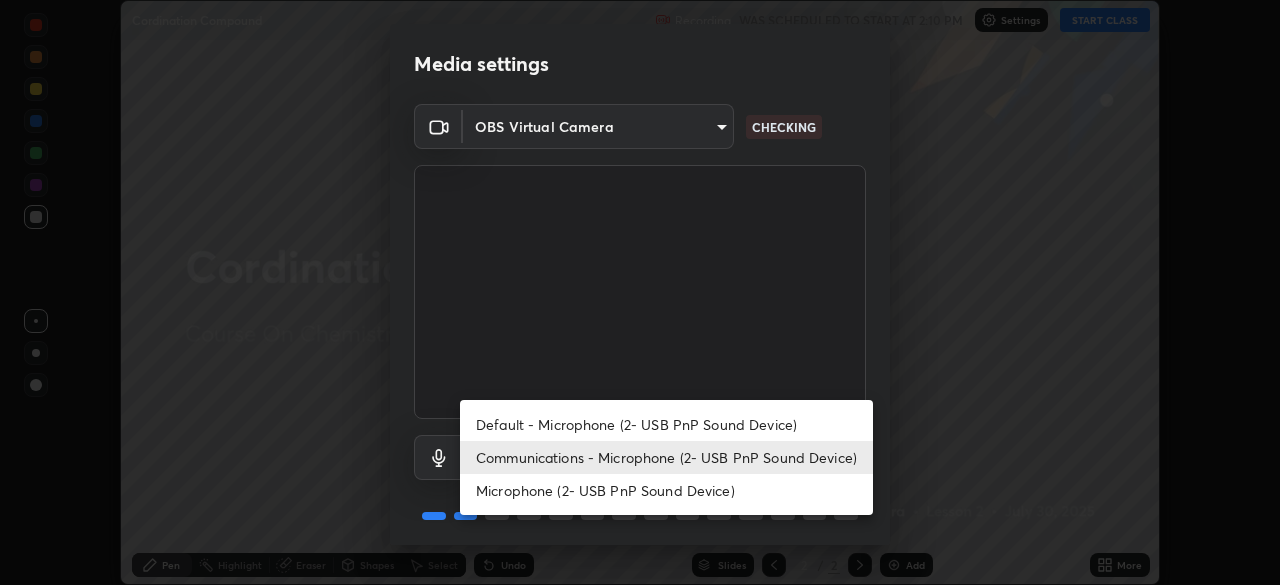 click on "Default - Microphone (2- USB PnP Sound Device)" at bounding box center [666, 424] 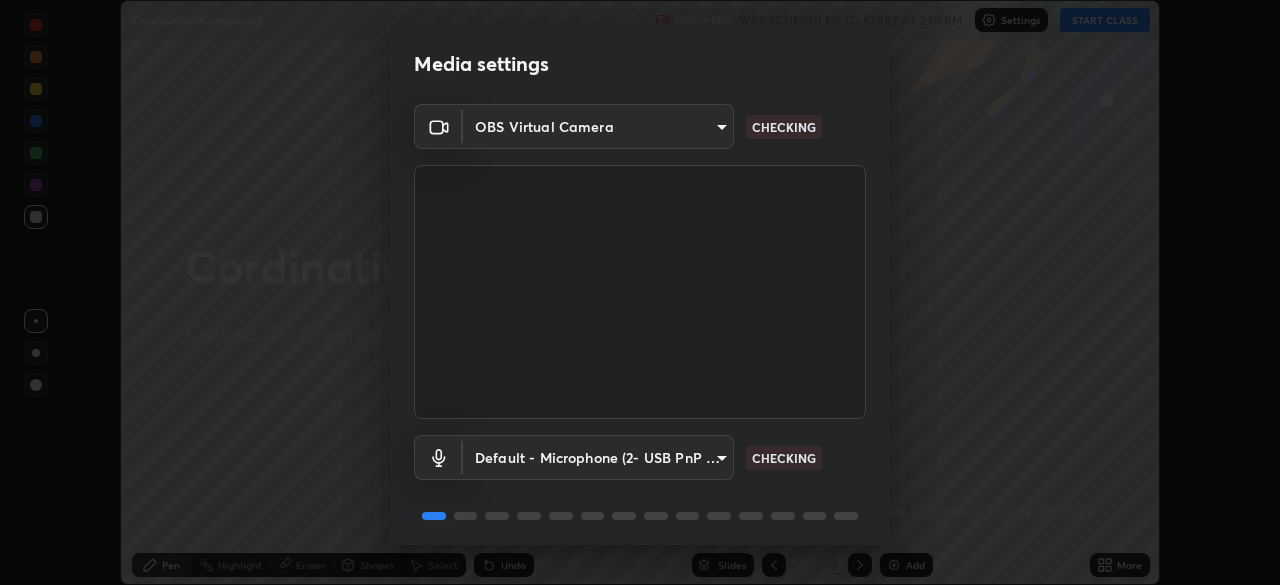 scroll, scrollTop: 71, scrollLeft: 0, axis: vertical 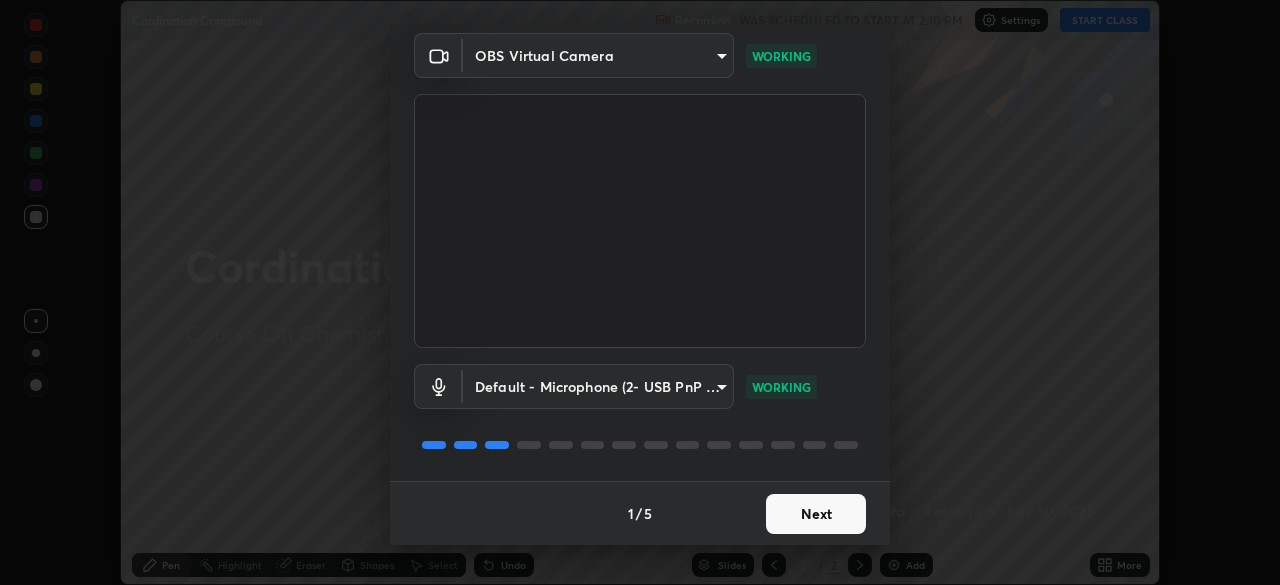 click on "Next" at bounding box center [816, 514] 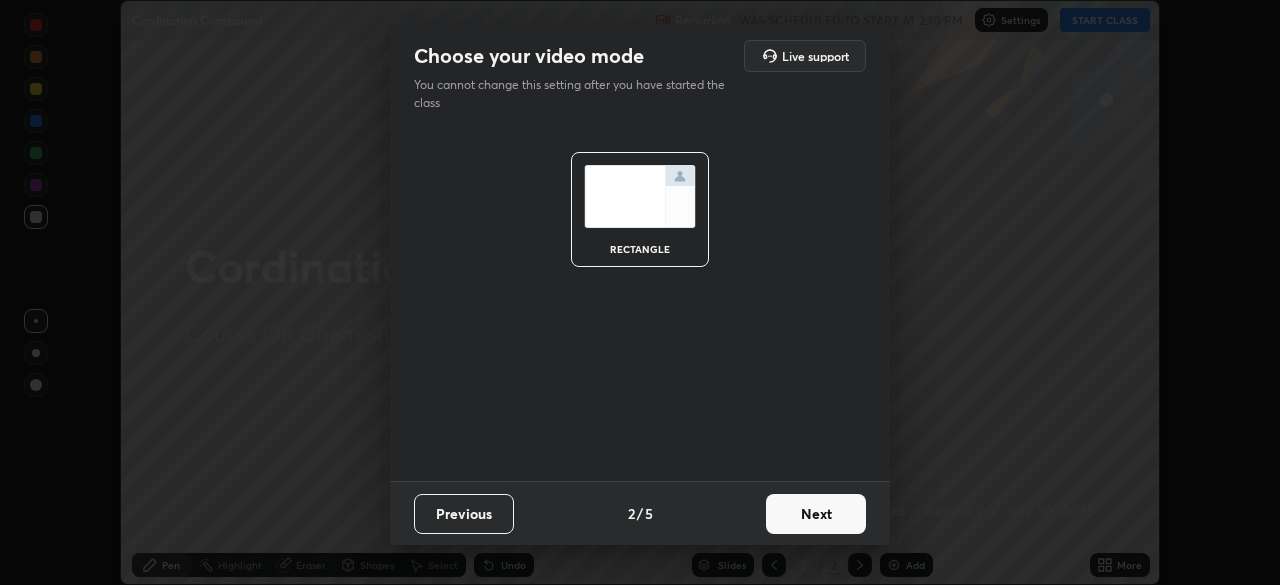 scroll, scrollTop: 0, scrollLeft: 0, axis: both 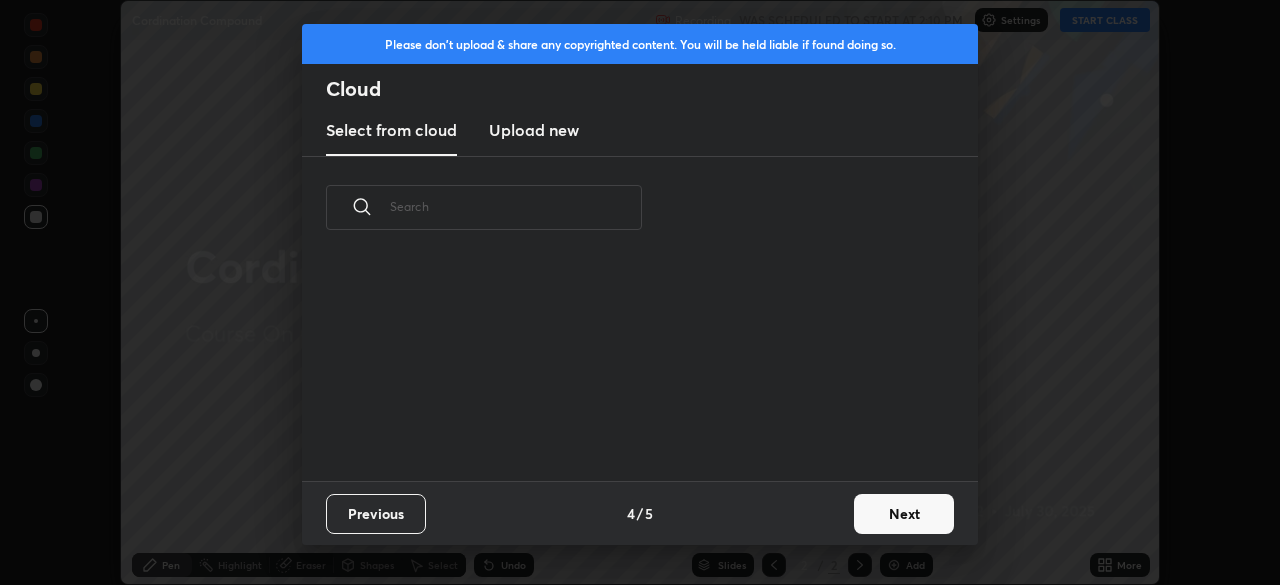 click on "Previous 4 / 5 Next" at bounding box center [640, 513] 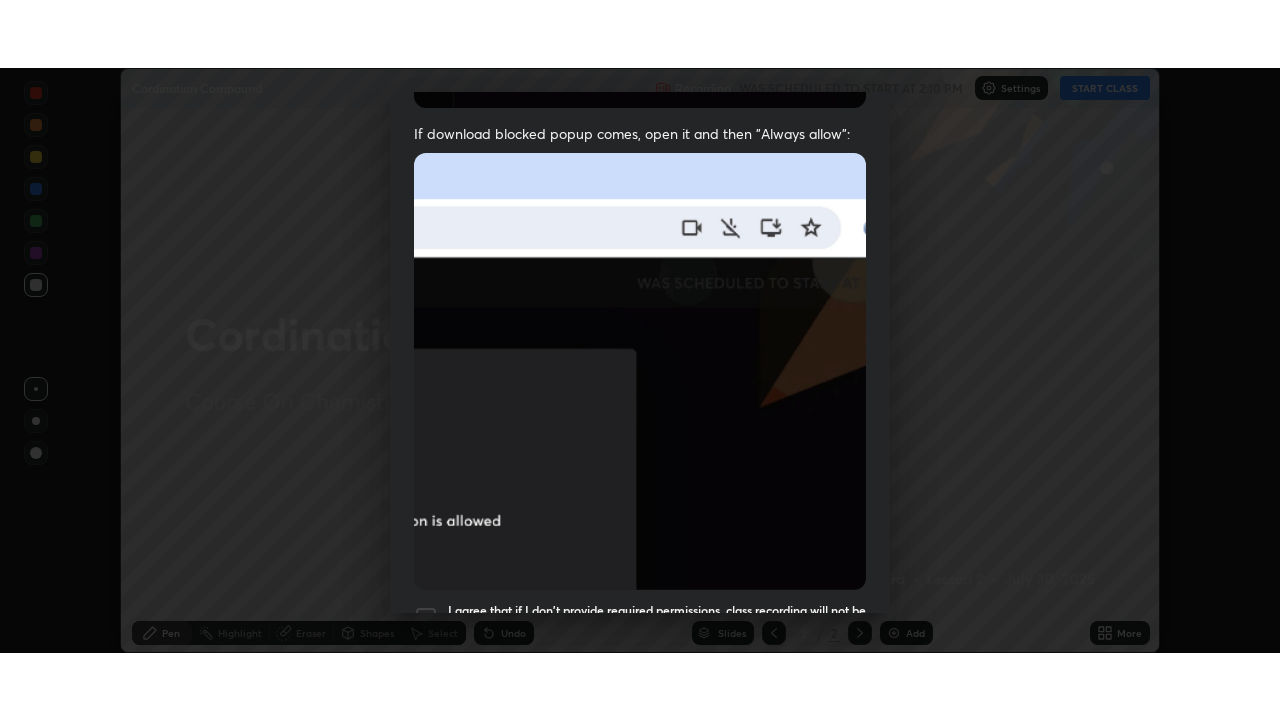 scroll, scrollTop: 479, scrollLeft: 0, axis: vertical 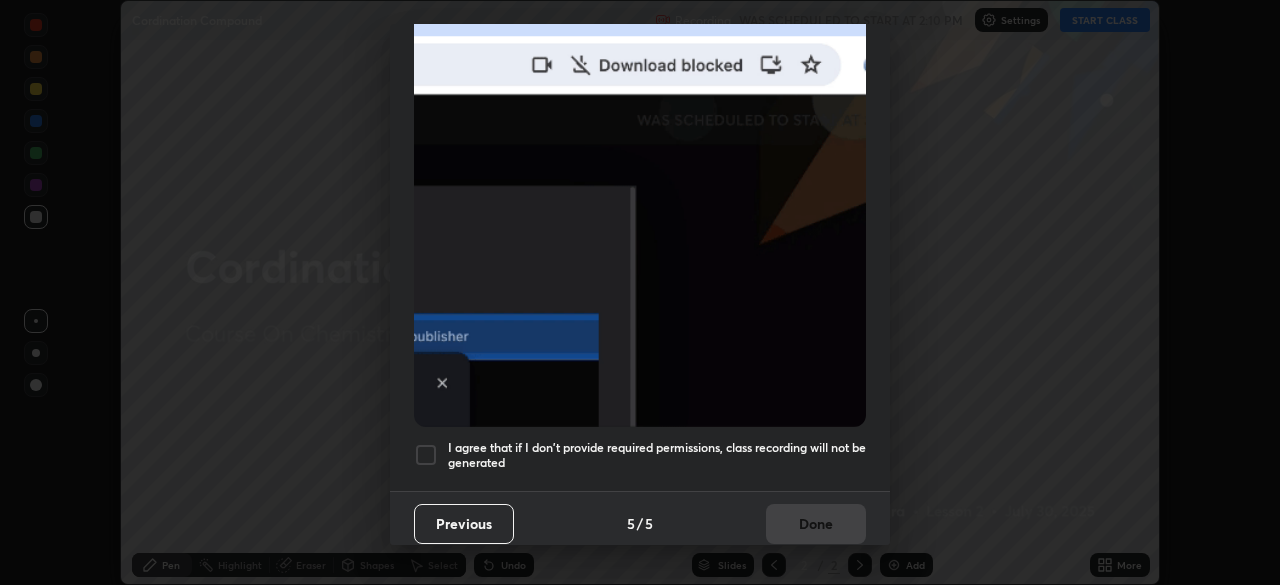 click on "I agree that if I don't provide required permissions, class recording will not be generated" at bounding box center (657, 455) 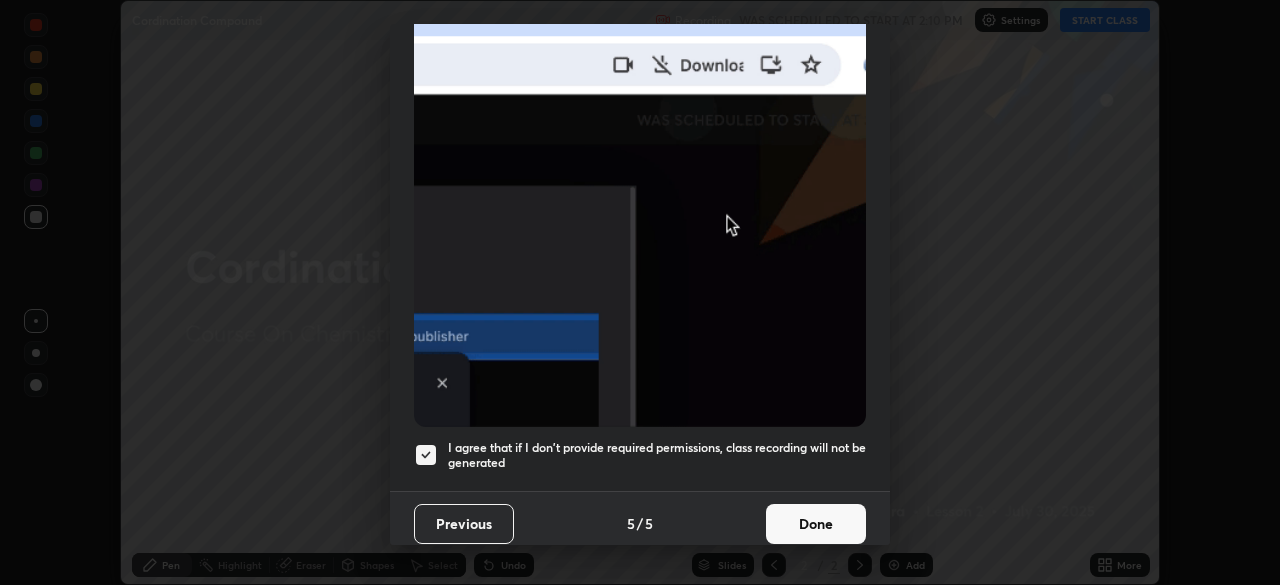 click on "Done" at bounding box center [816, 524] 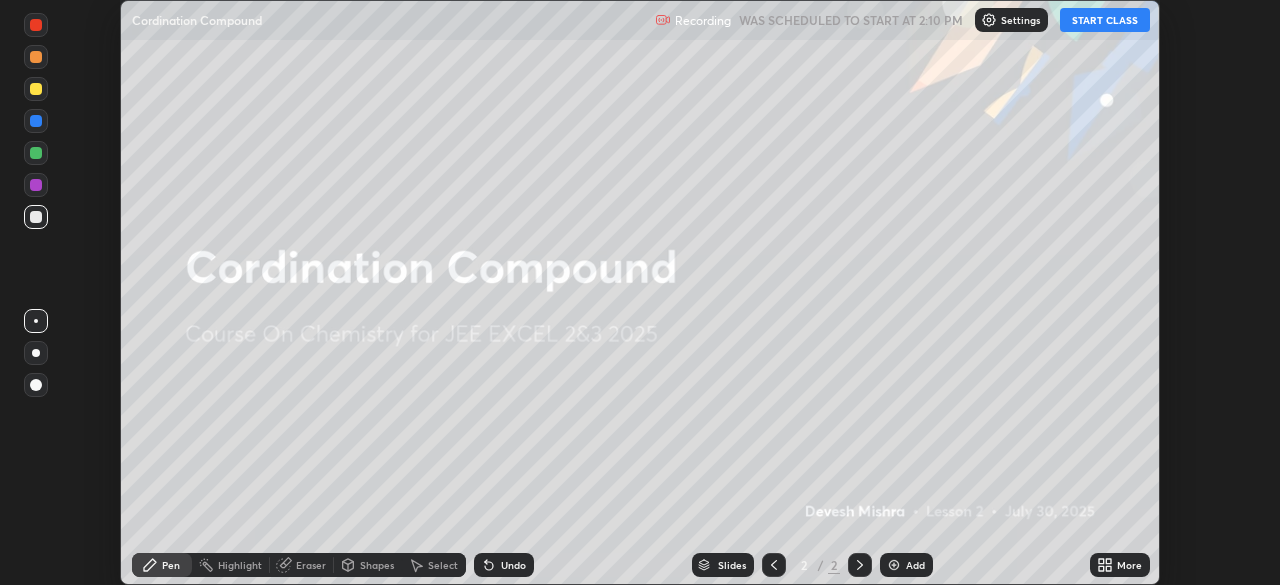 click on "START CLASS" at bounding box center [1105, 20] 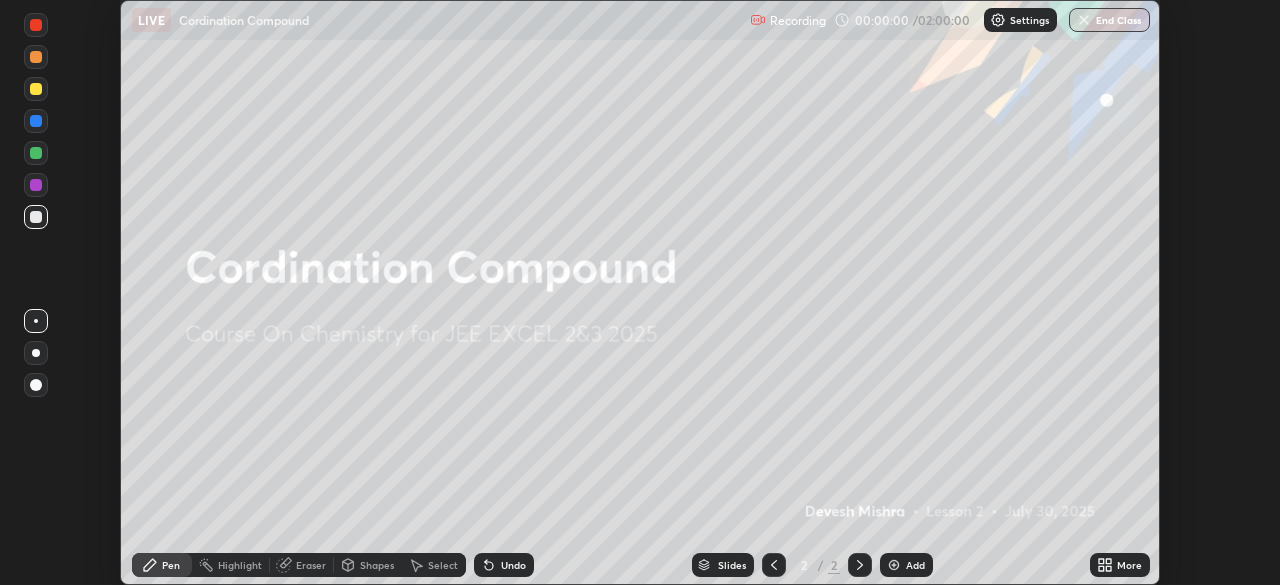 click 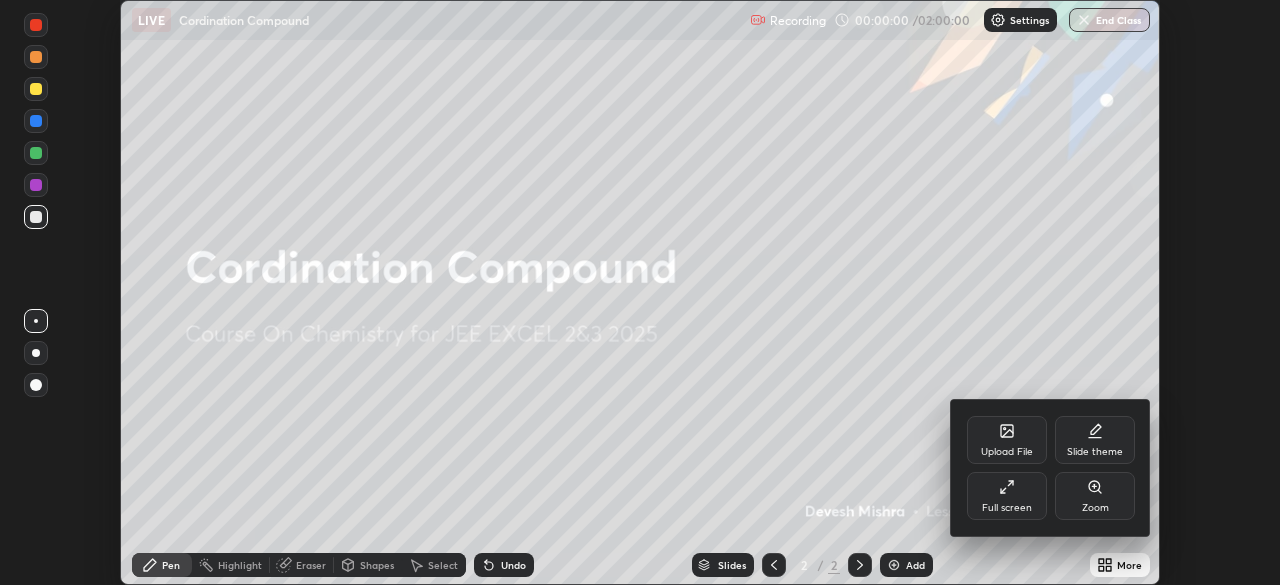 click on "Full screen" at bounding box center [1007, 508] 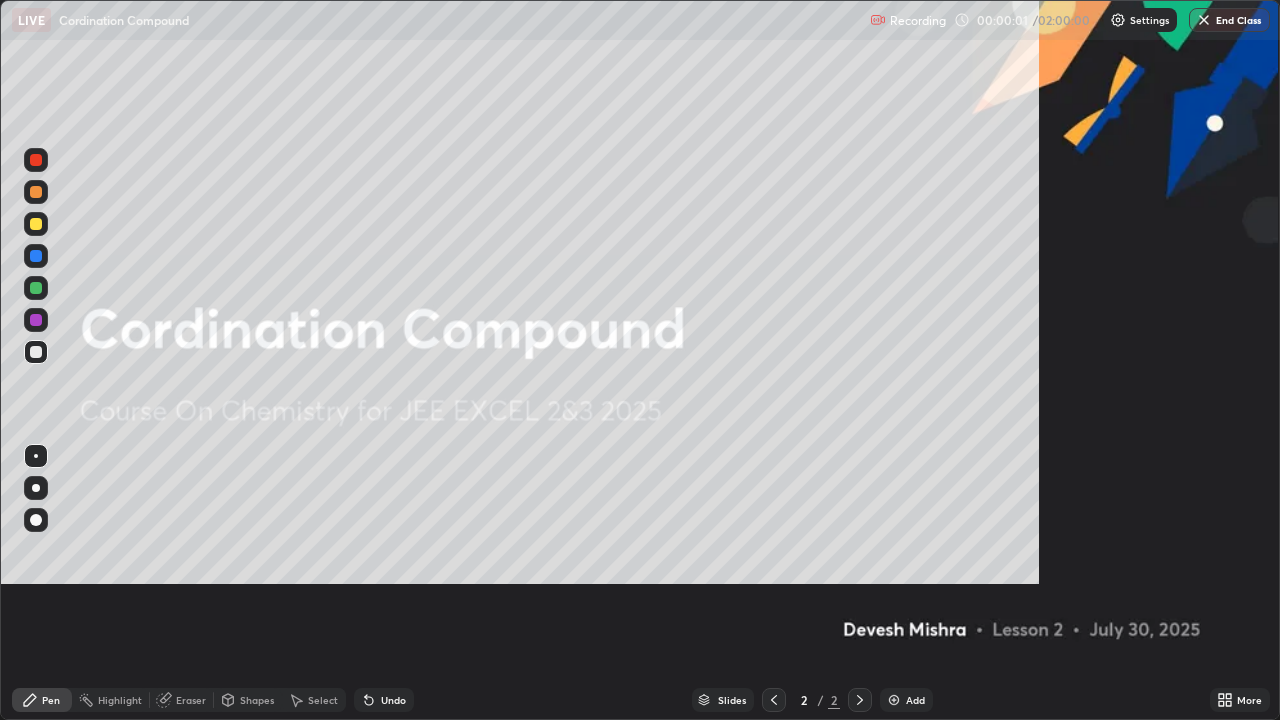 scroll, scrollTop: 99280, scrollLeft: 98720, axis: both 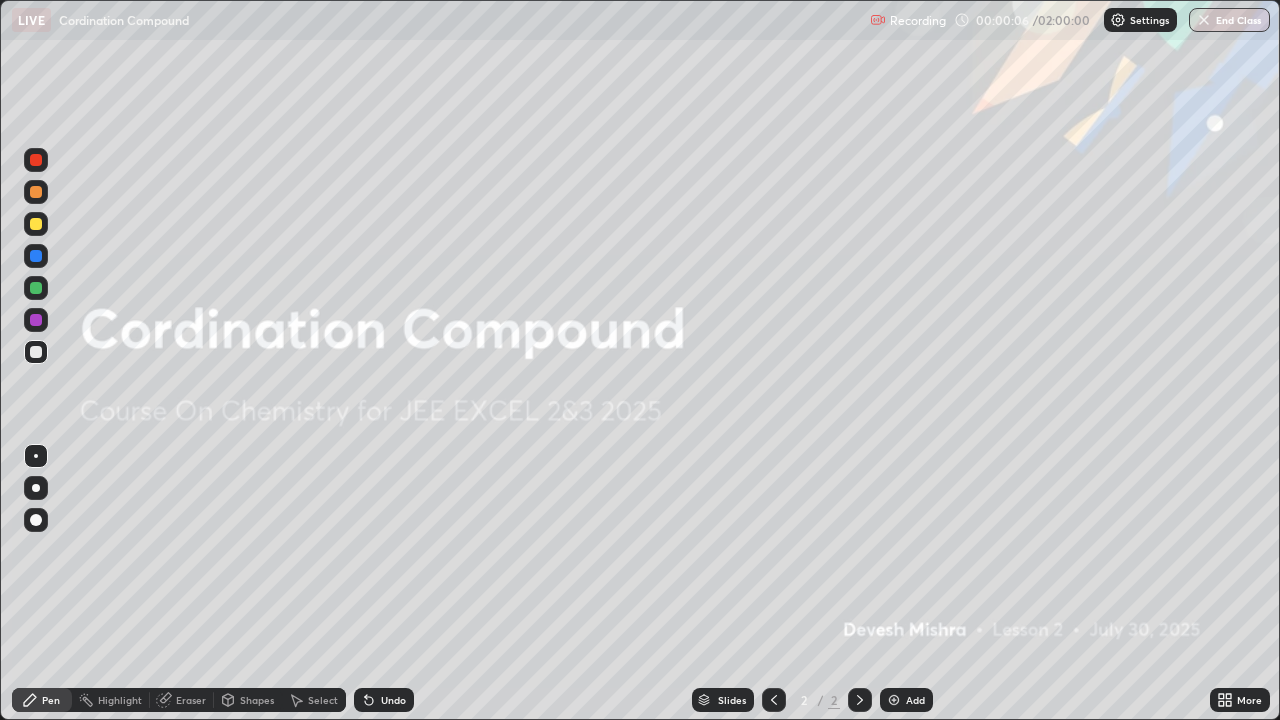 click 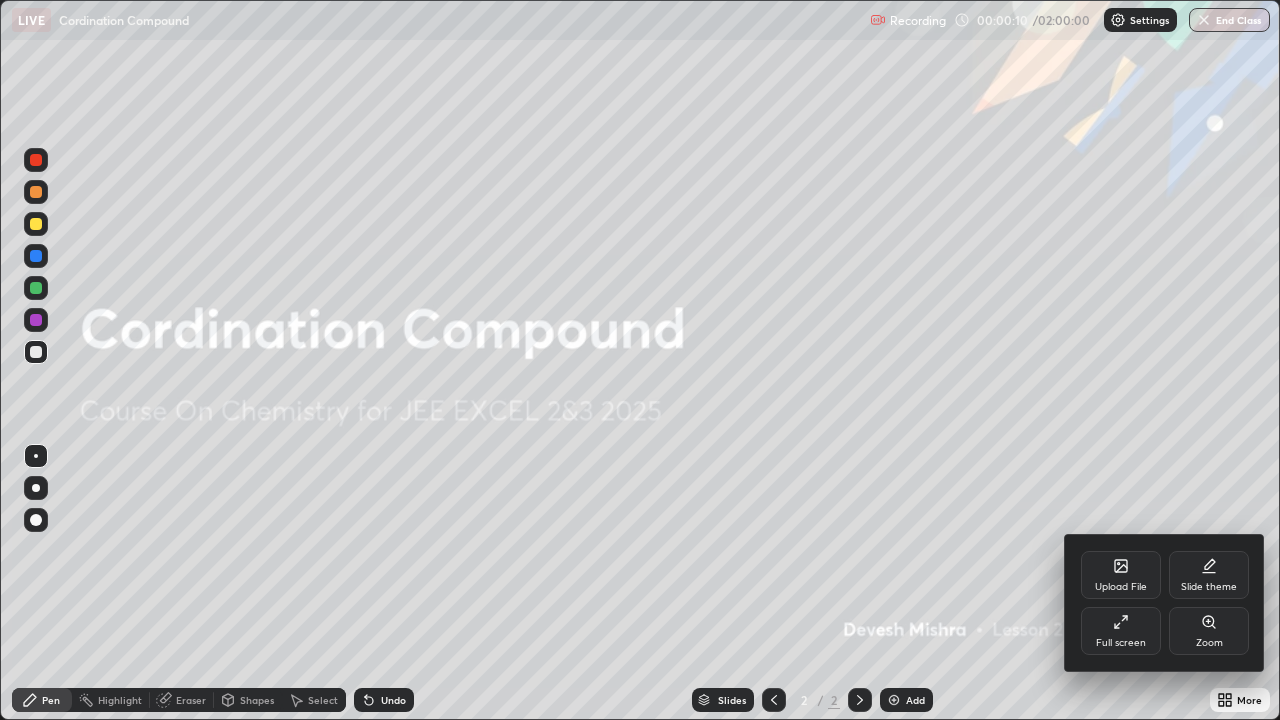 click on "Upload File" at bounding box center [1121, 587] 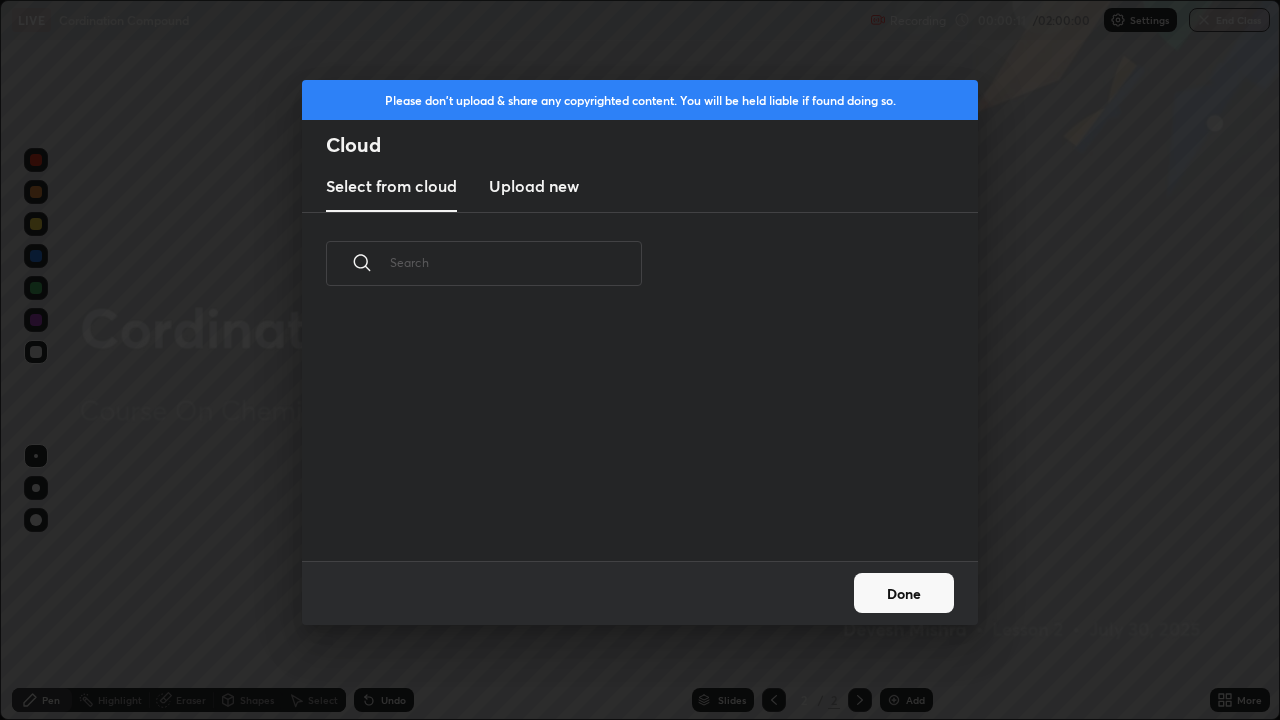 scroll, scrollTop: 7, scrollLeft: 11, axis: both 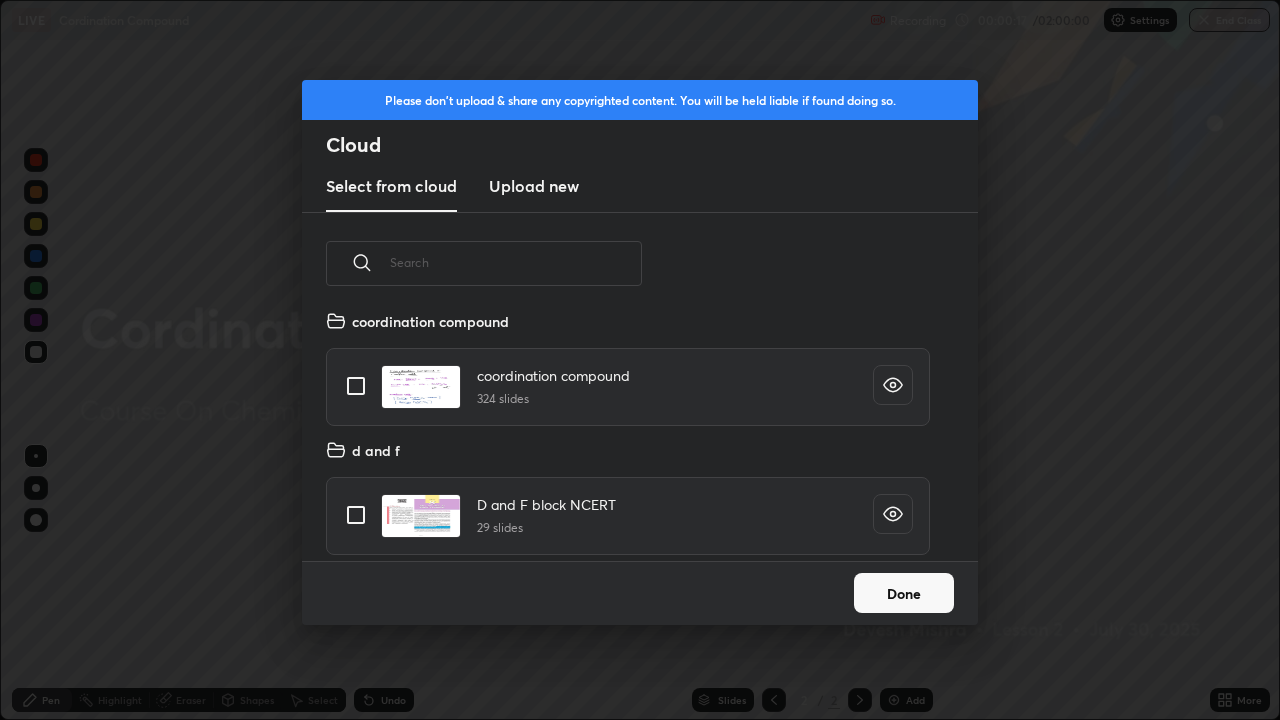 click at bounding box center (356, 386) 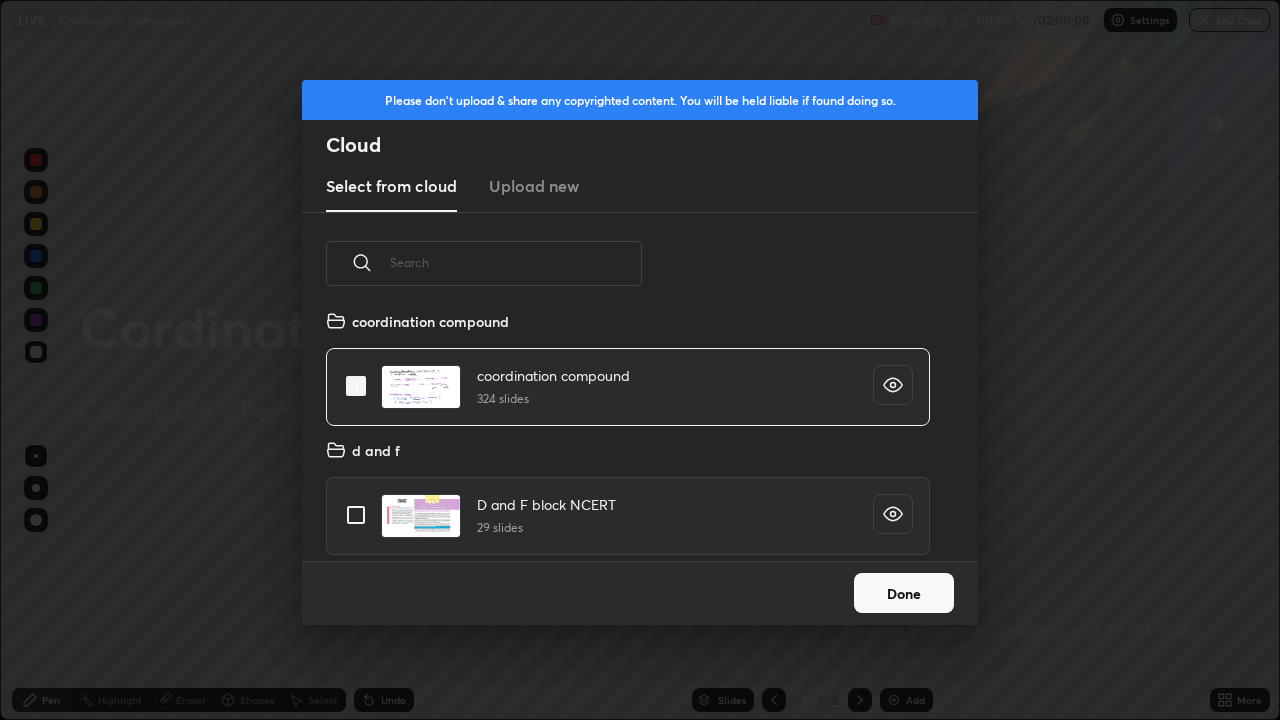 click on "Done" at bounding box center [904, 593] 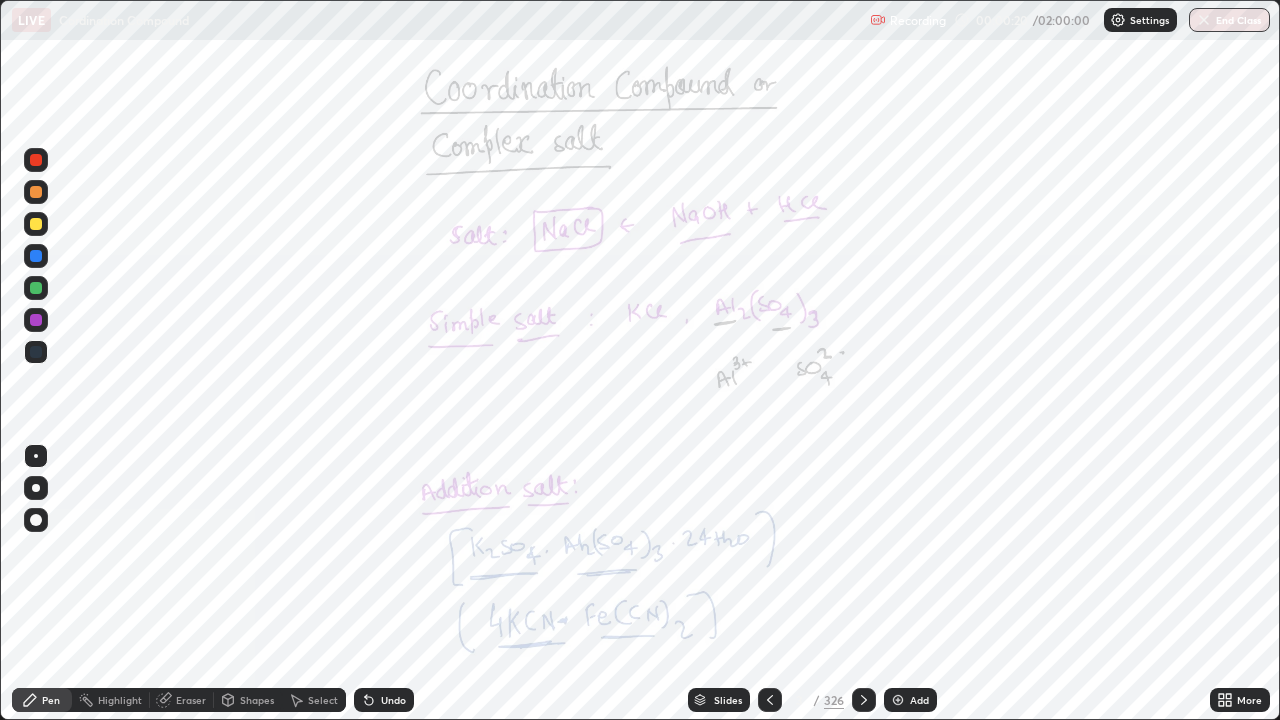 click 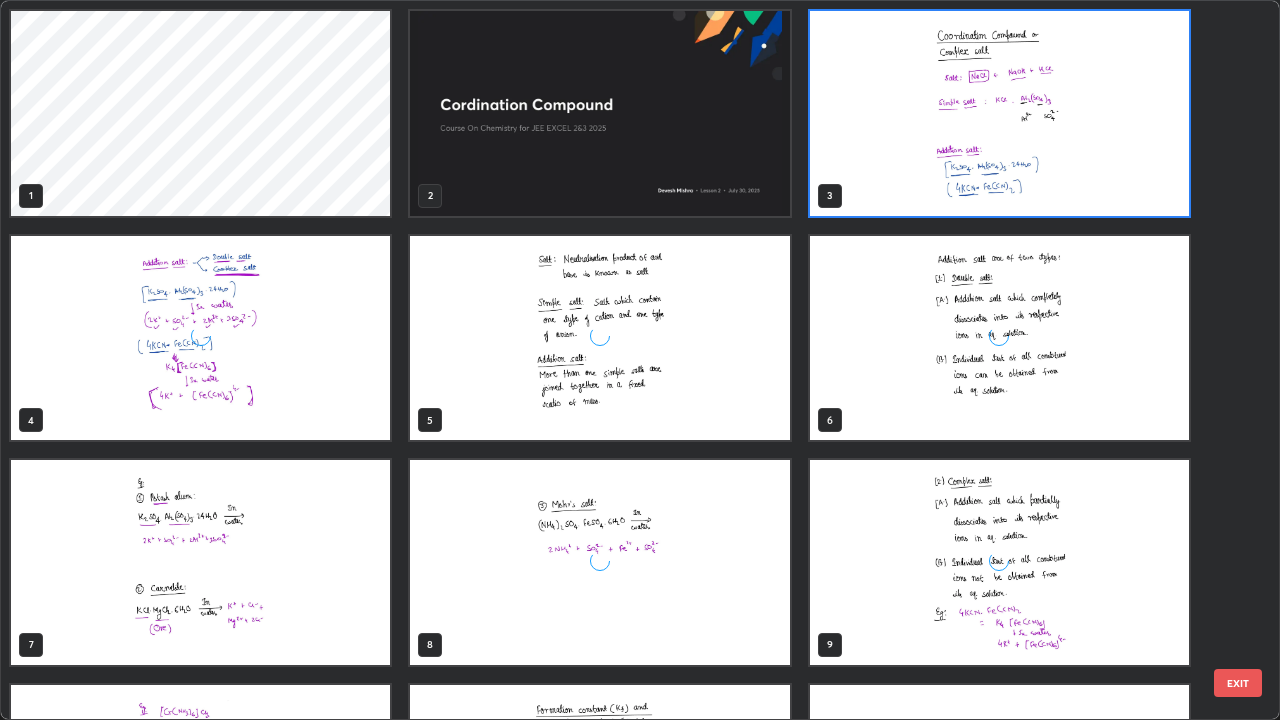 scroll, scrollTop: 7, scrollLeft: 11, axis: both 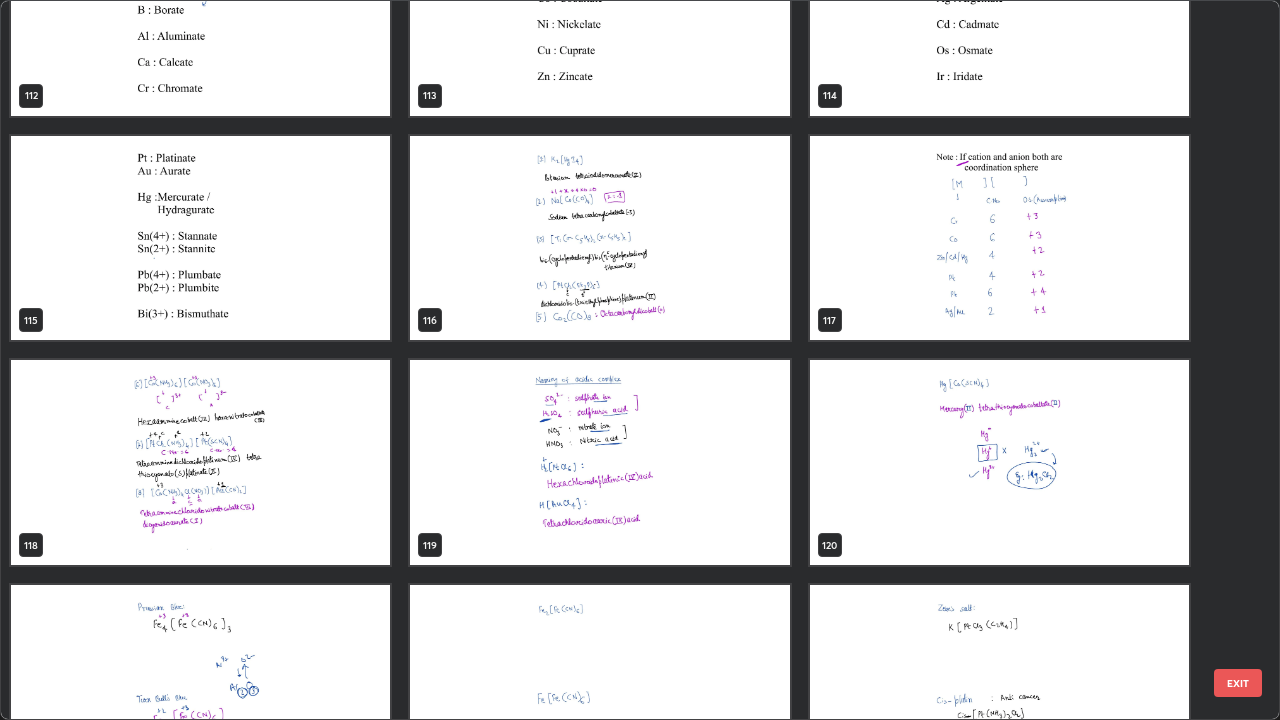 click at bounding box center (999, 238) 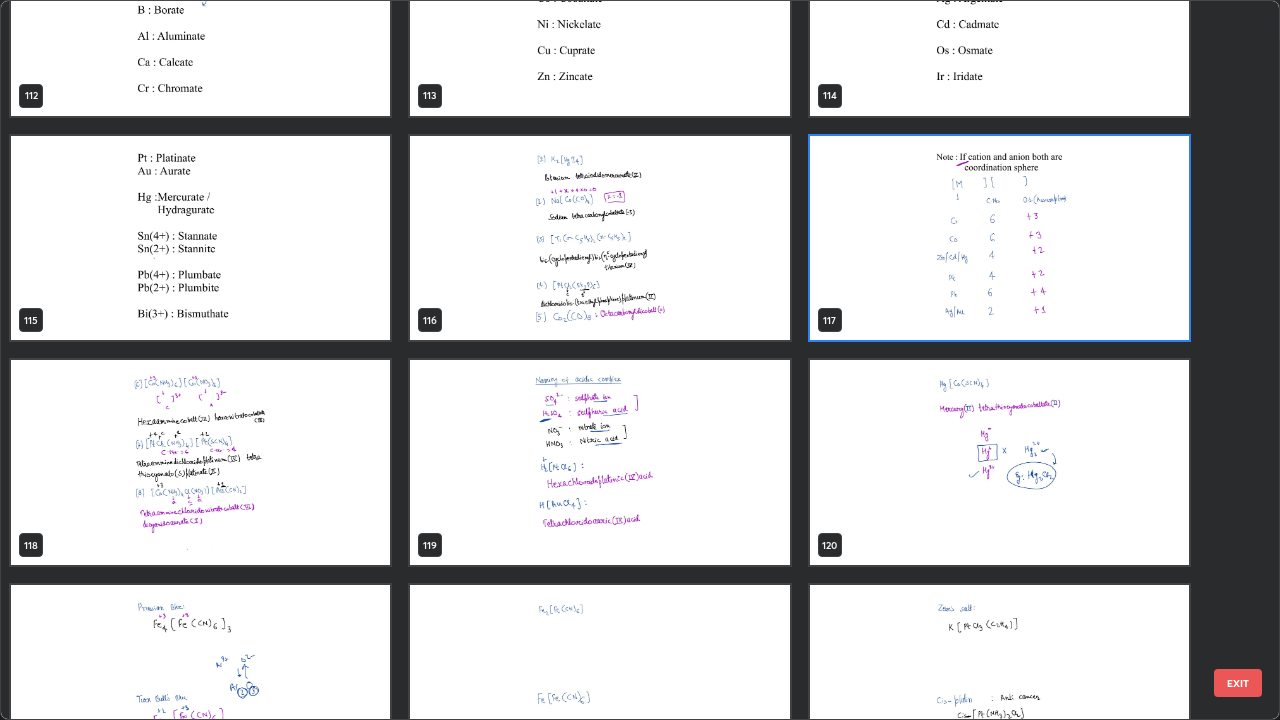 click at bounding box center [999, 238] 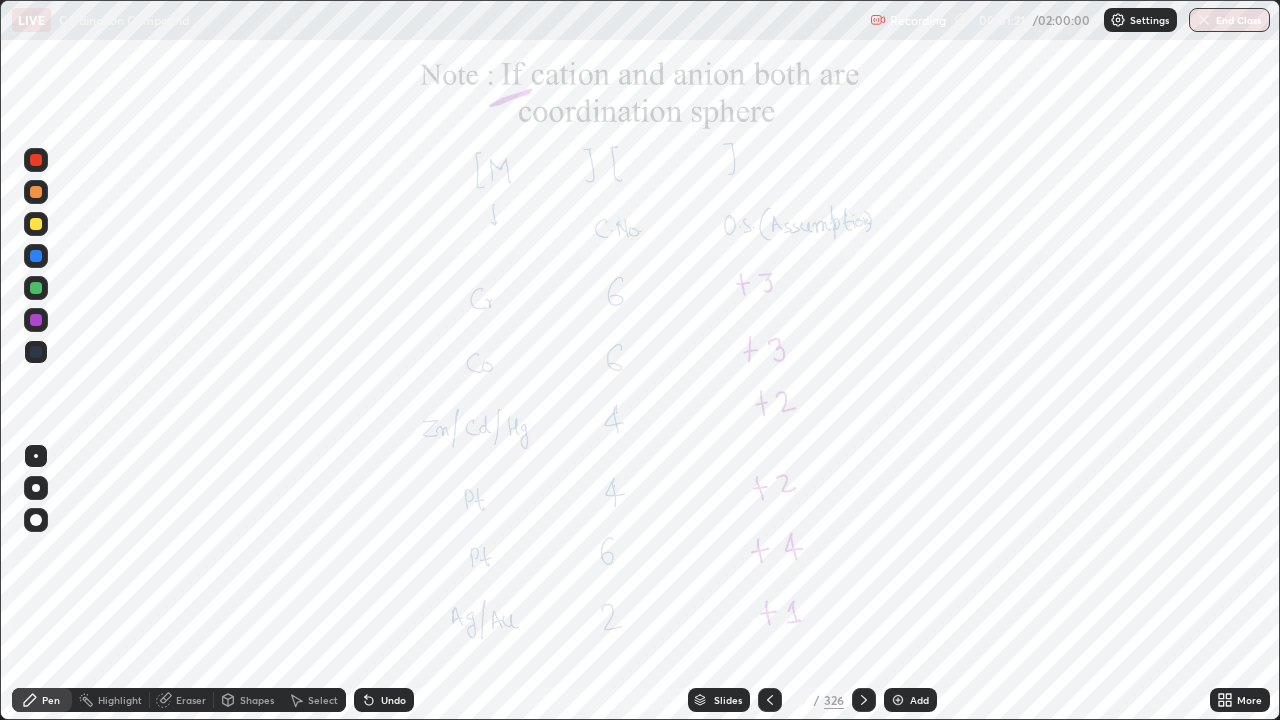 click at bounding box center [36, 160] 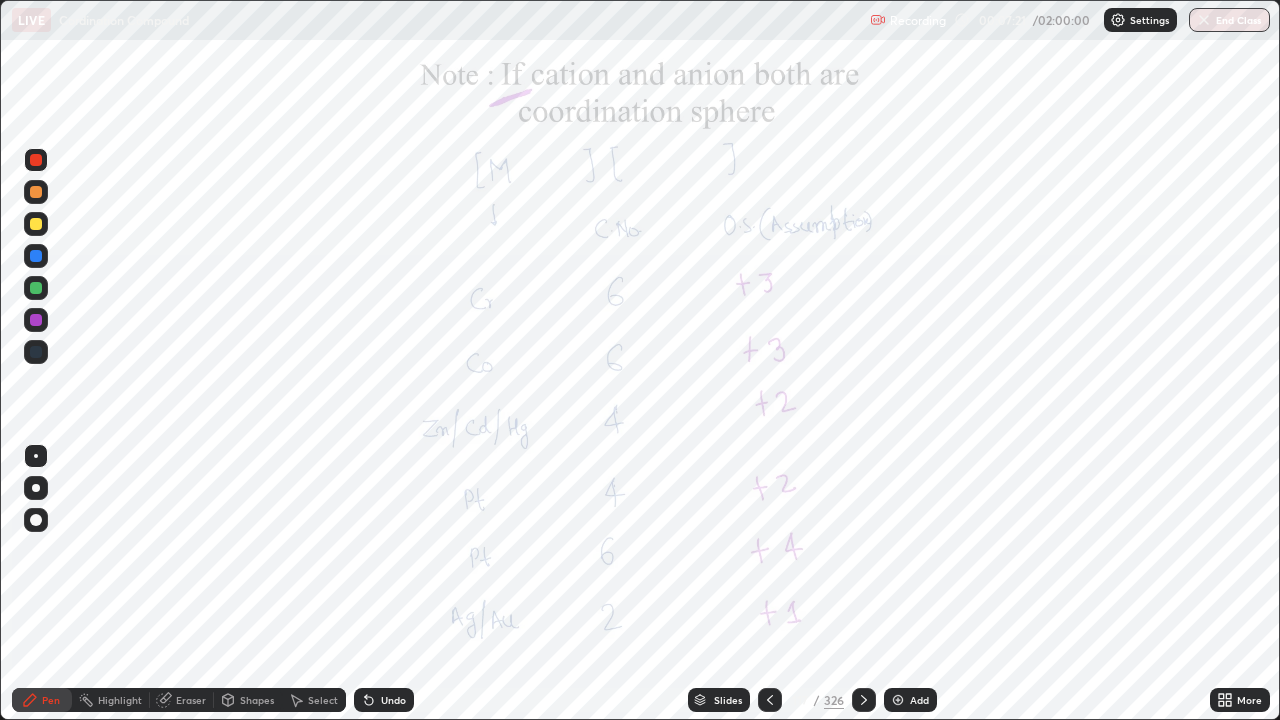 click 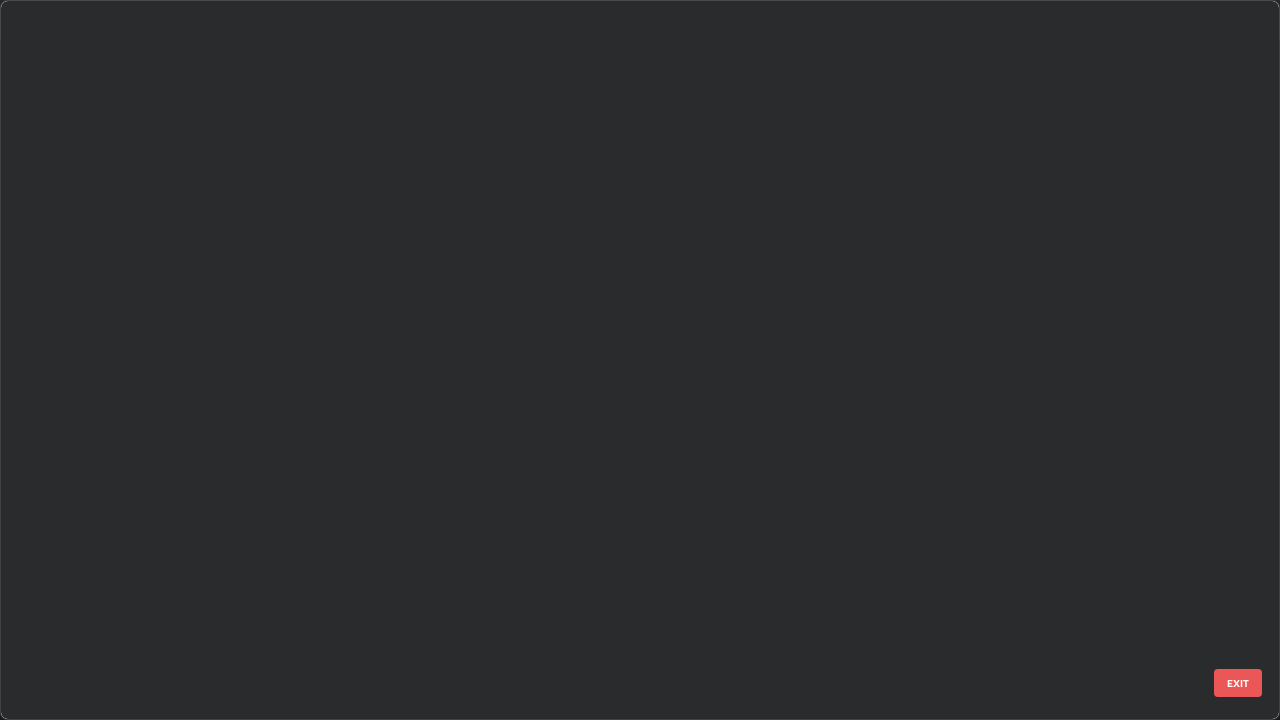 scroll, scrollTop: 8042, scrollLeft: 0, axis: vertical 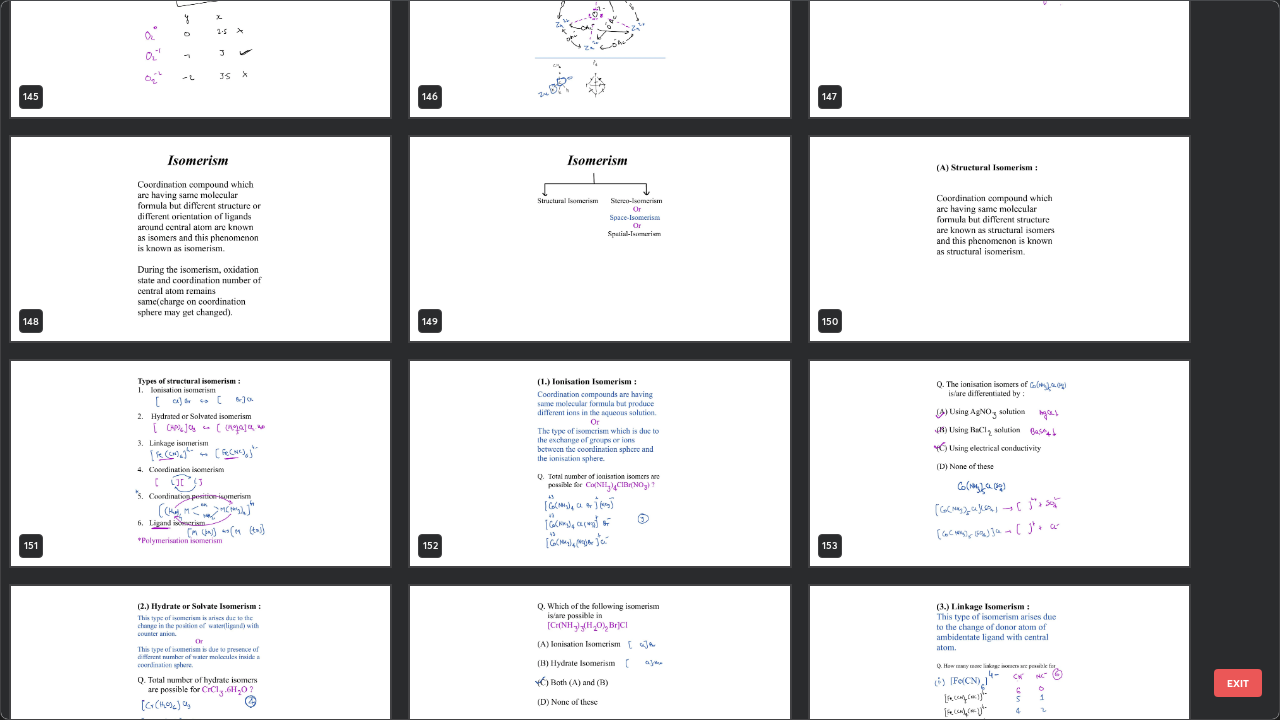click at bounding box center [200, 239] 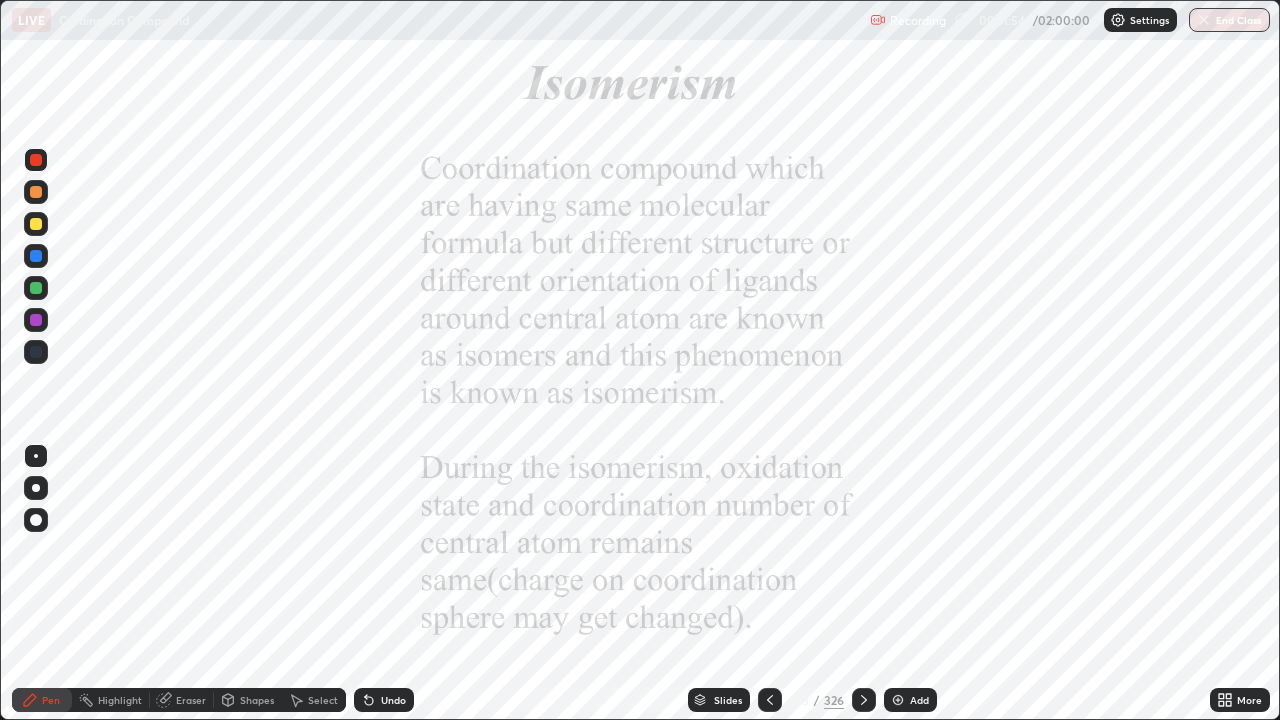 click 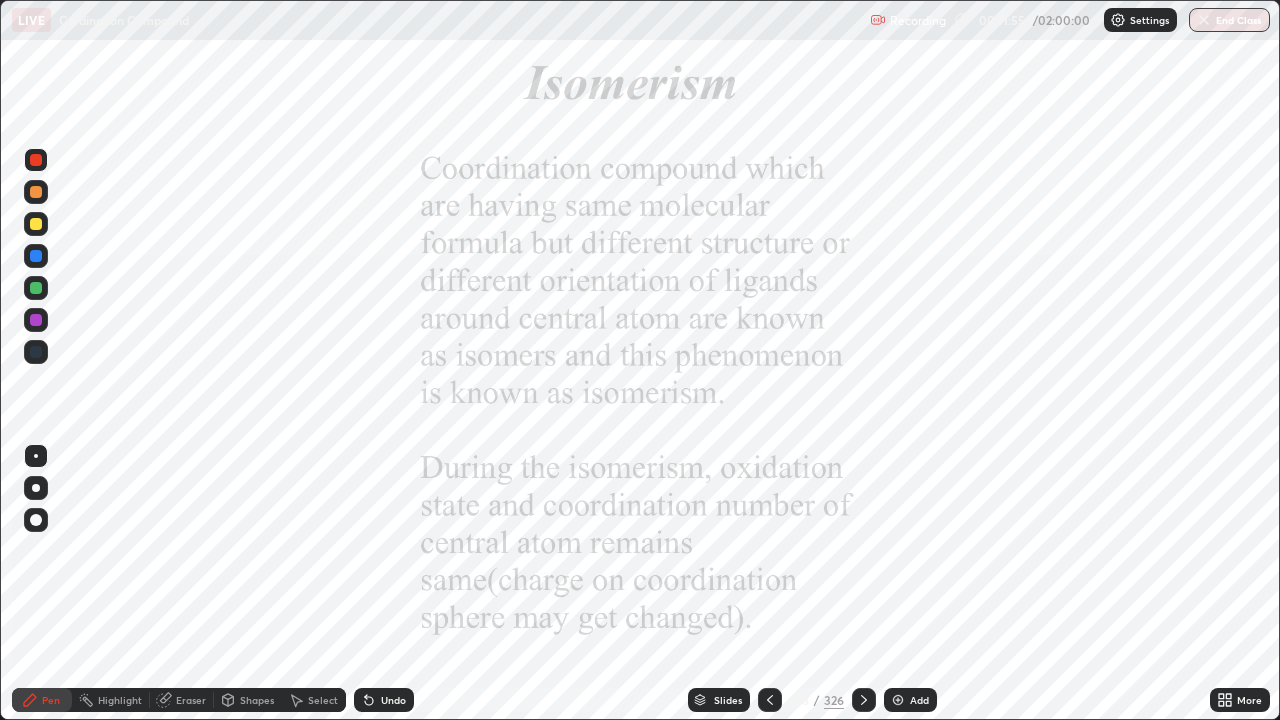 click 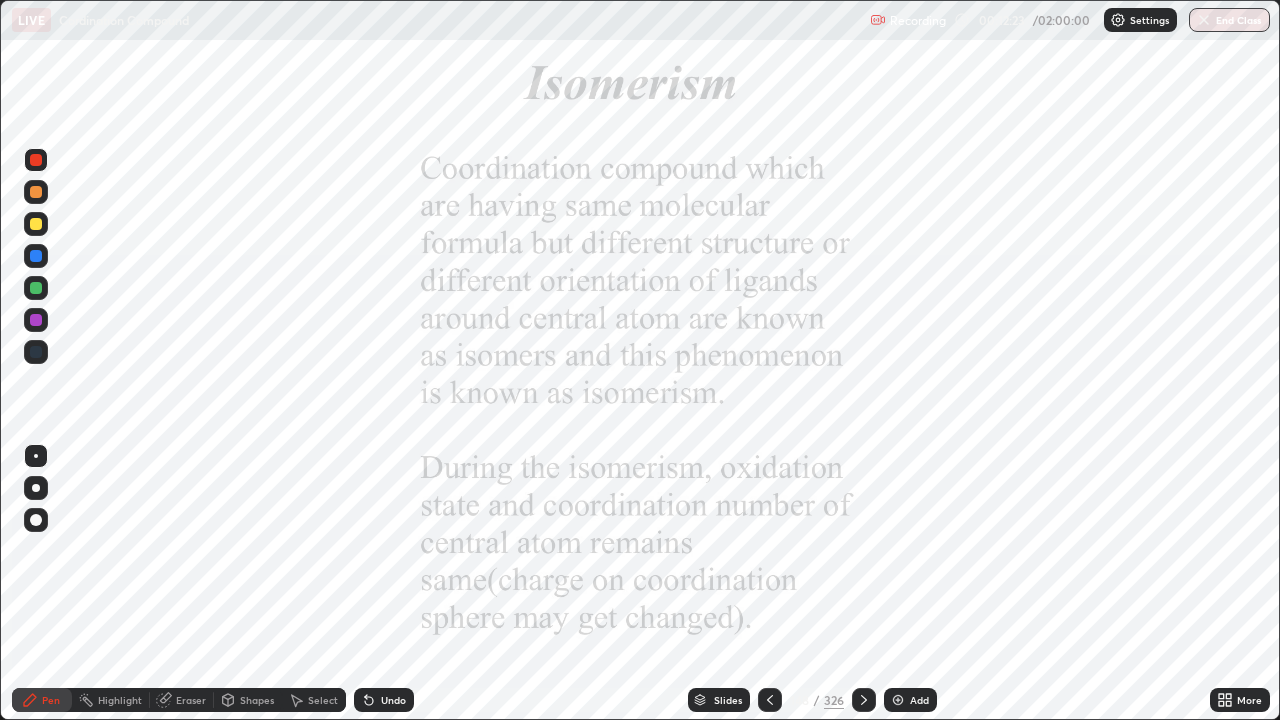 click 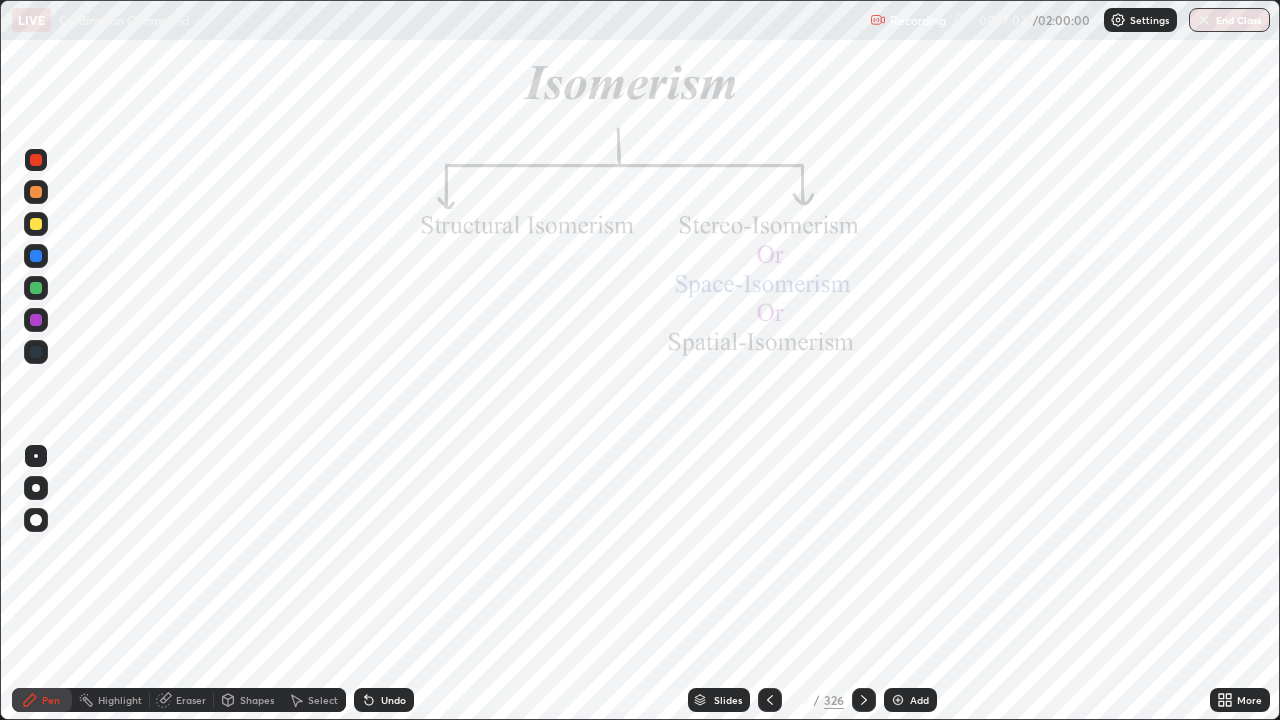 click 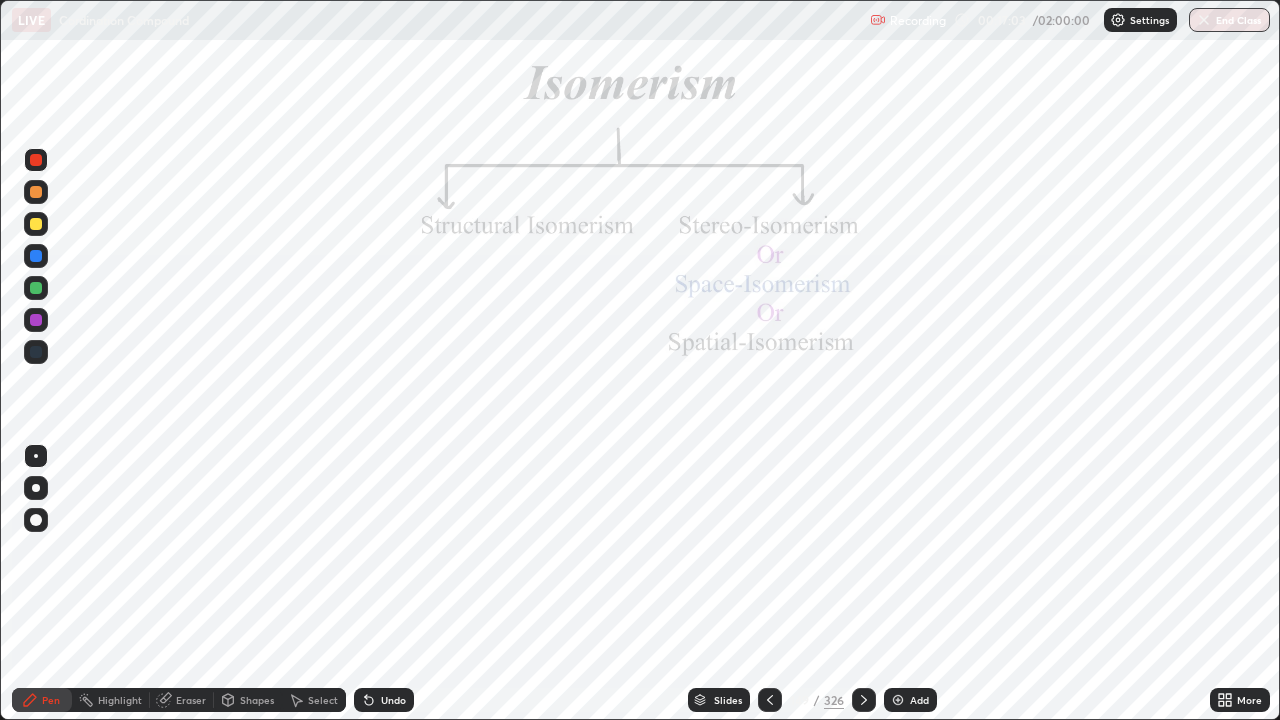 click at bounding box center [36, 320] 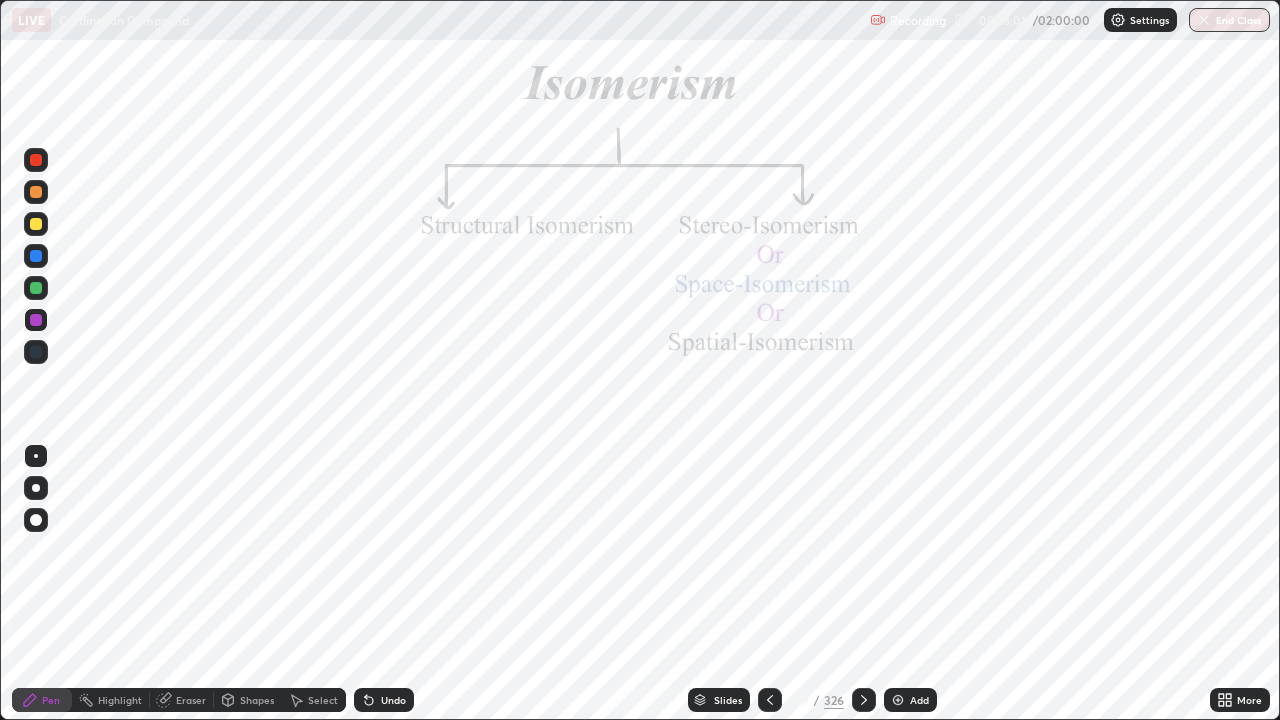click 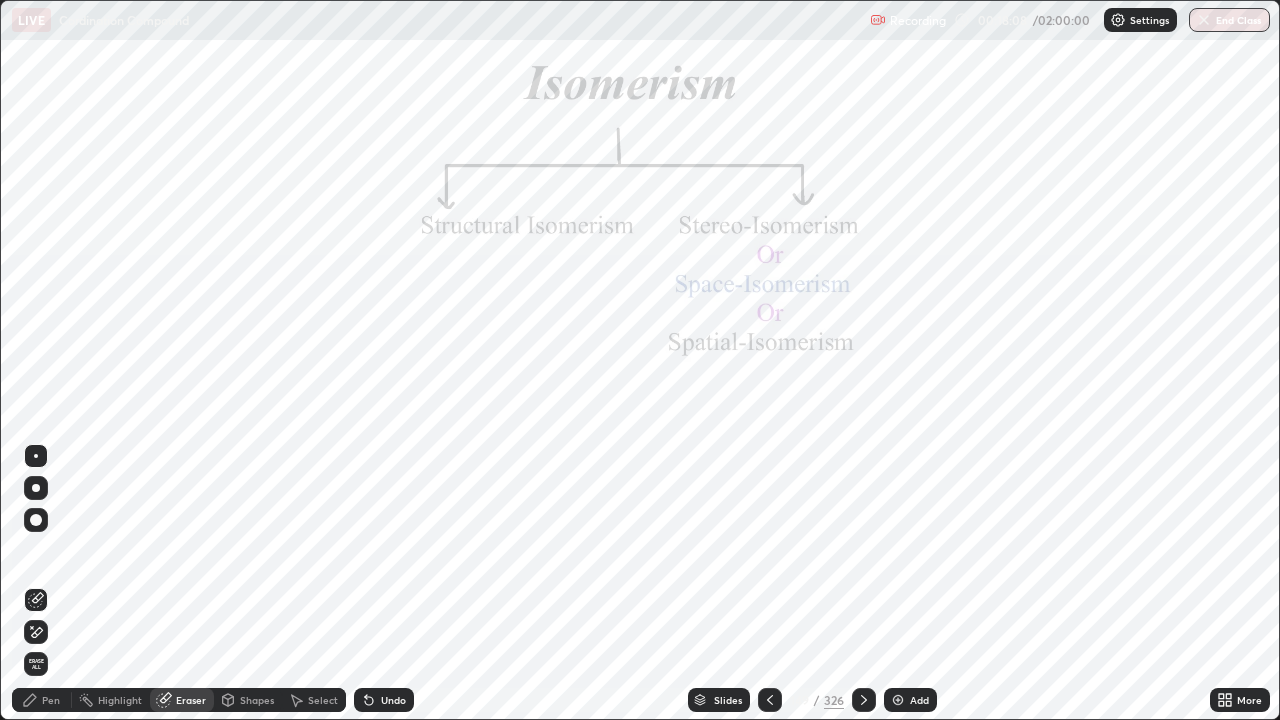 click on "Pen" at bounding box center (42, 700) 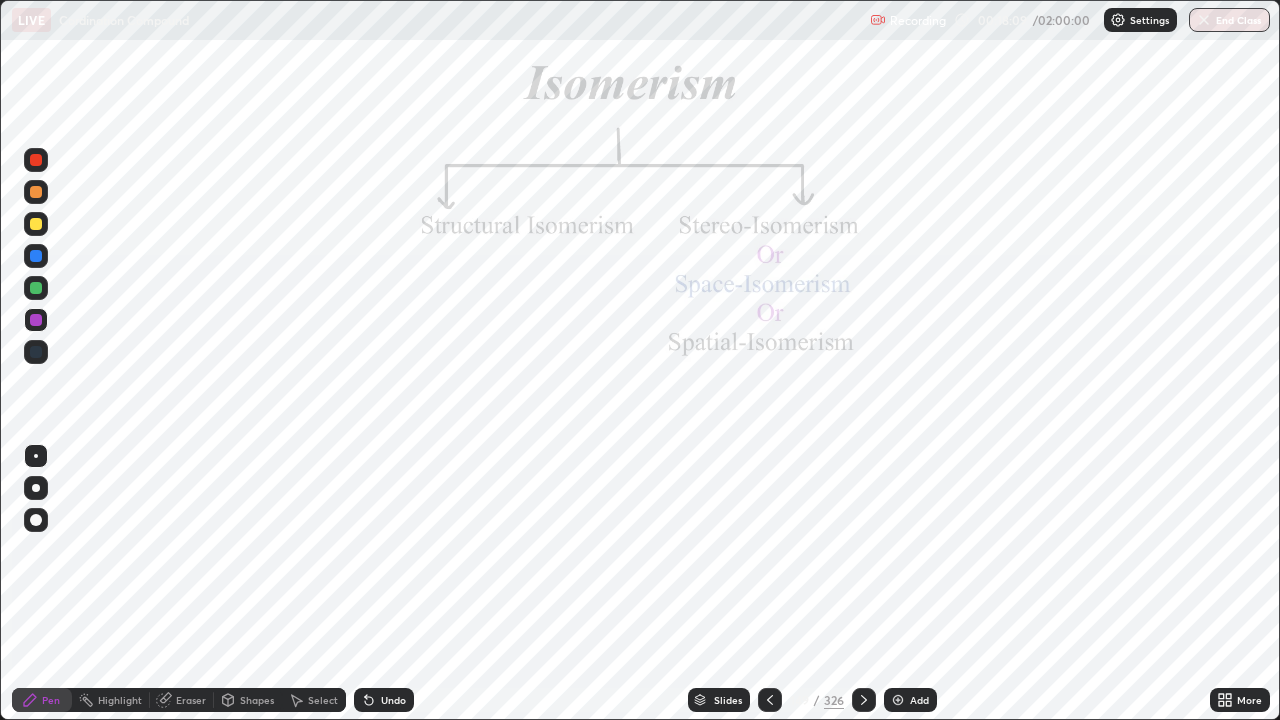 click at bounding box center (36, 320) 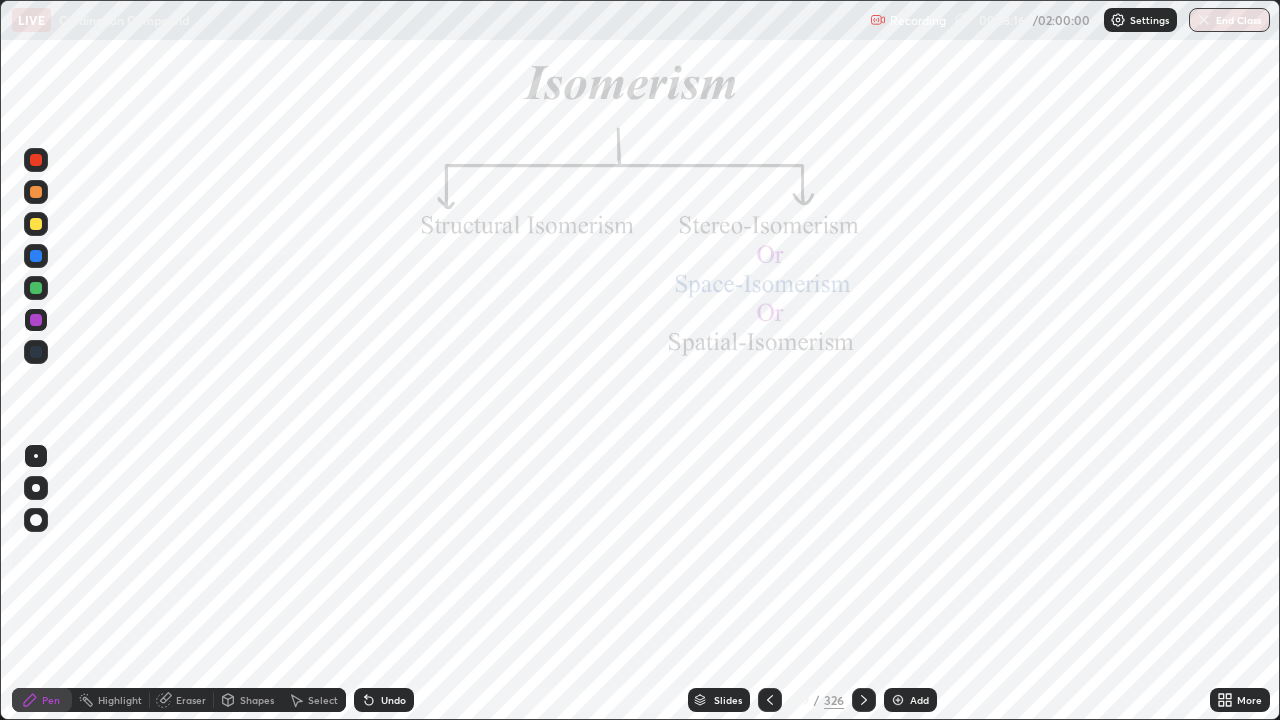 click at bounding box center (36, 288) 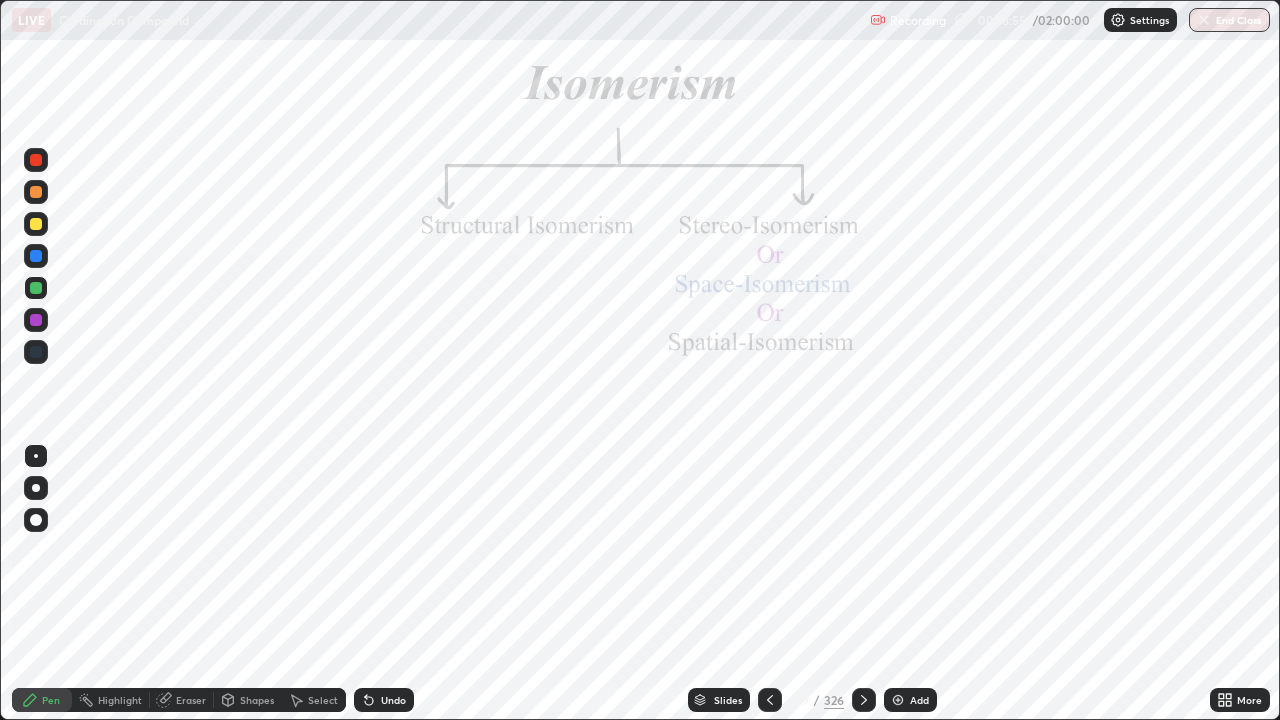click at bounding box center (36, 320) 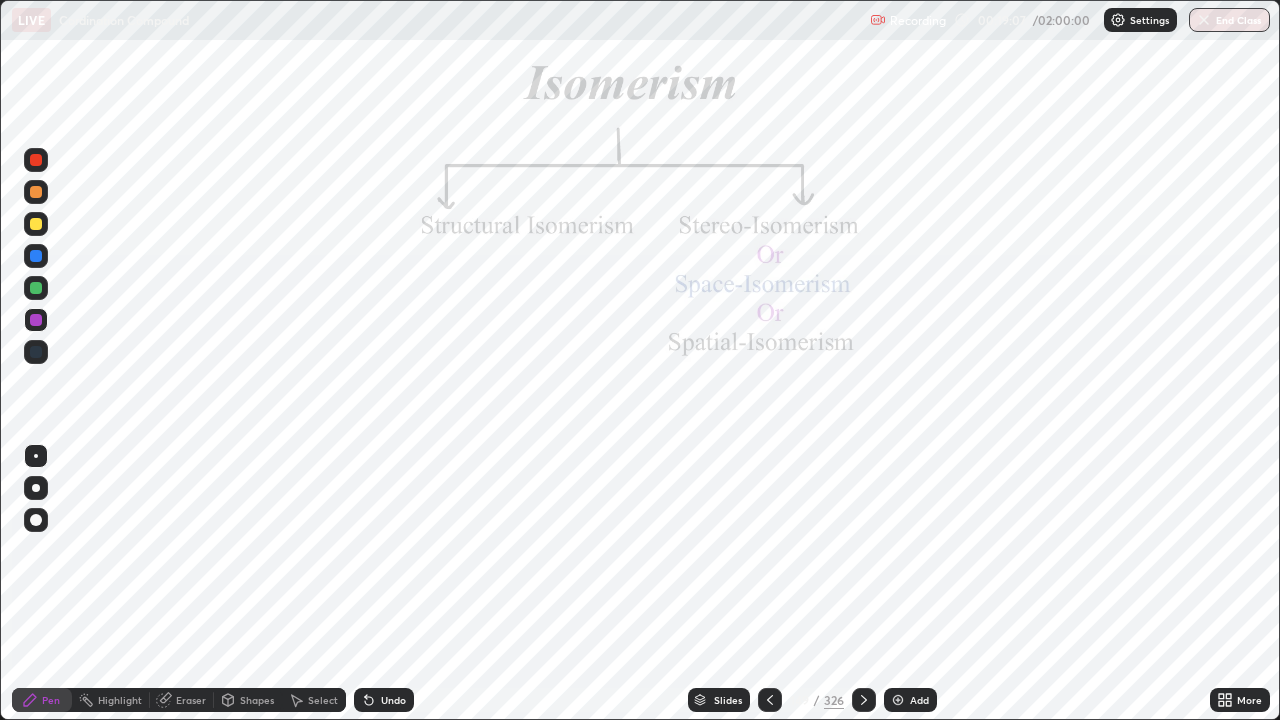 click at bounding box center (36, 288) 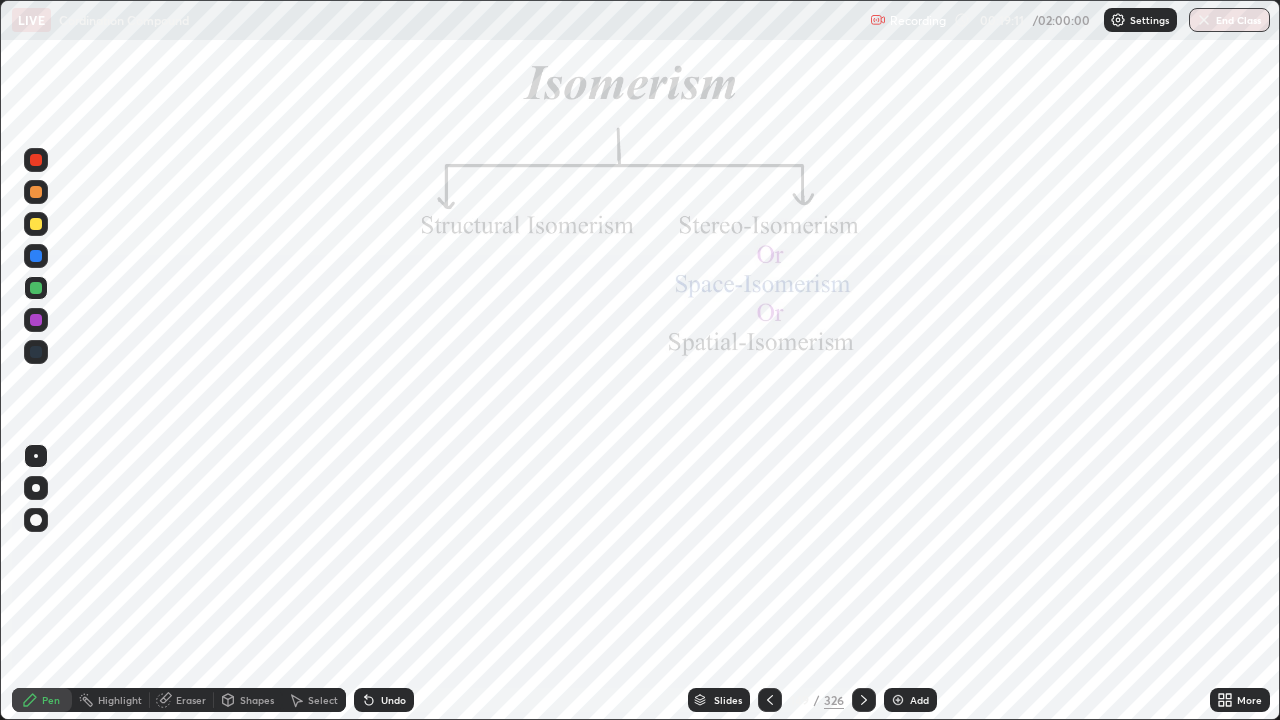 click at bounding box center [36, 256] 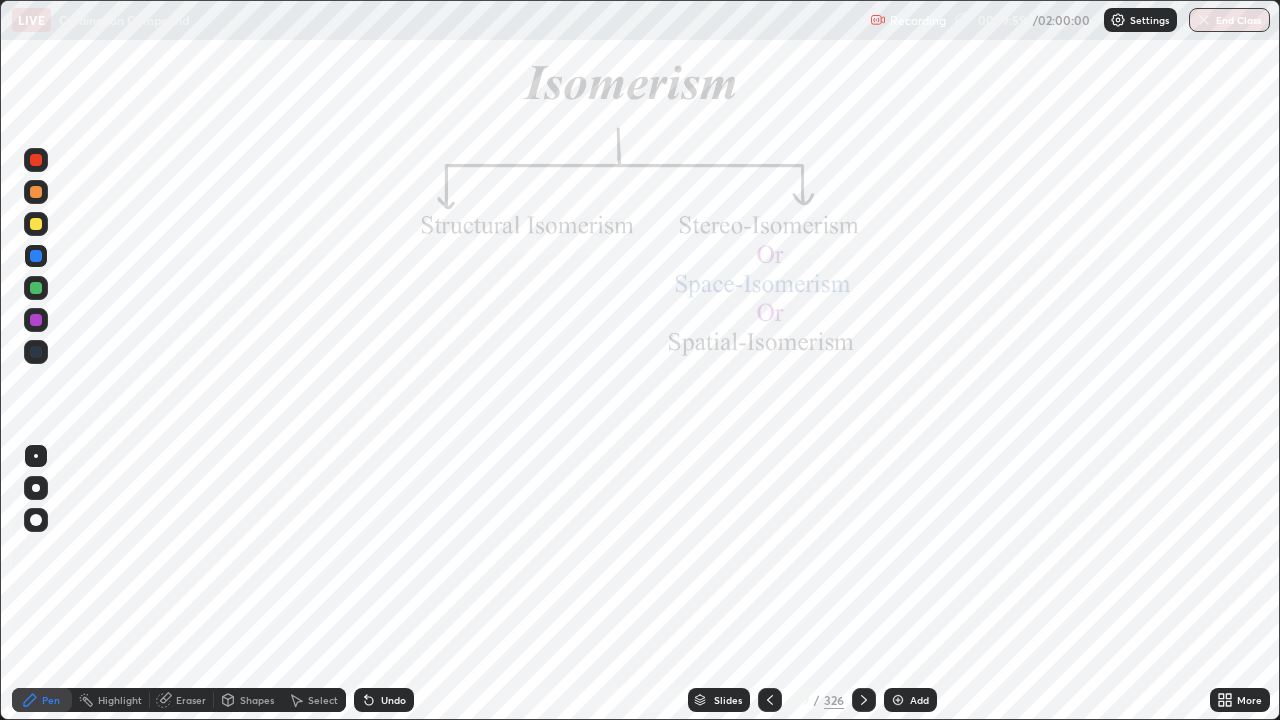 click at bounding box center (864, 700) 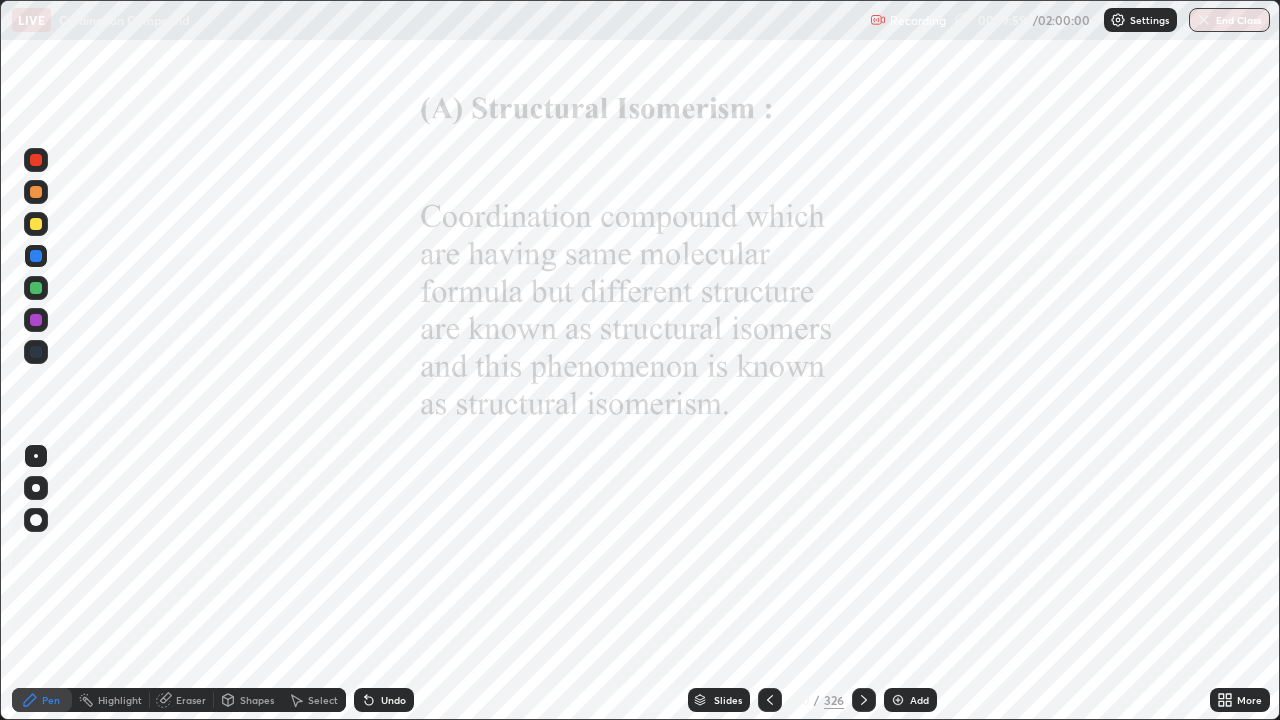click on "Setting up your live class" at bounding box center [640, 360] 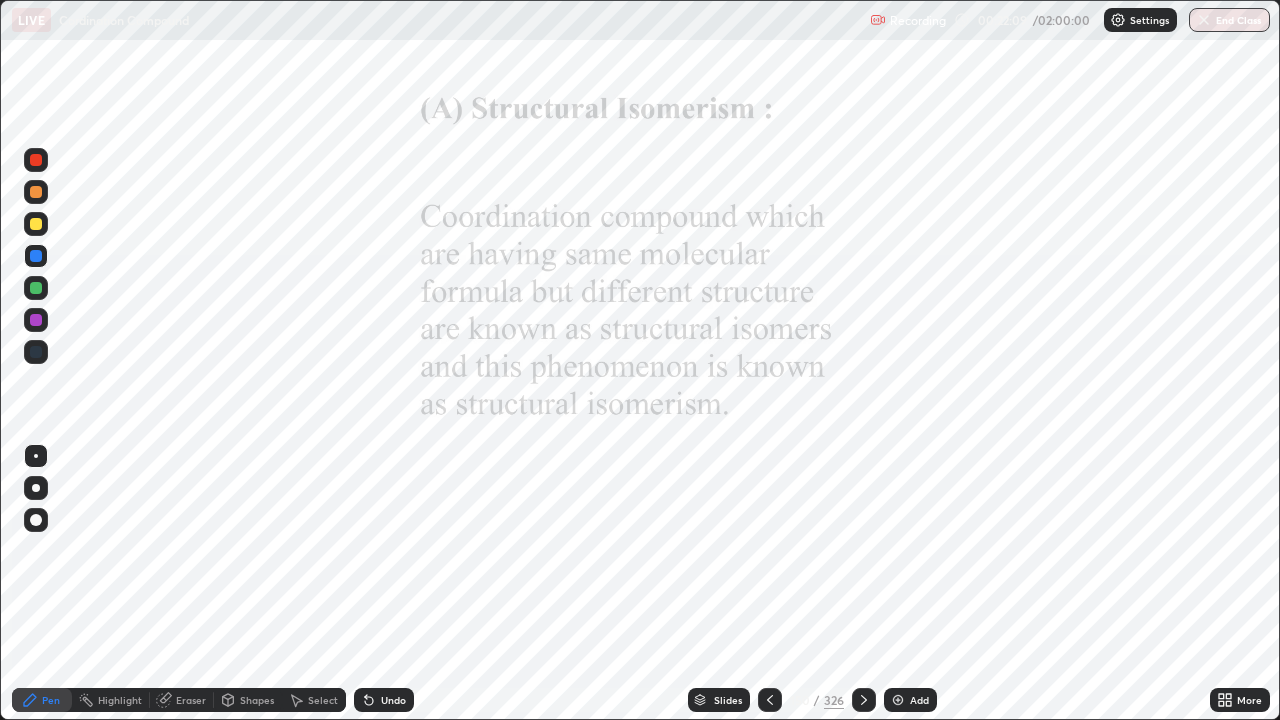 click 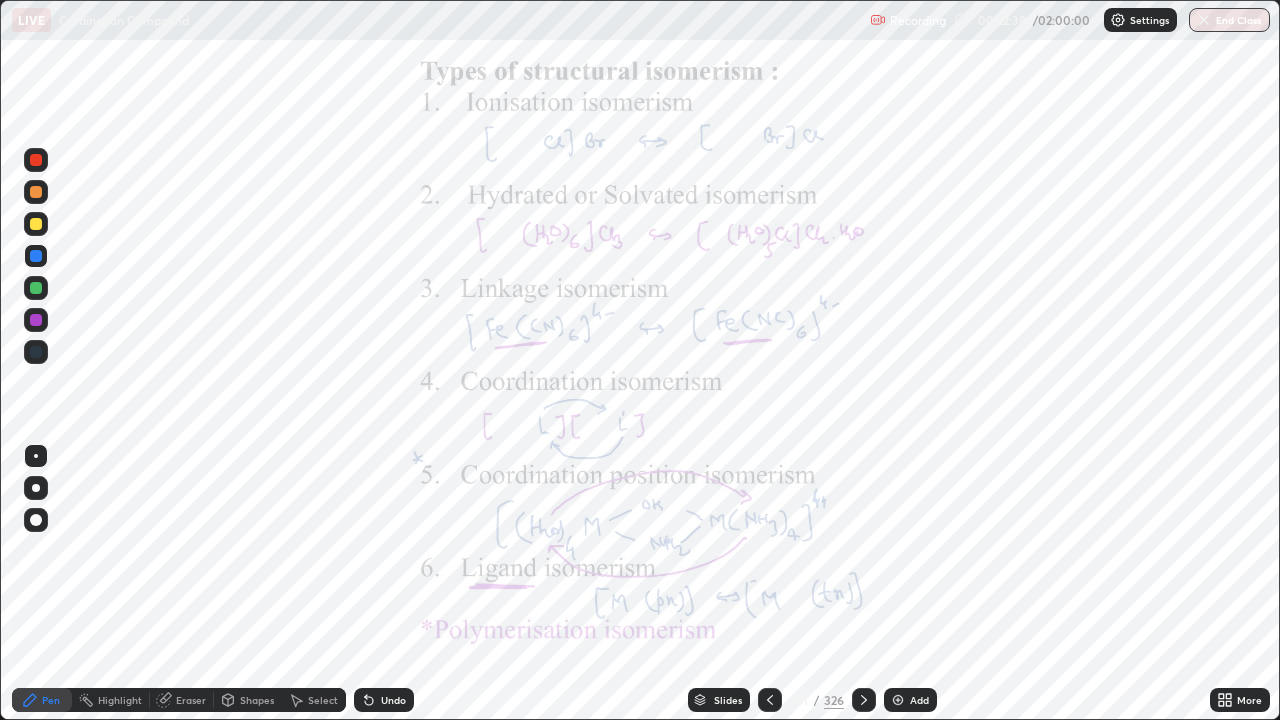 click at bounding box center [36, 224] 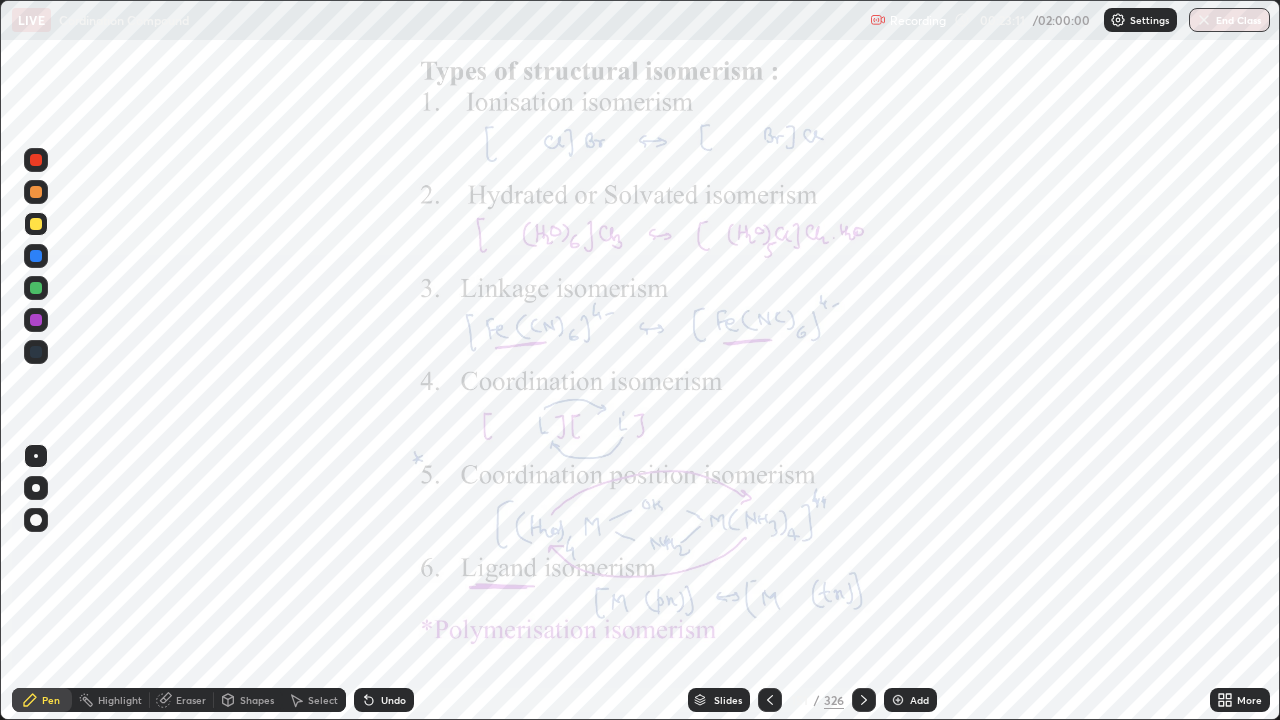 click at bounding box center (36, 256) 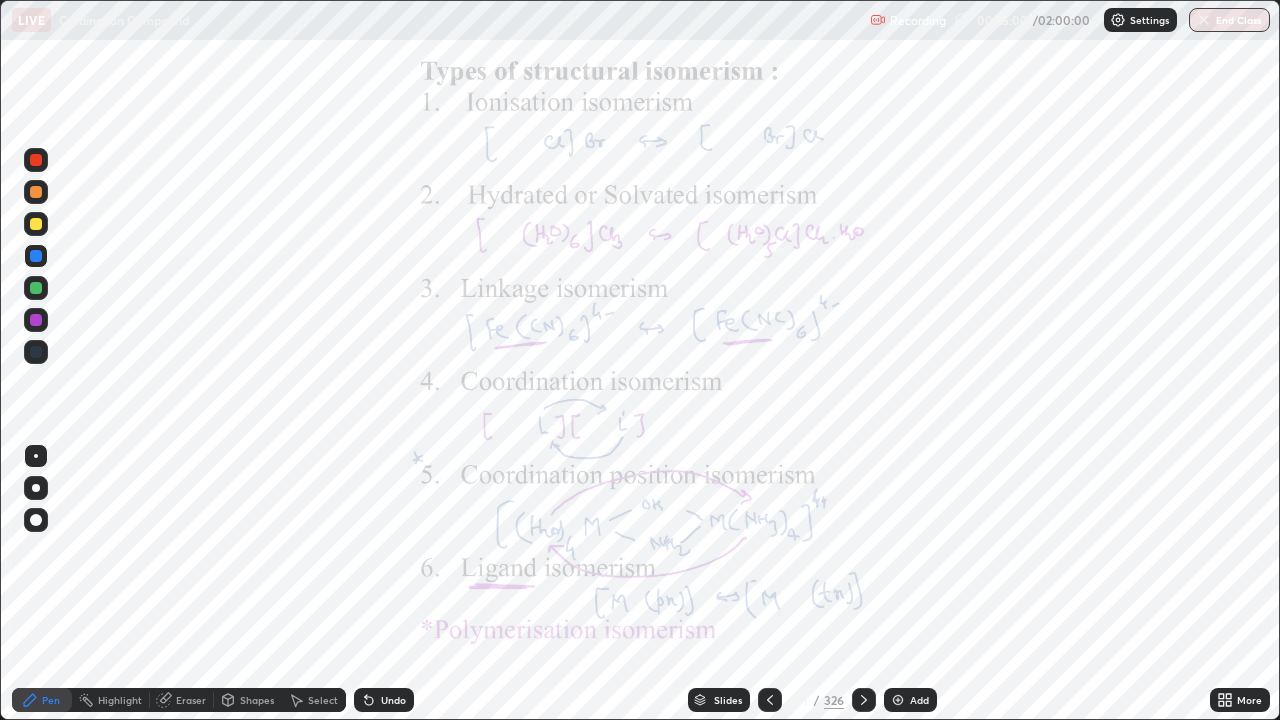 click 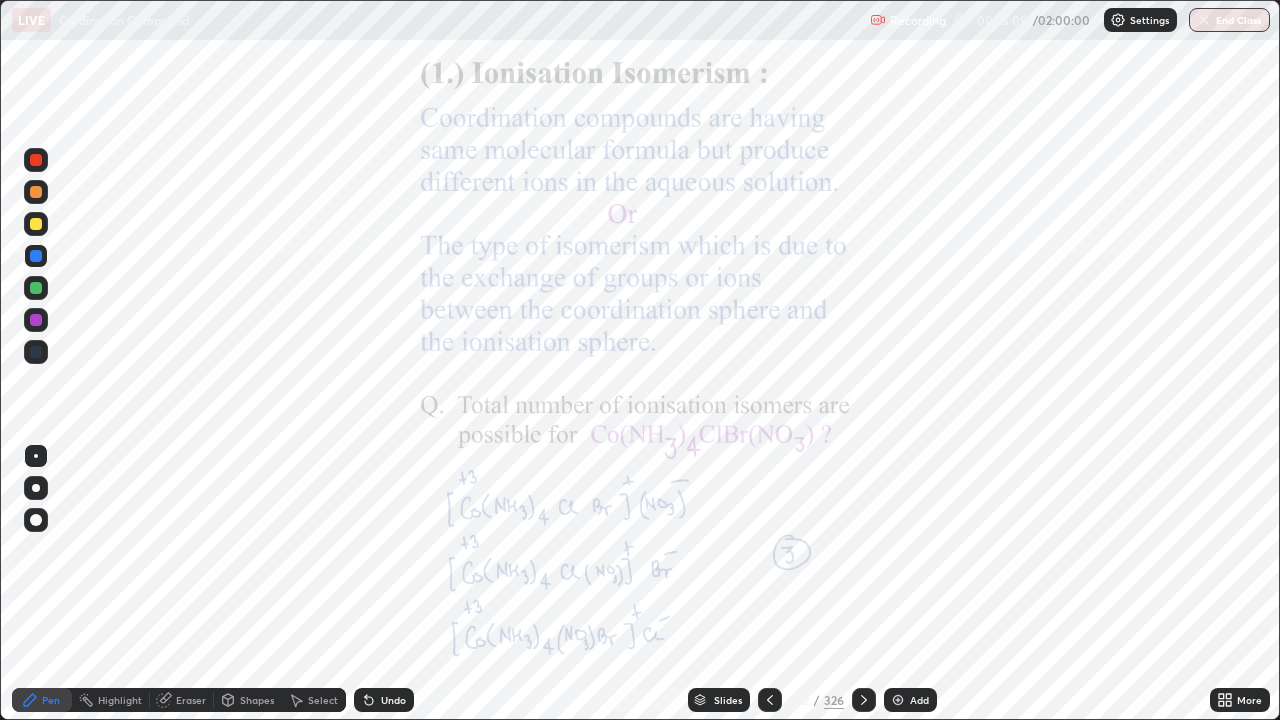 click 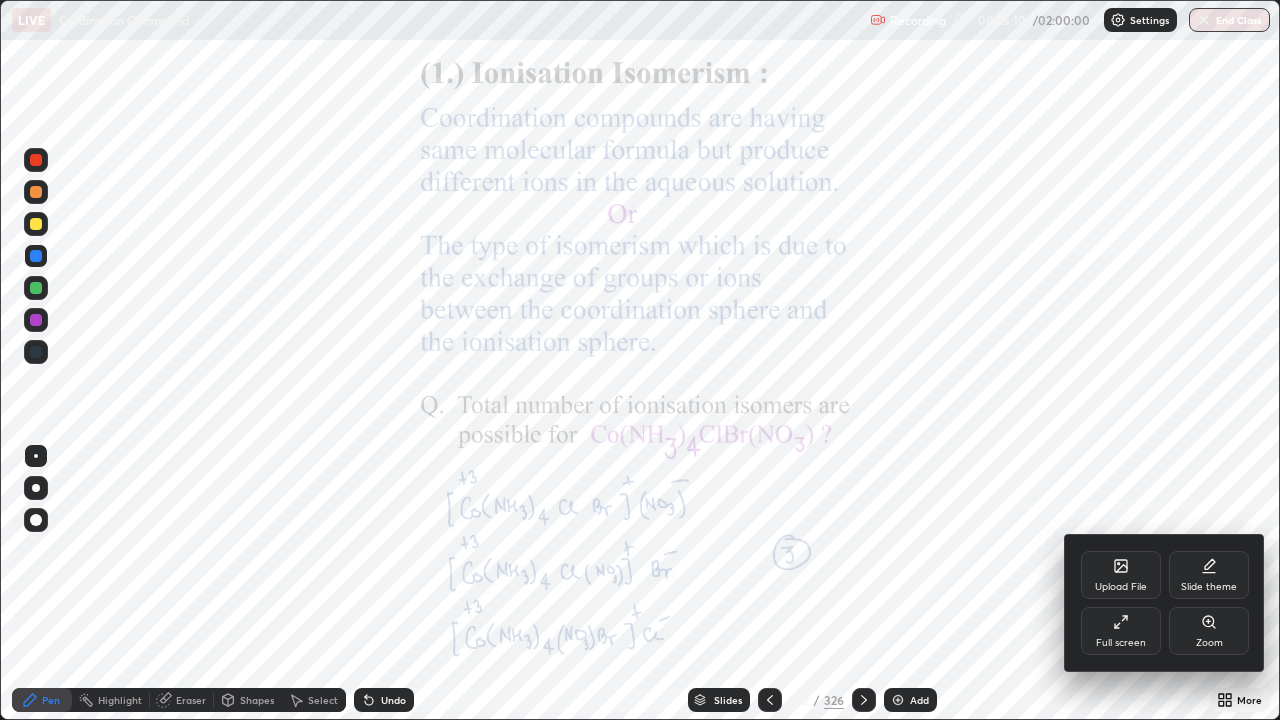 click on "Zoom" at bounding box center (1209, 631) 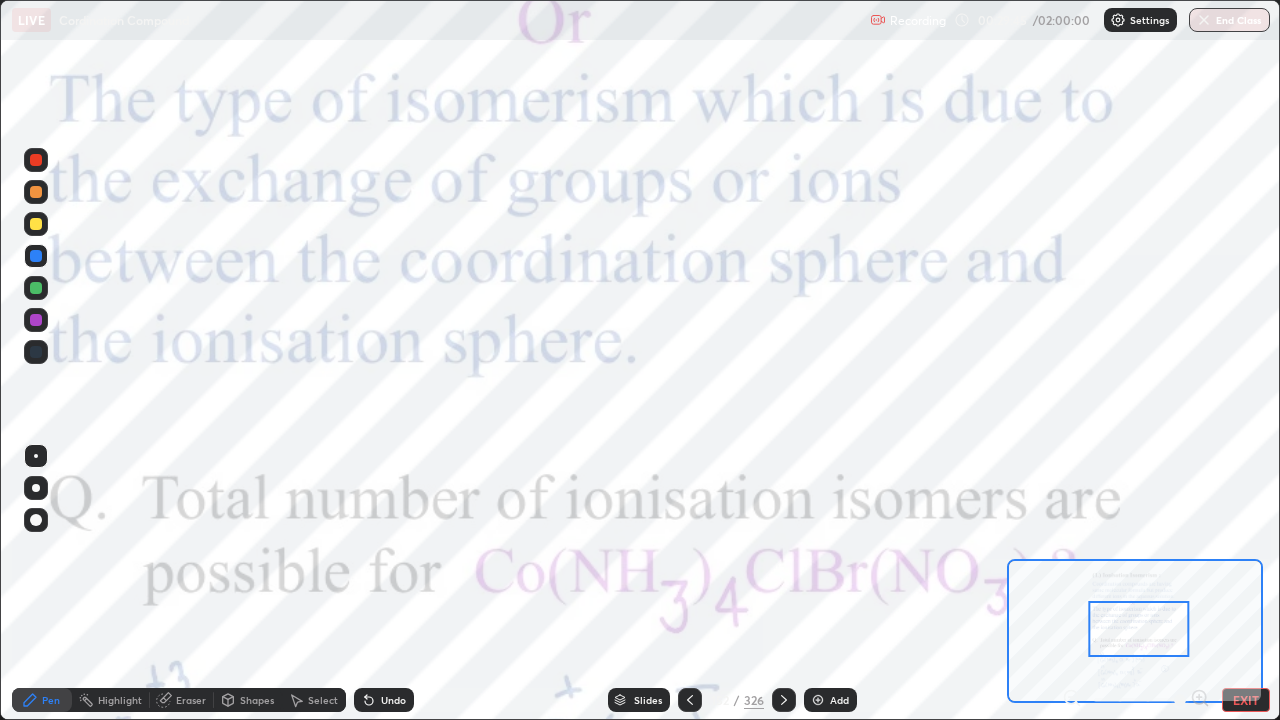 click at bounding box center (36, 160) 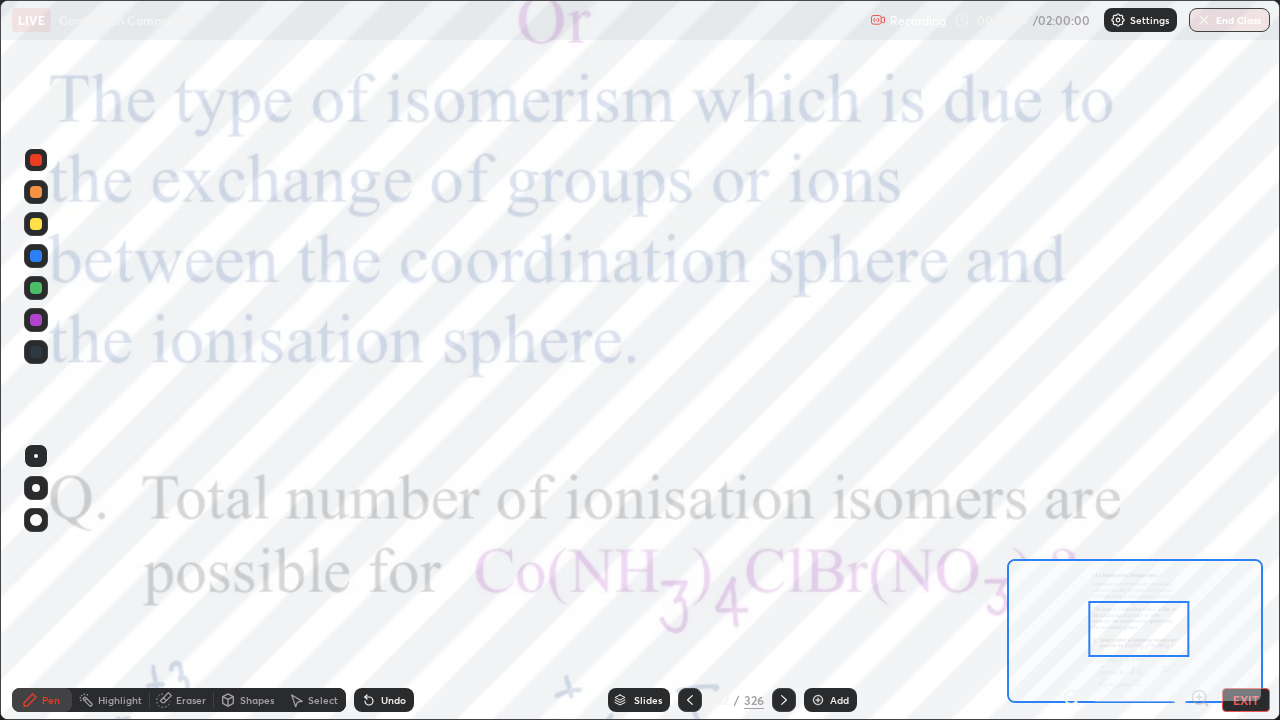 click 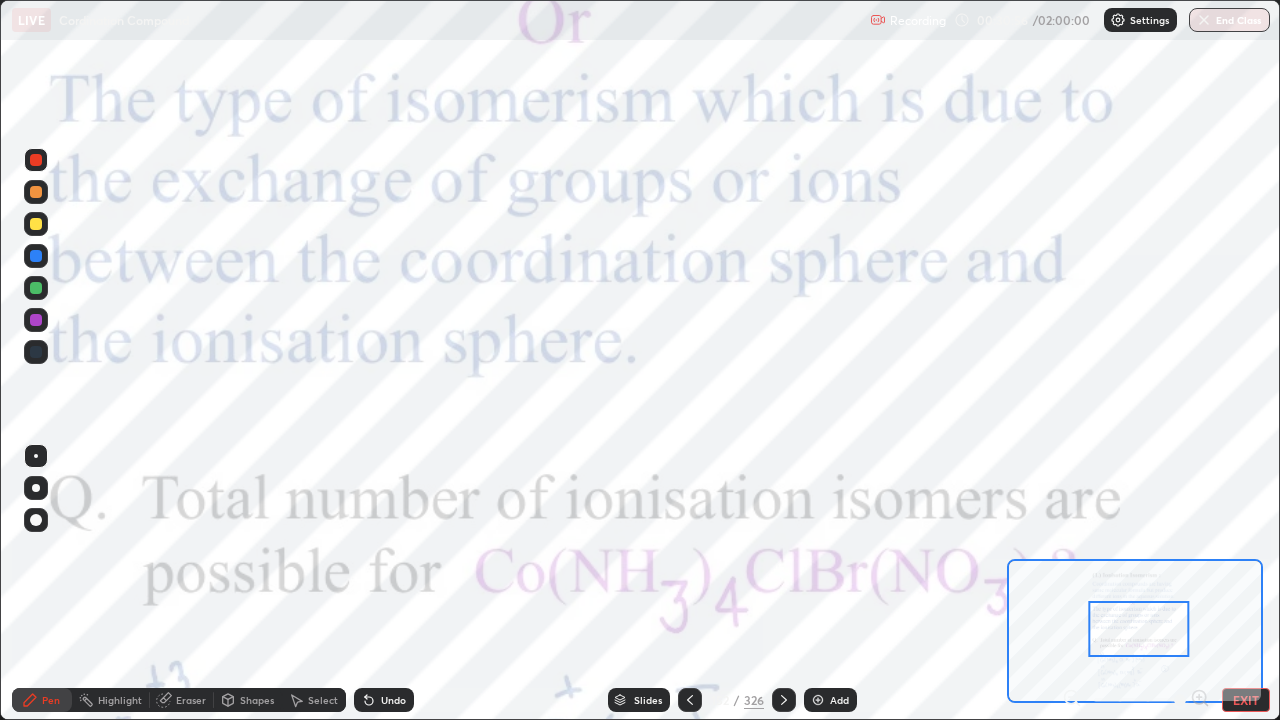 click on "Undo" at bounding box center (384, 700) 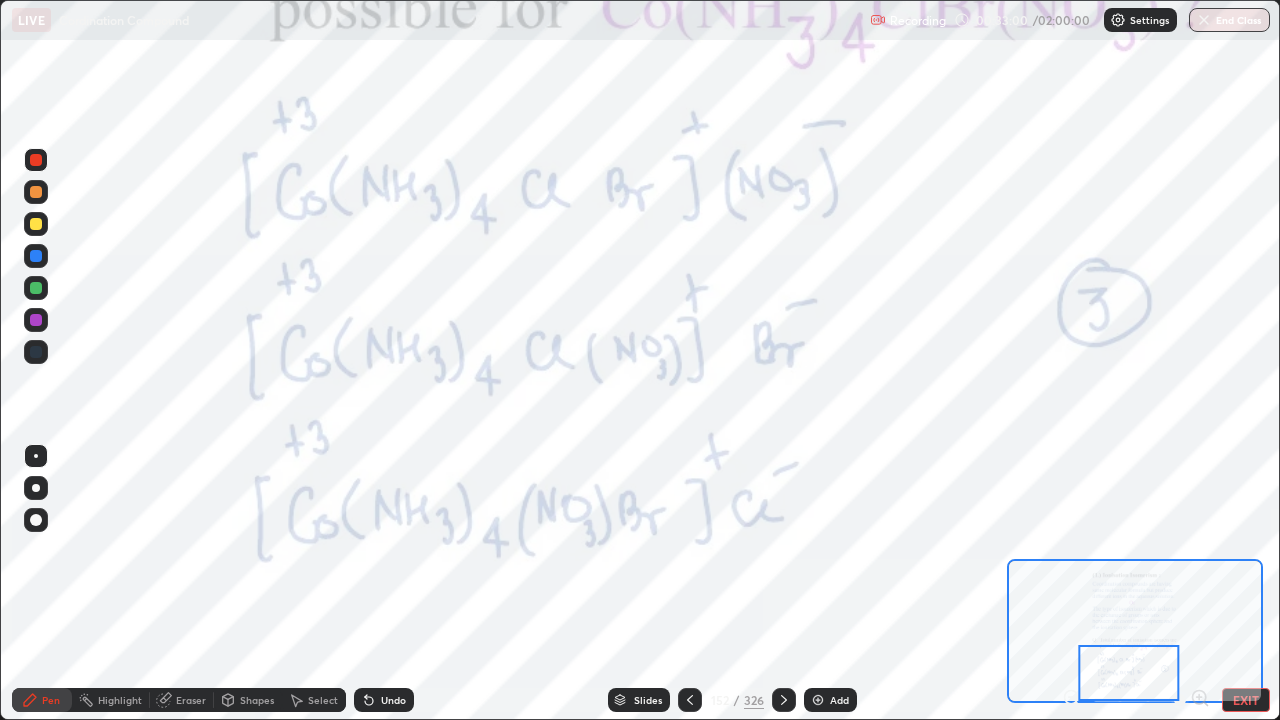 click 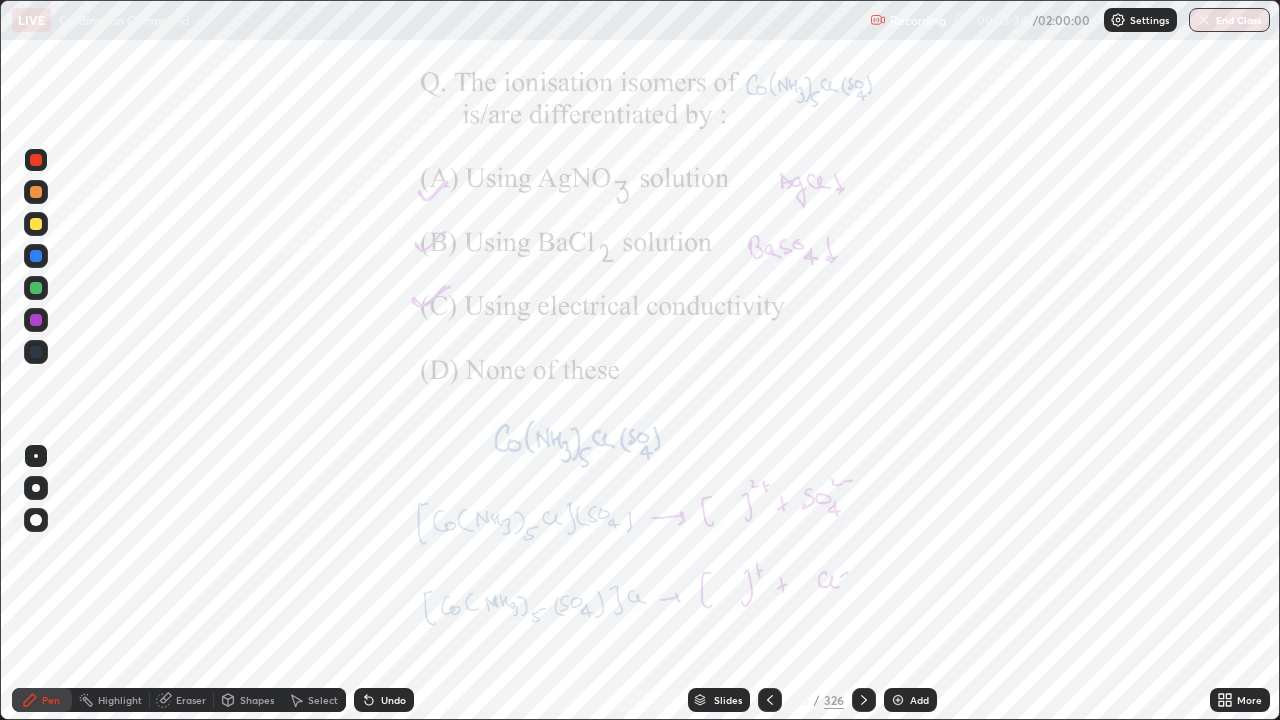 click 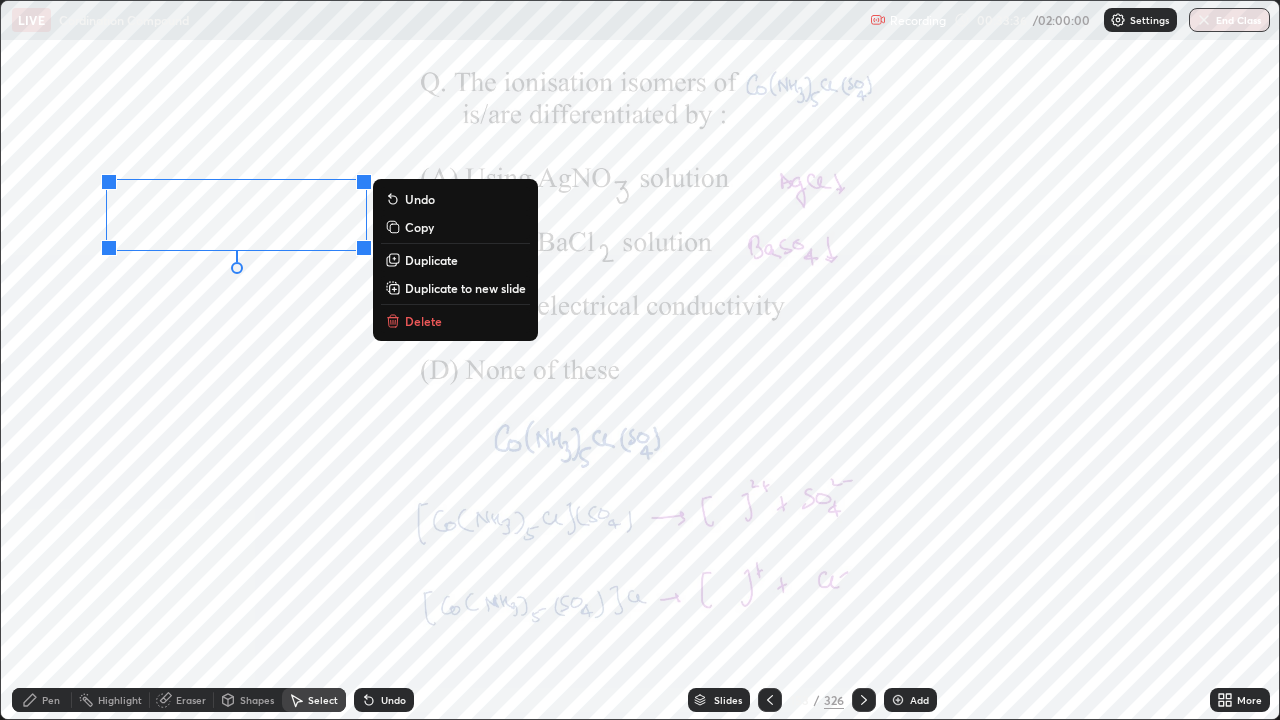 click 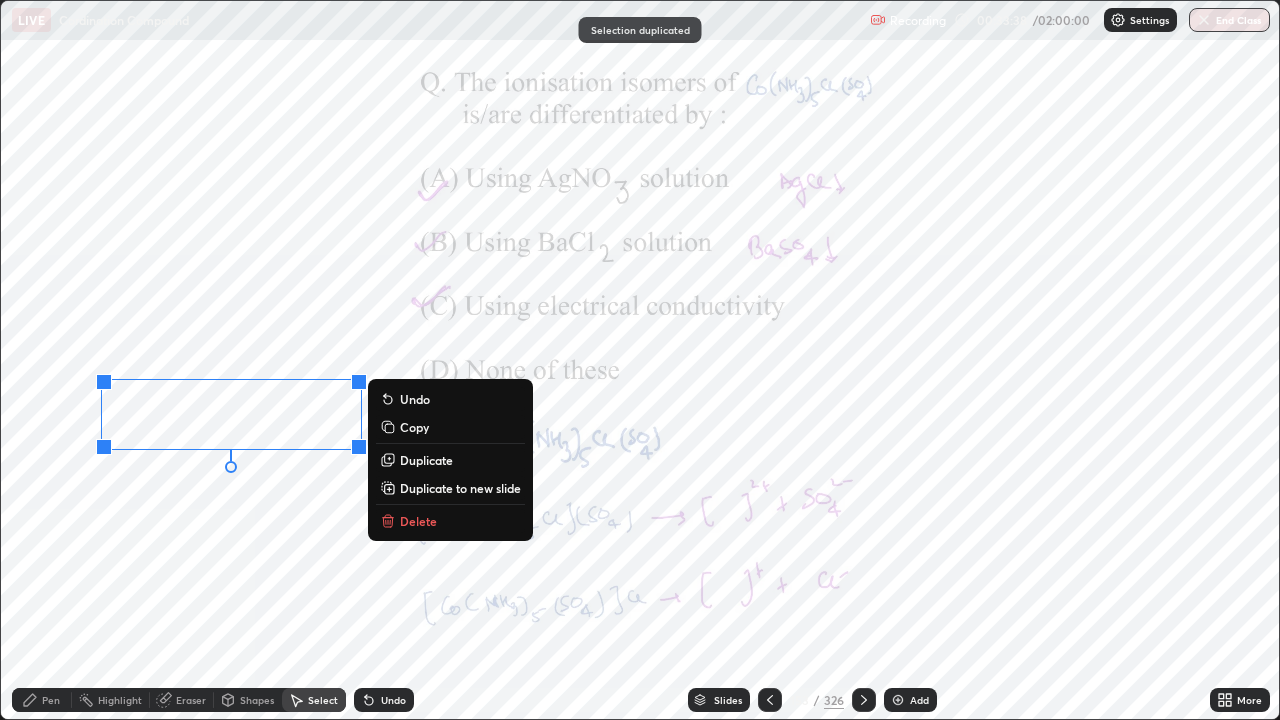 click on "Pen" at bounding box center [51, 700] 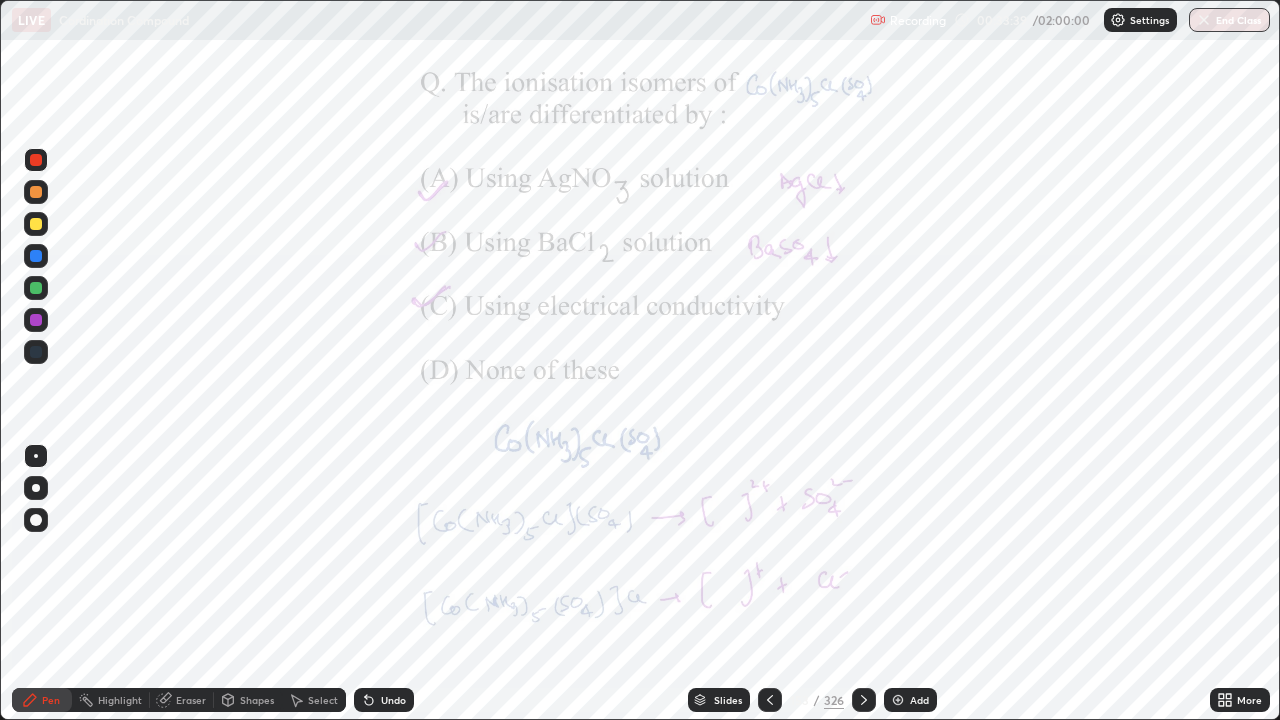 click on "Eraser" at bounding box center (182, 700) 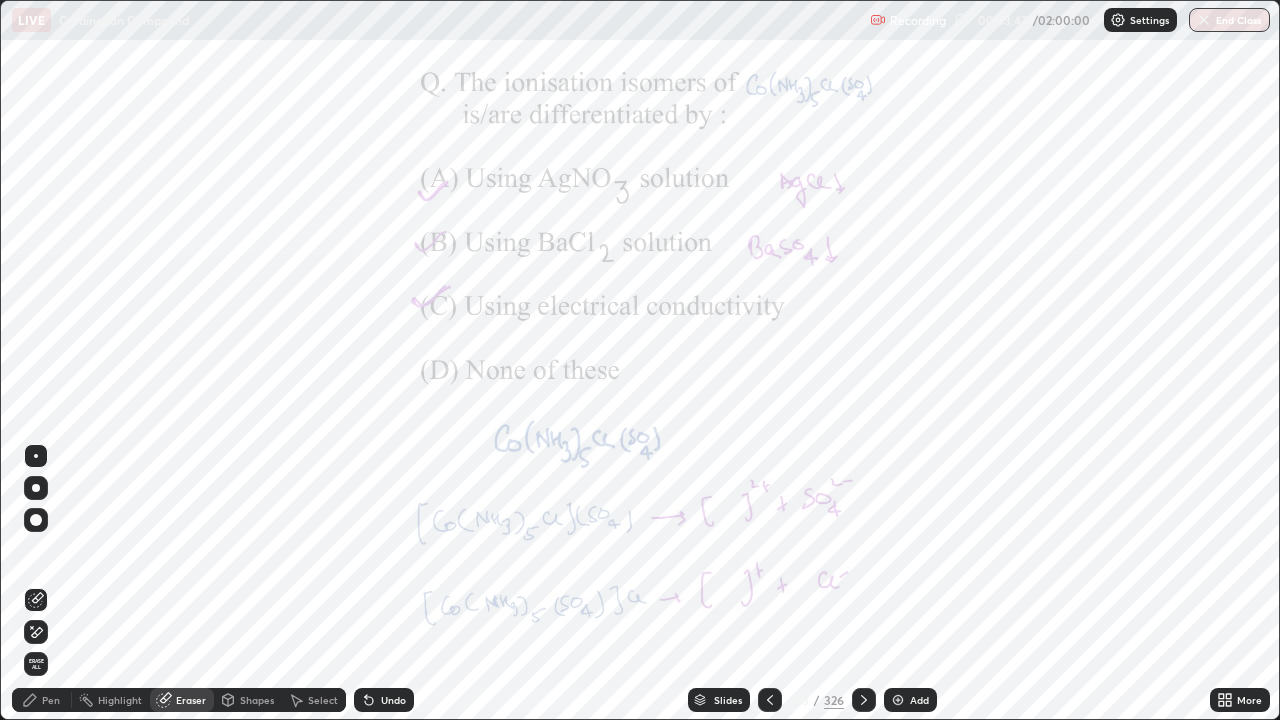 click on "Pen" at bounding box center [42, 700] 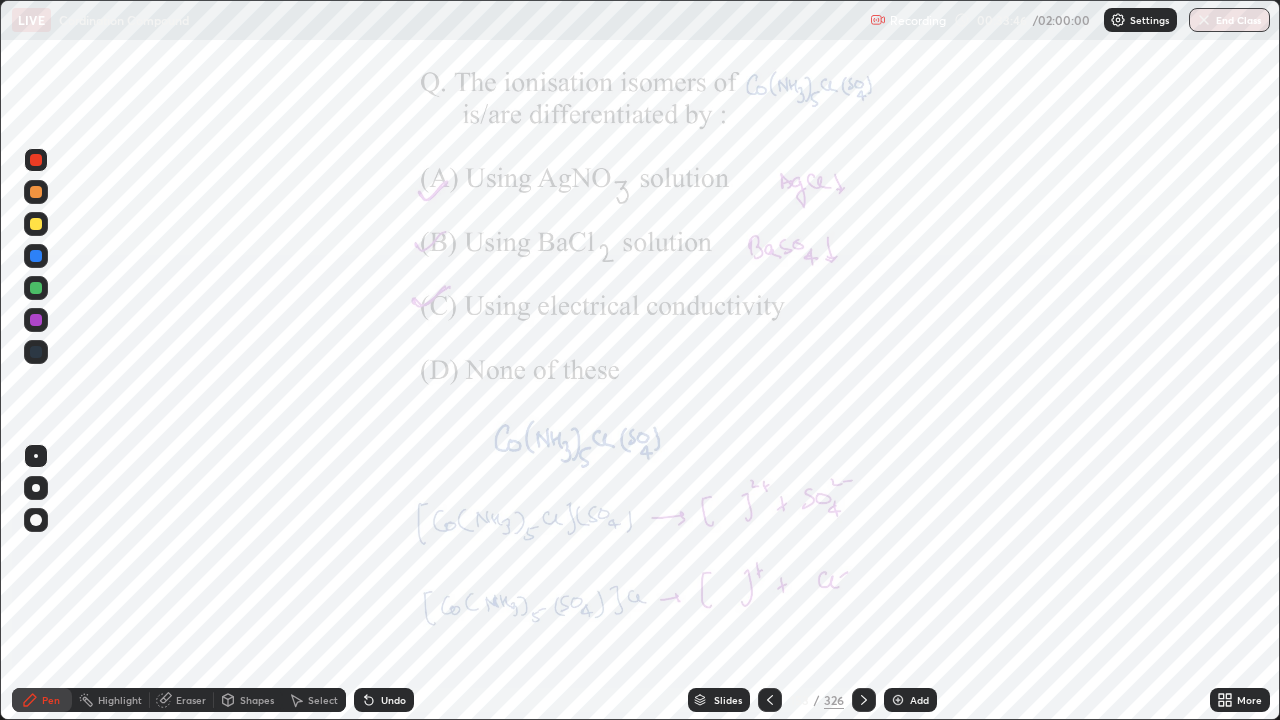 click at bounding box center (36, 256) 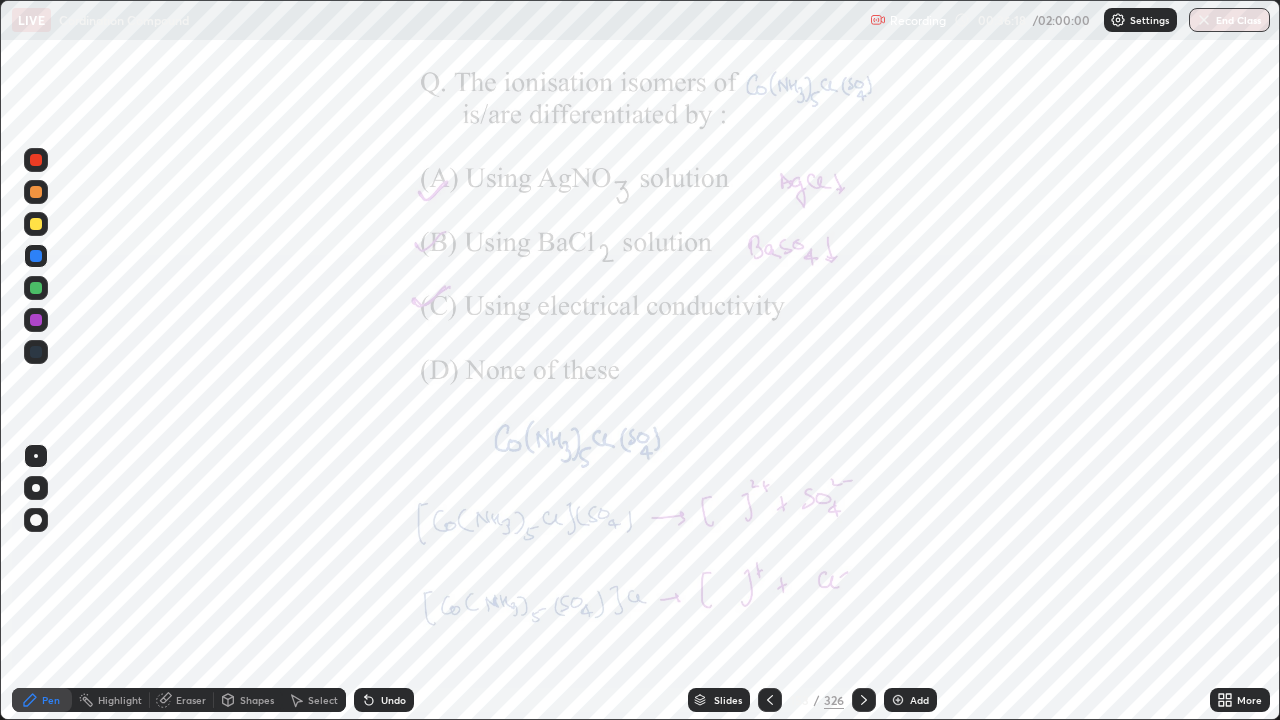 click 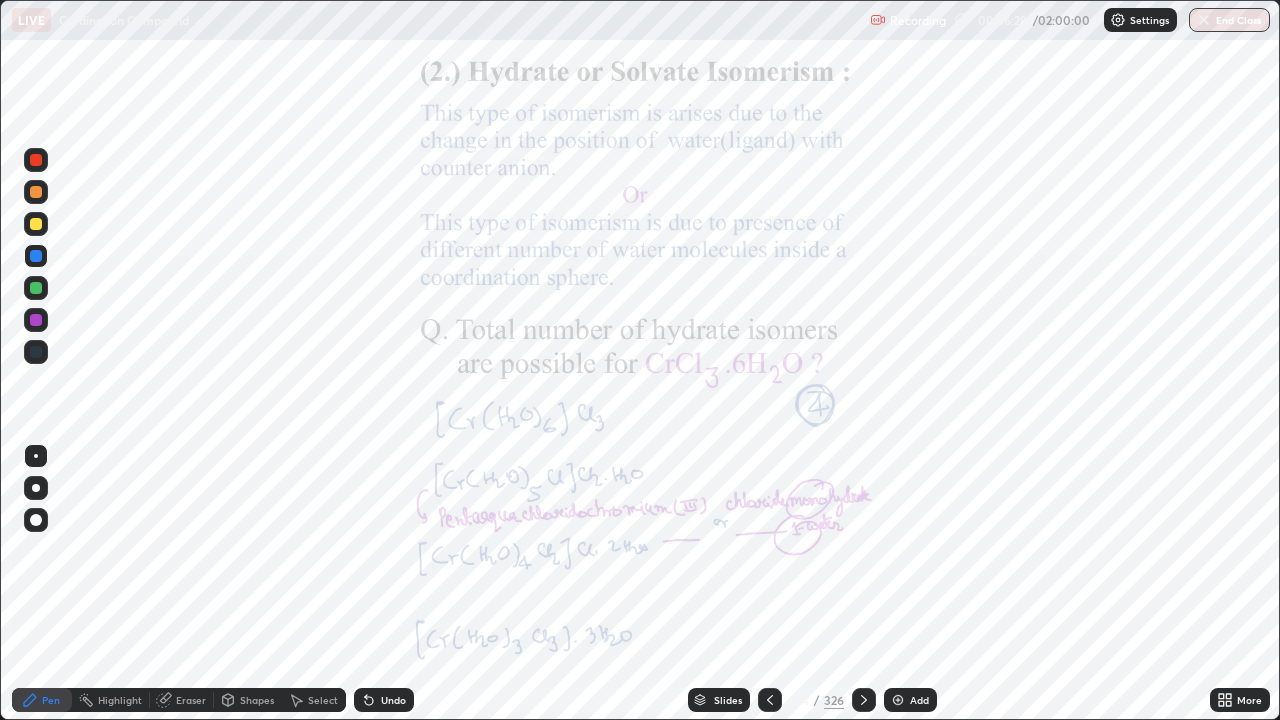 click 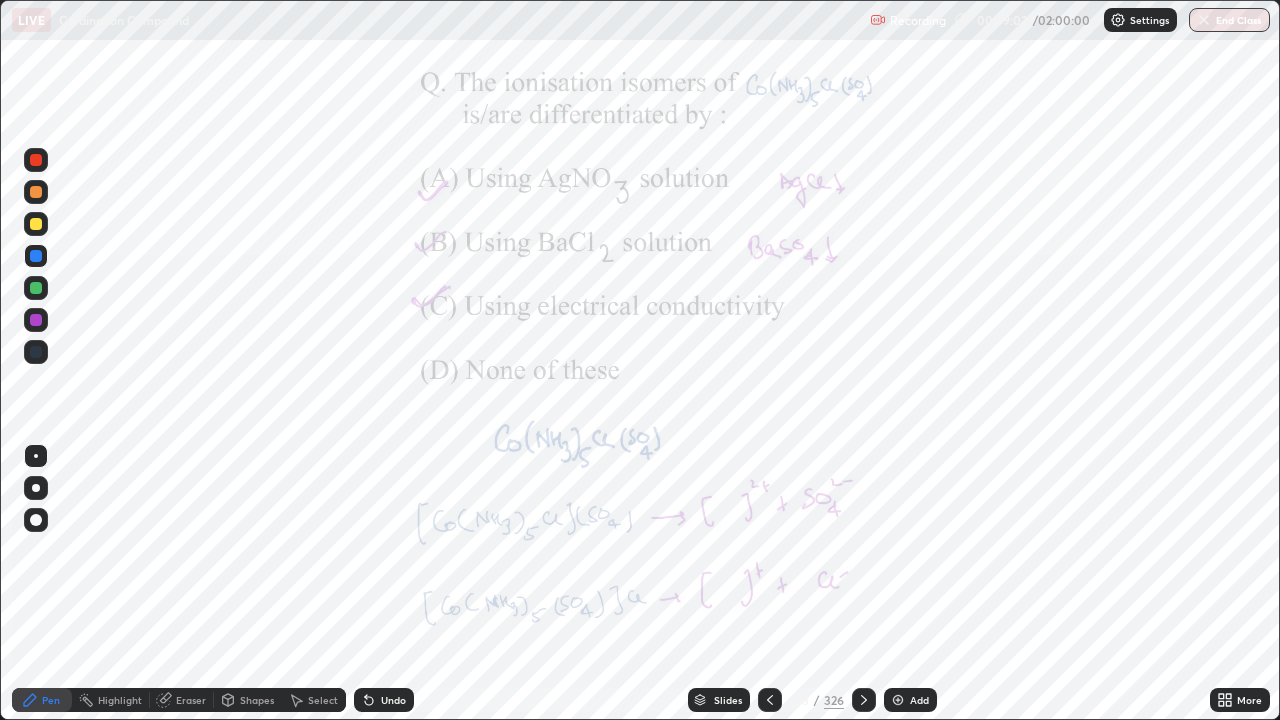 click 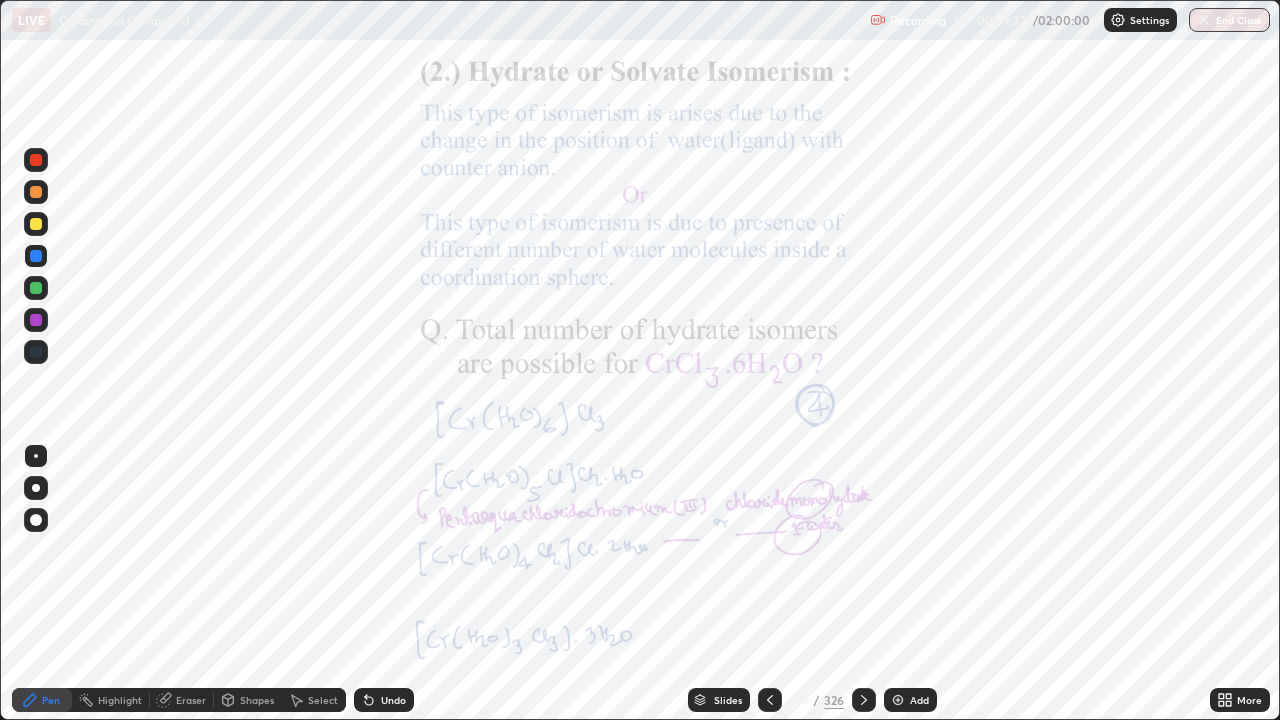 click 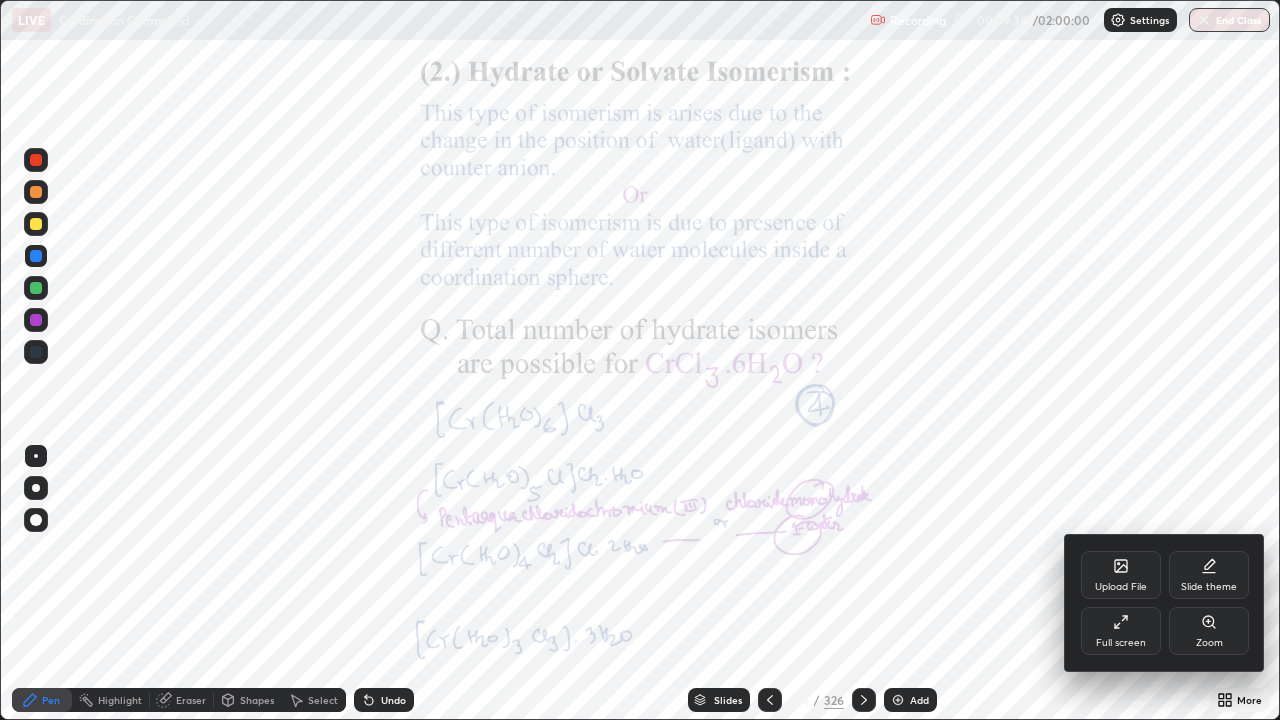 click on "Zoom" at bounding box center (1209, 631) 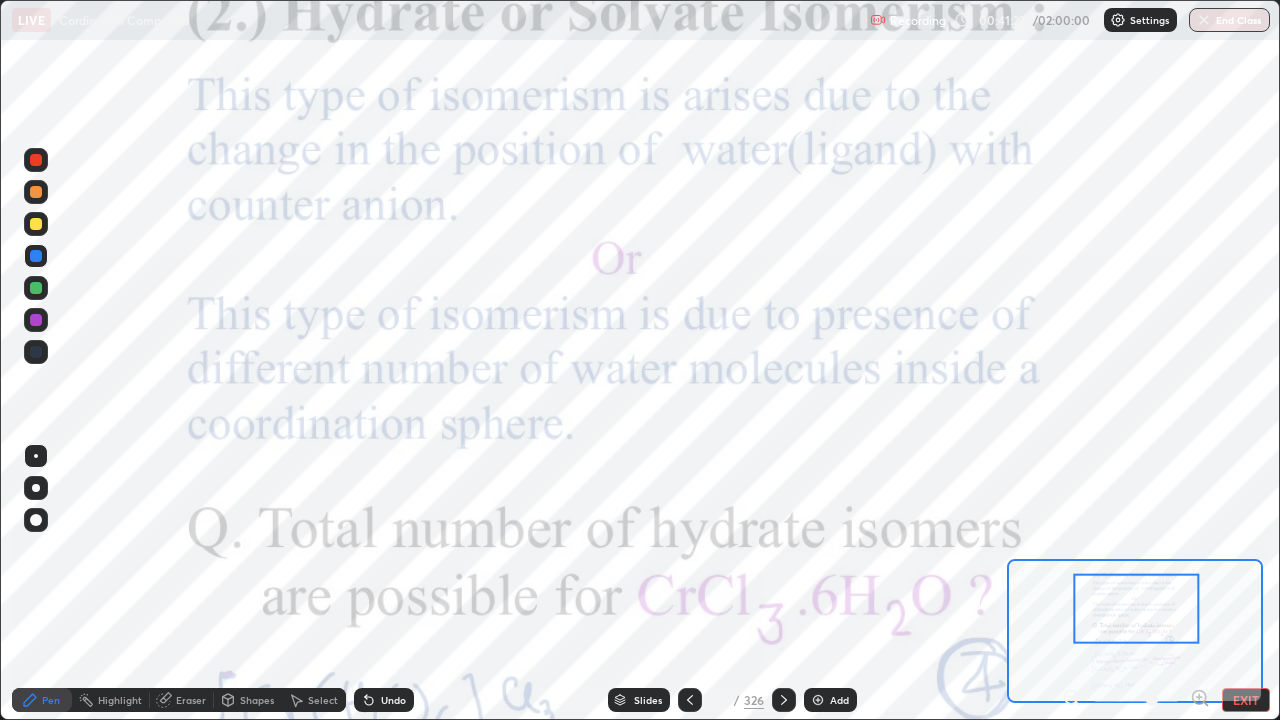click at bounding box center (36, 288) 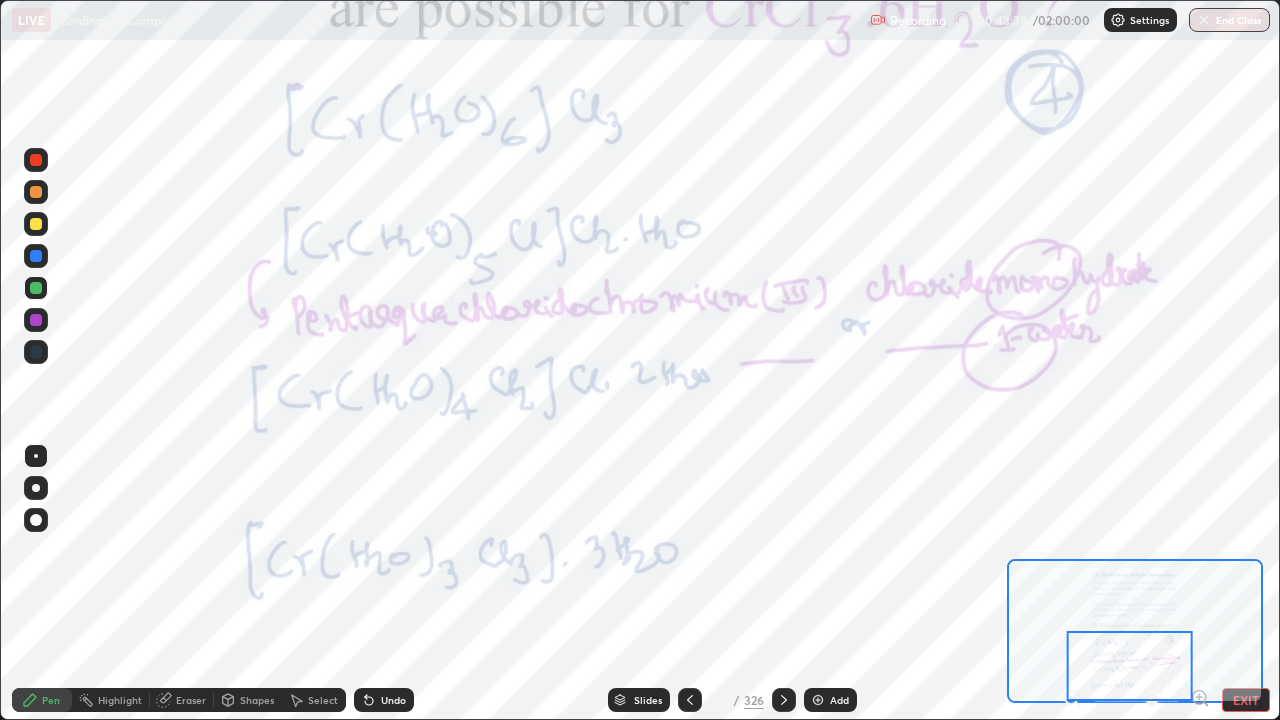 click at bounding box center [36, 160] 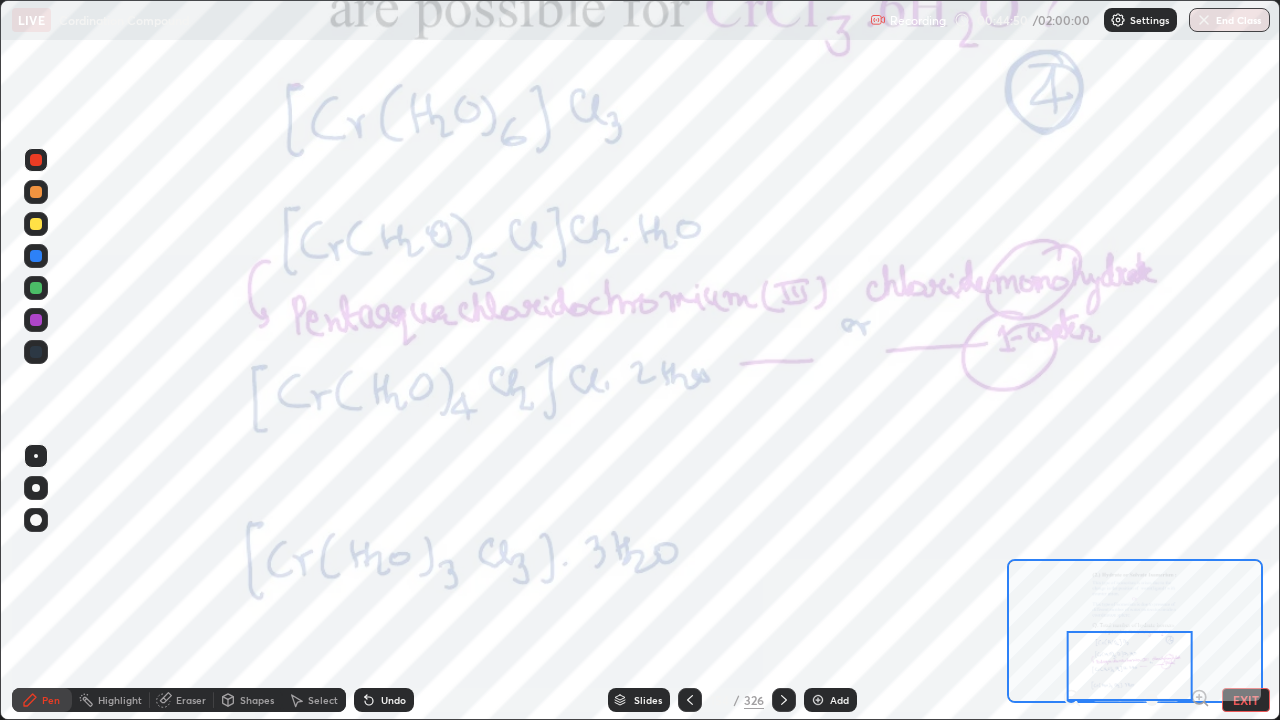 click 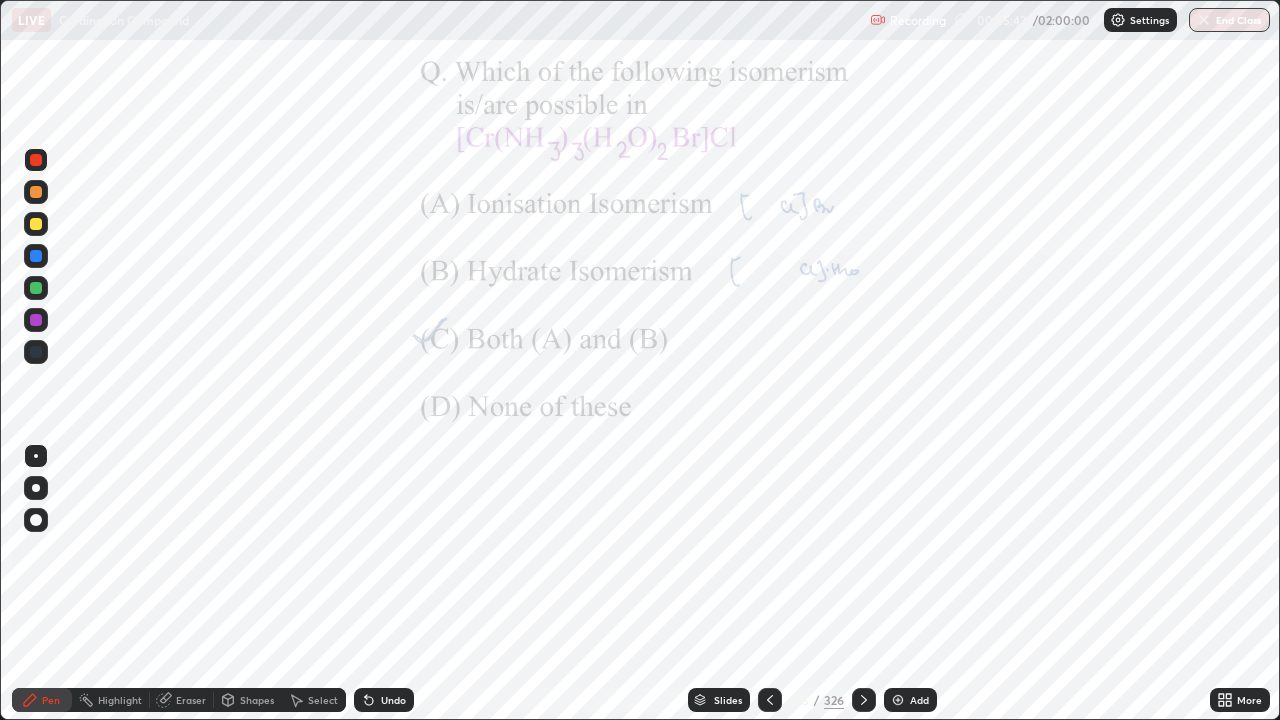 click 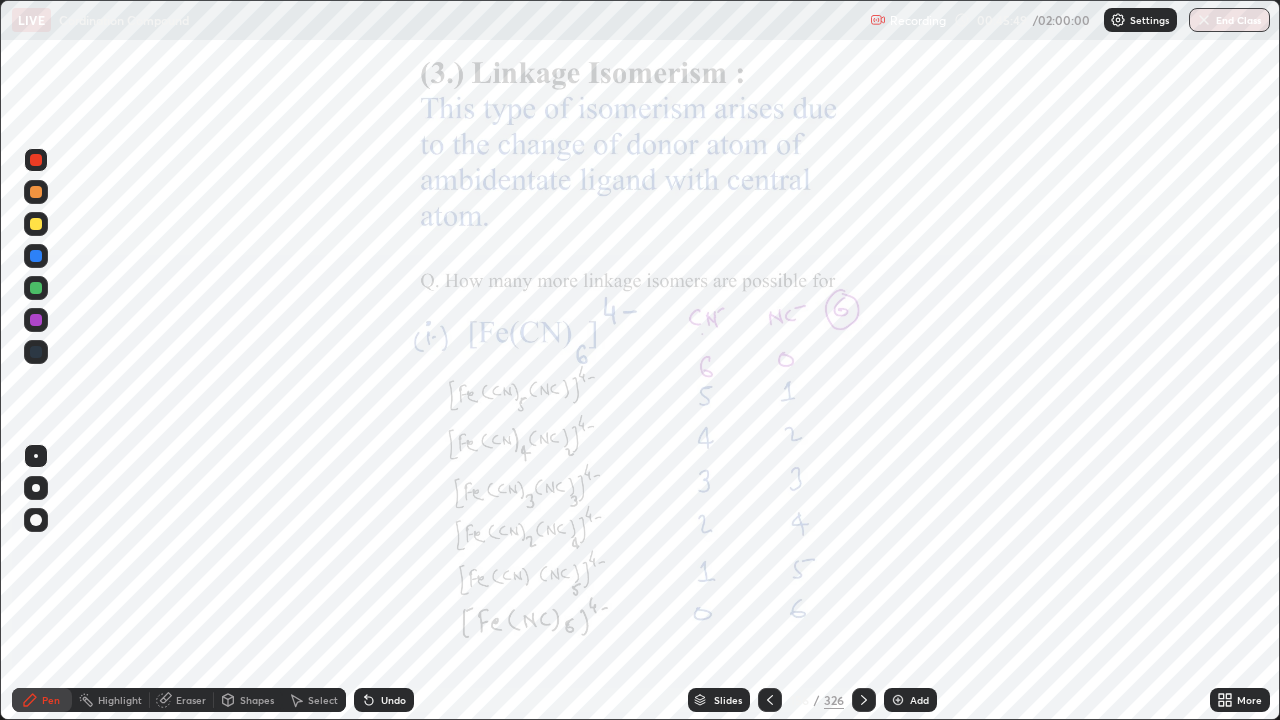 click 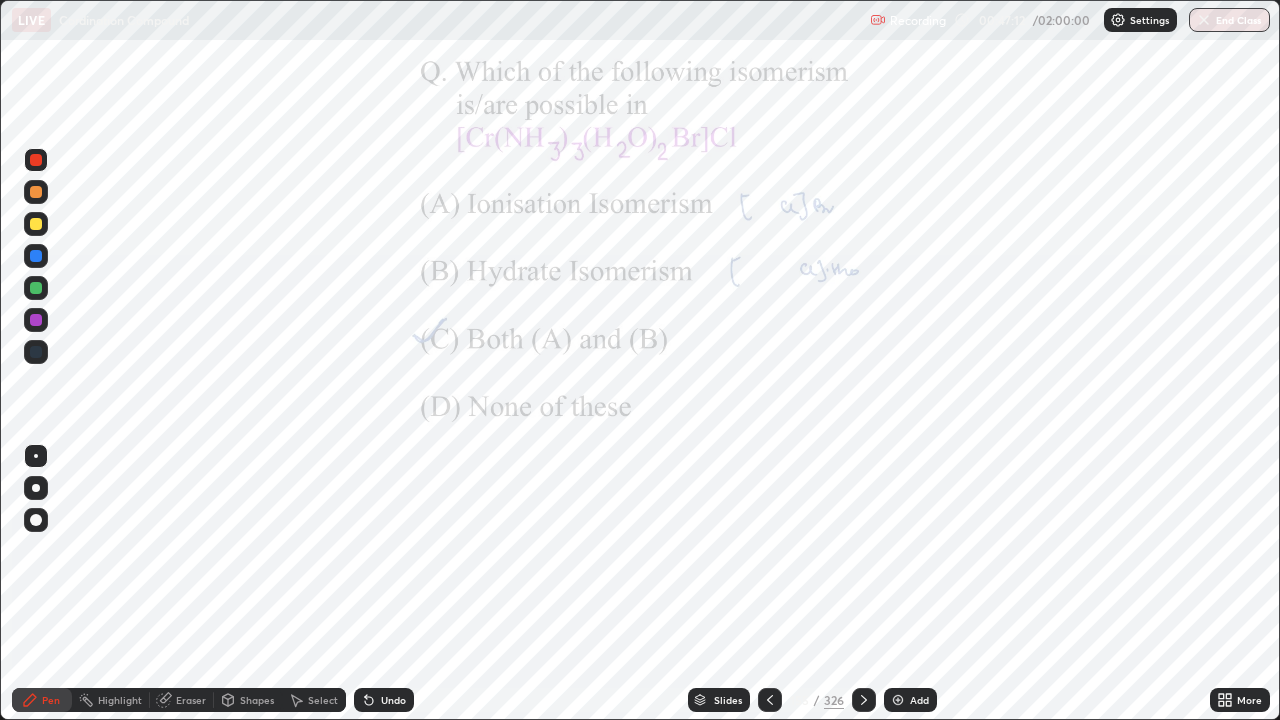 click at bounding box center (864, 700) 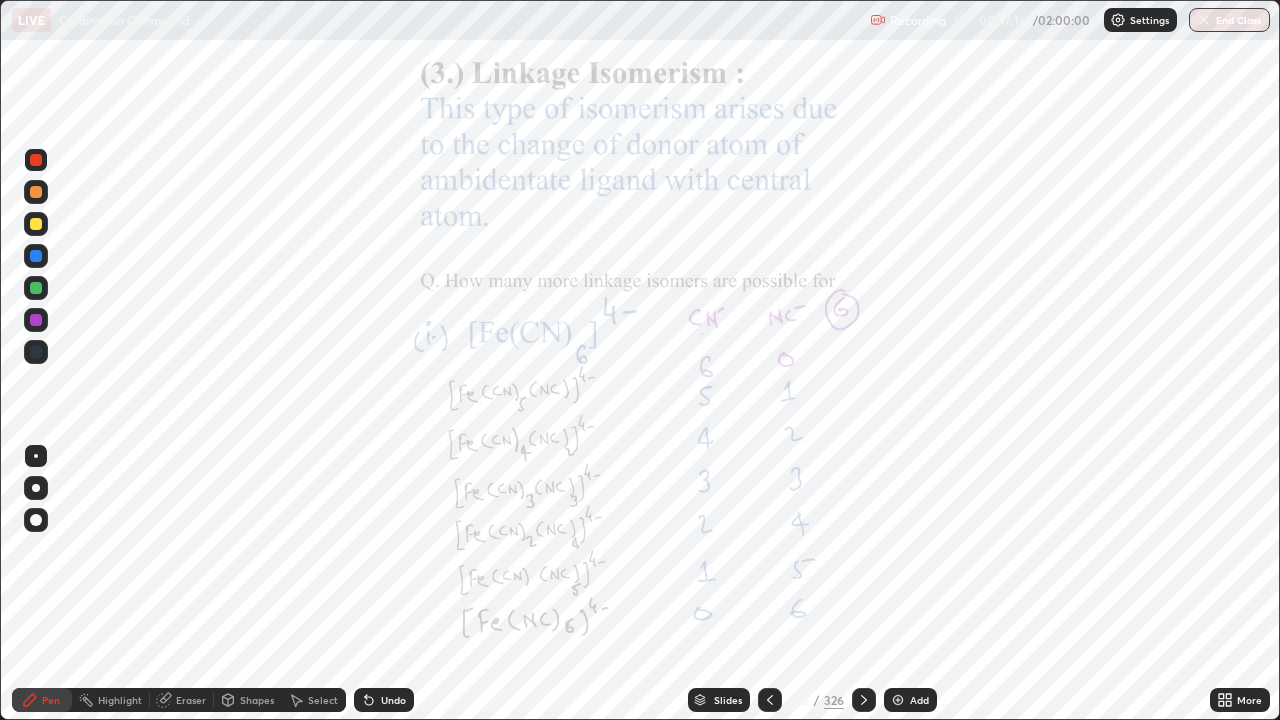 click 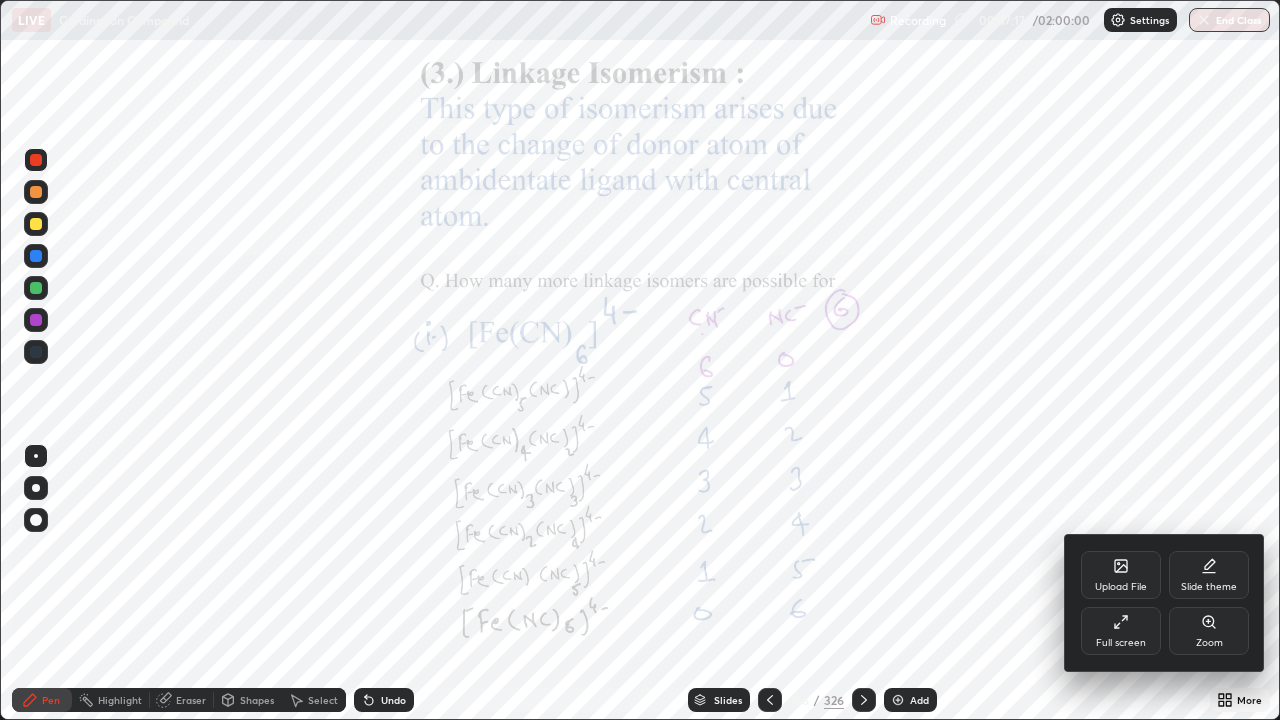 click on "Zoom" at bounding box center (1209, 631) 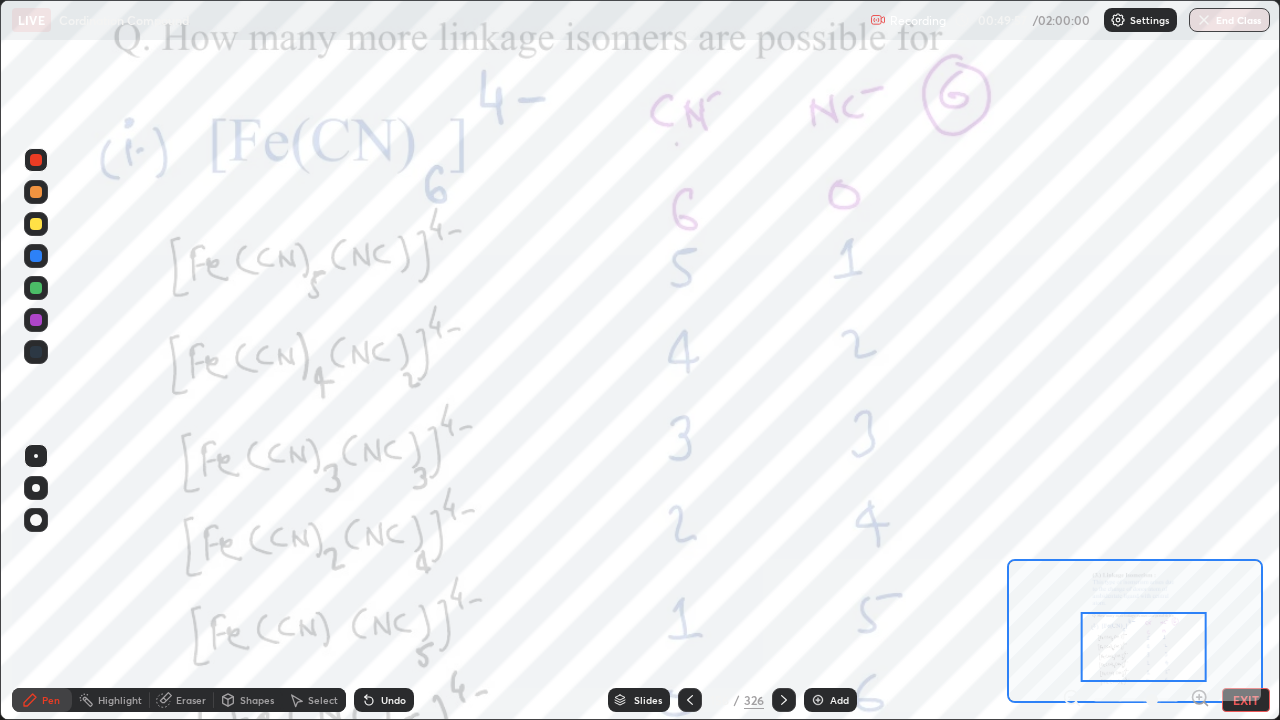 click at bounding box center [36, 288] 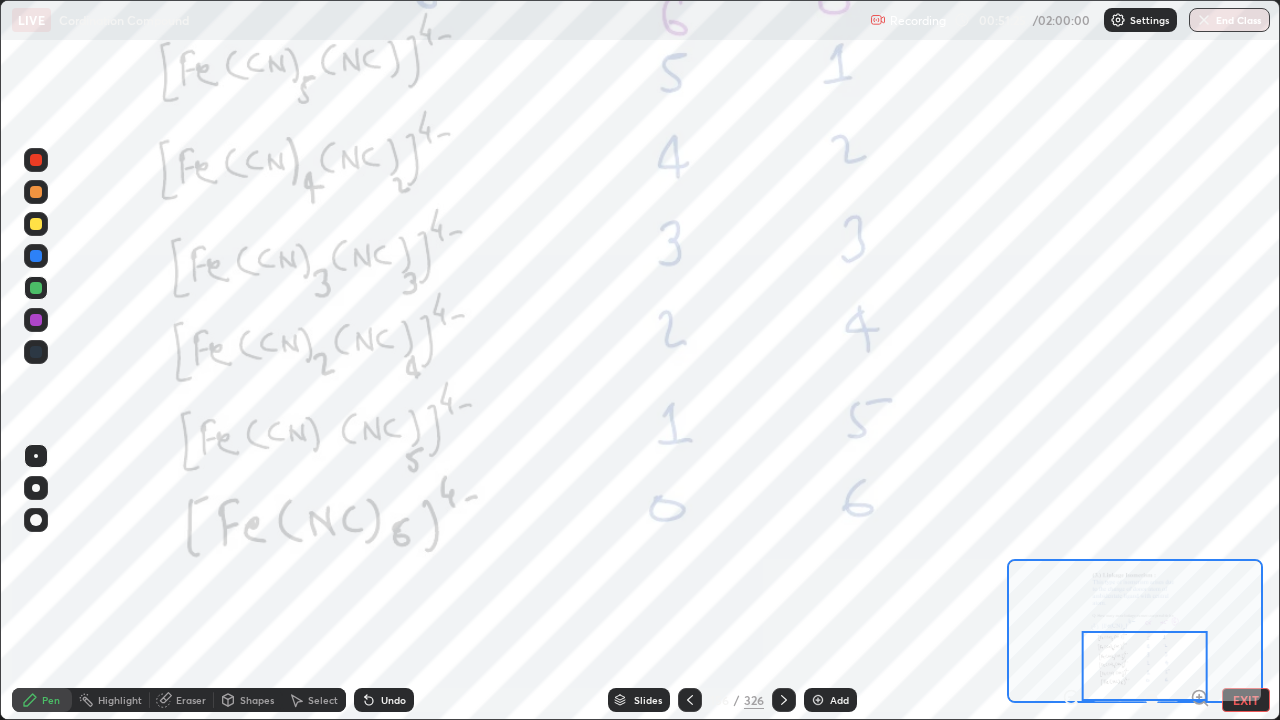 click 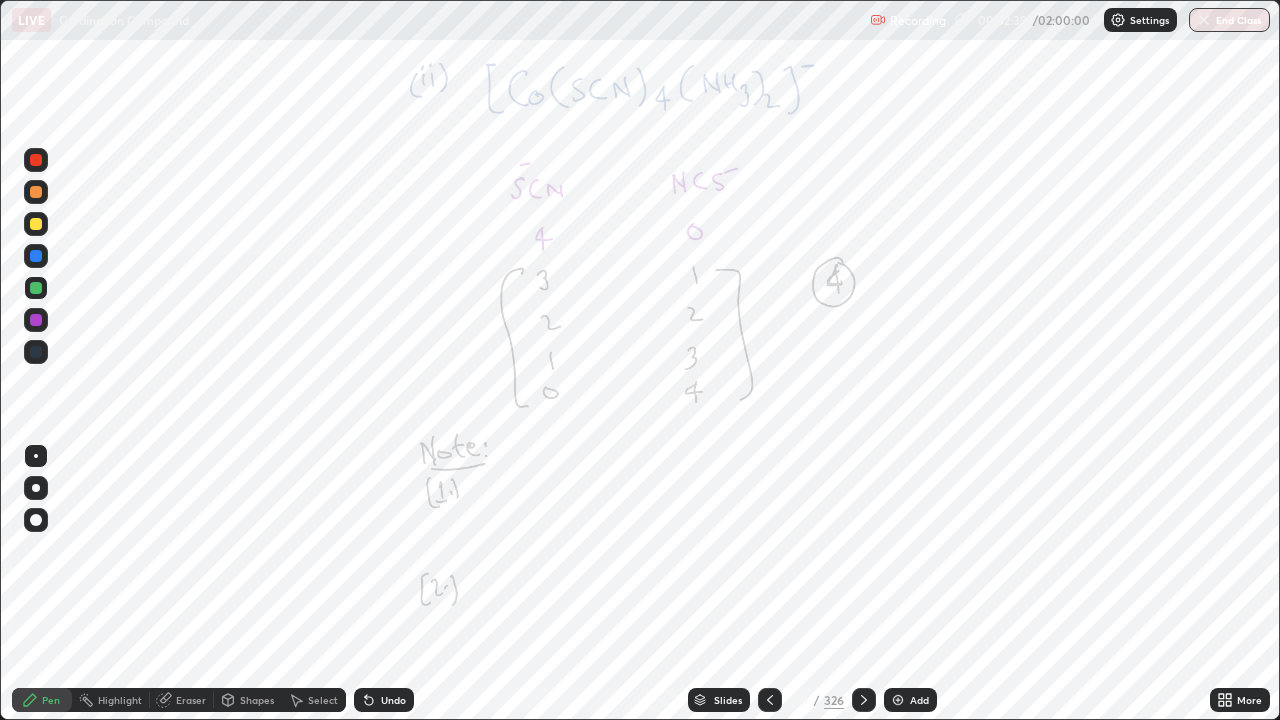 click at bounding box center [36, 320] 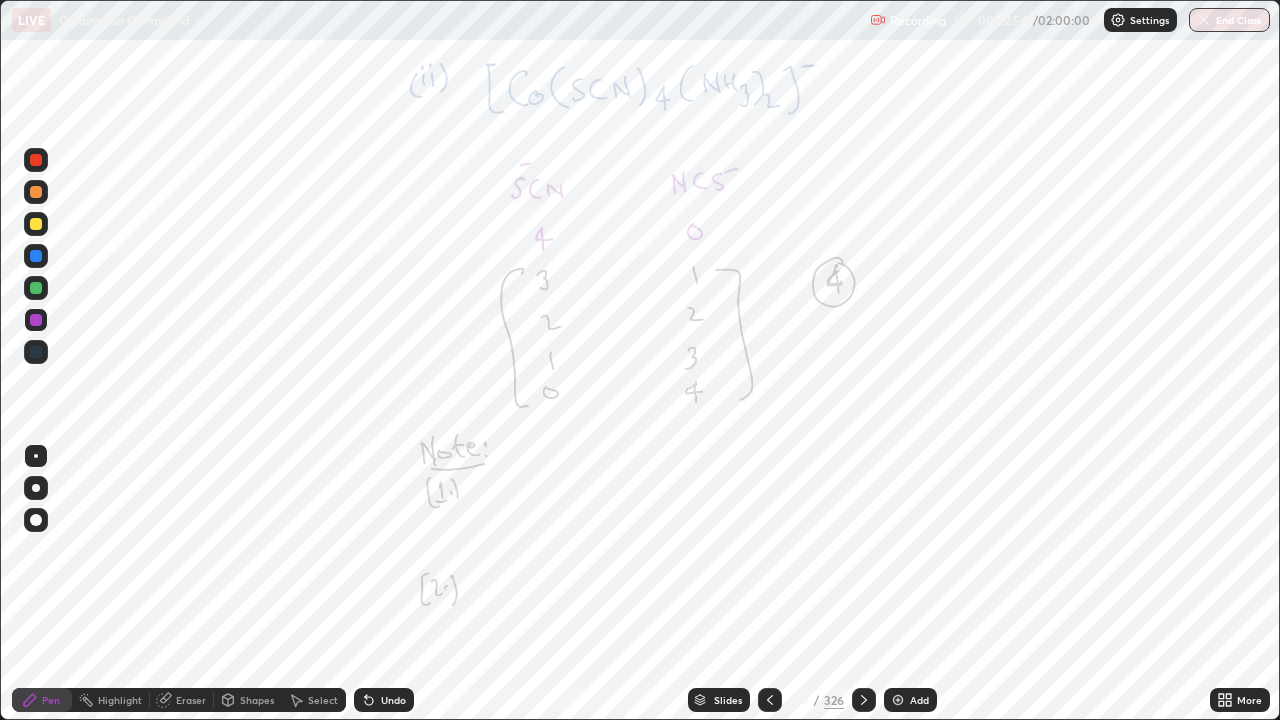 click 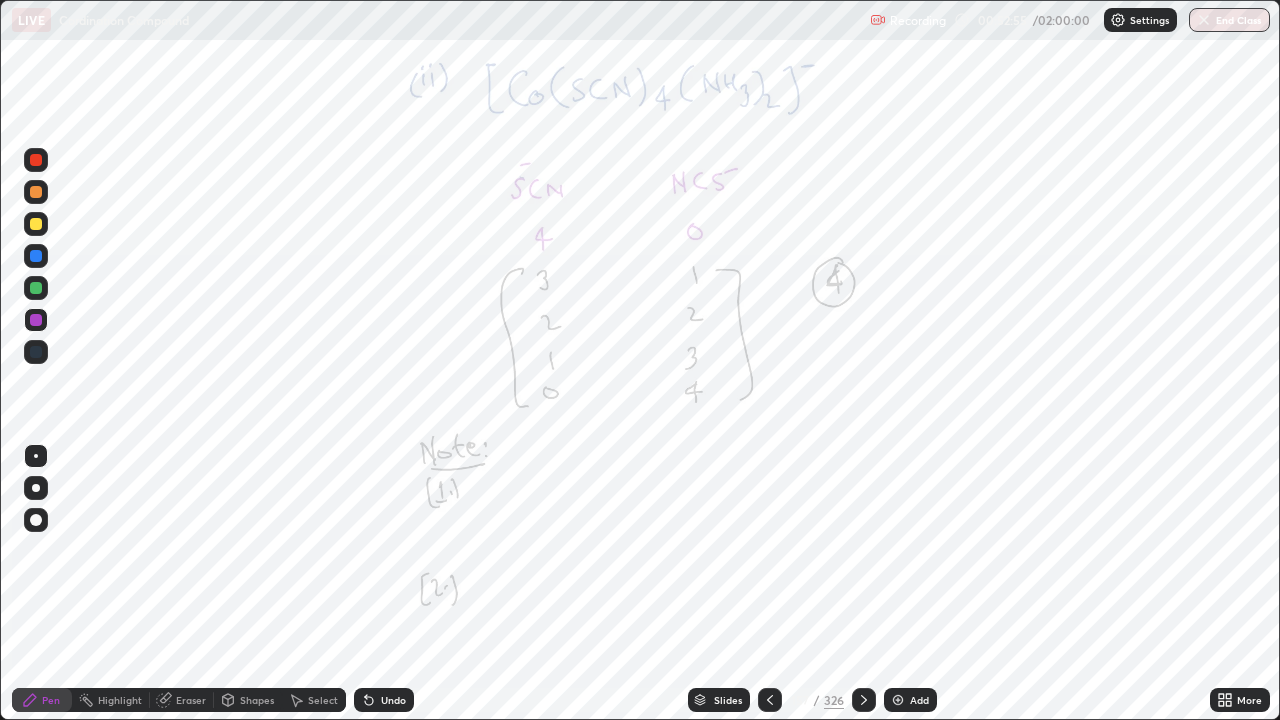 click 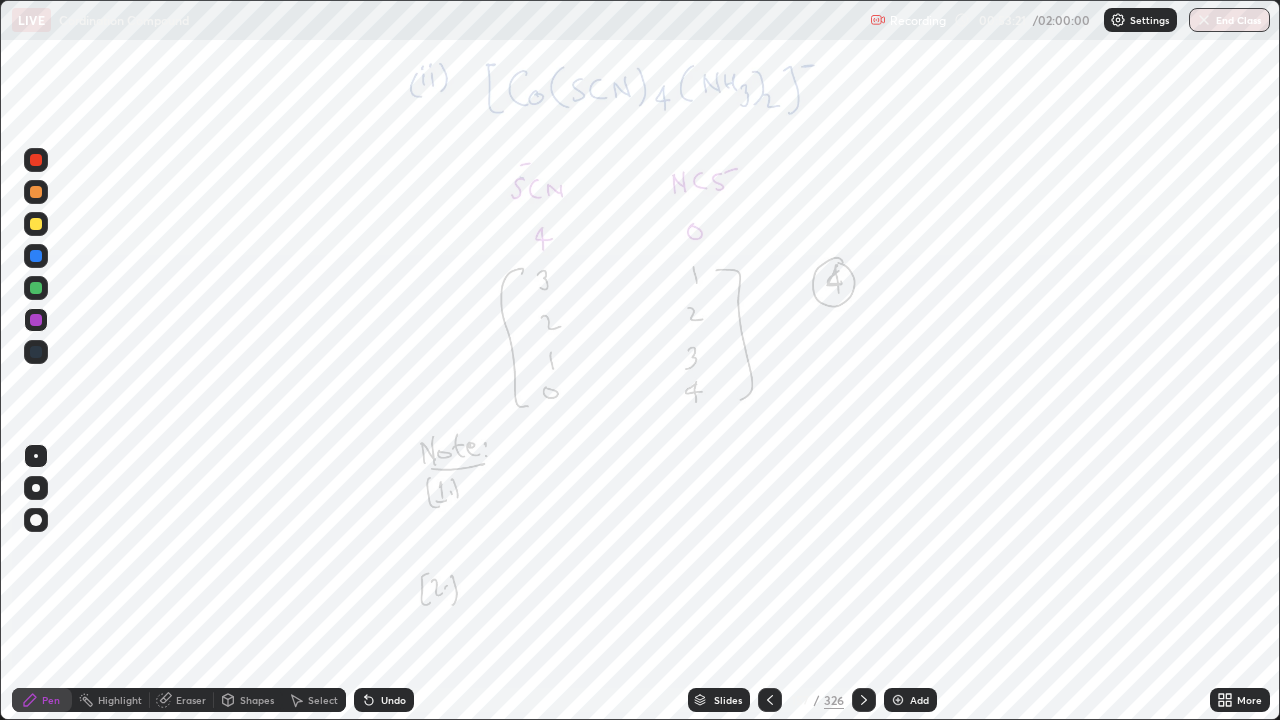 click 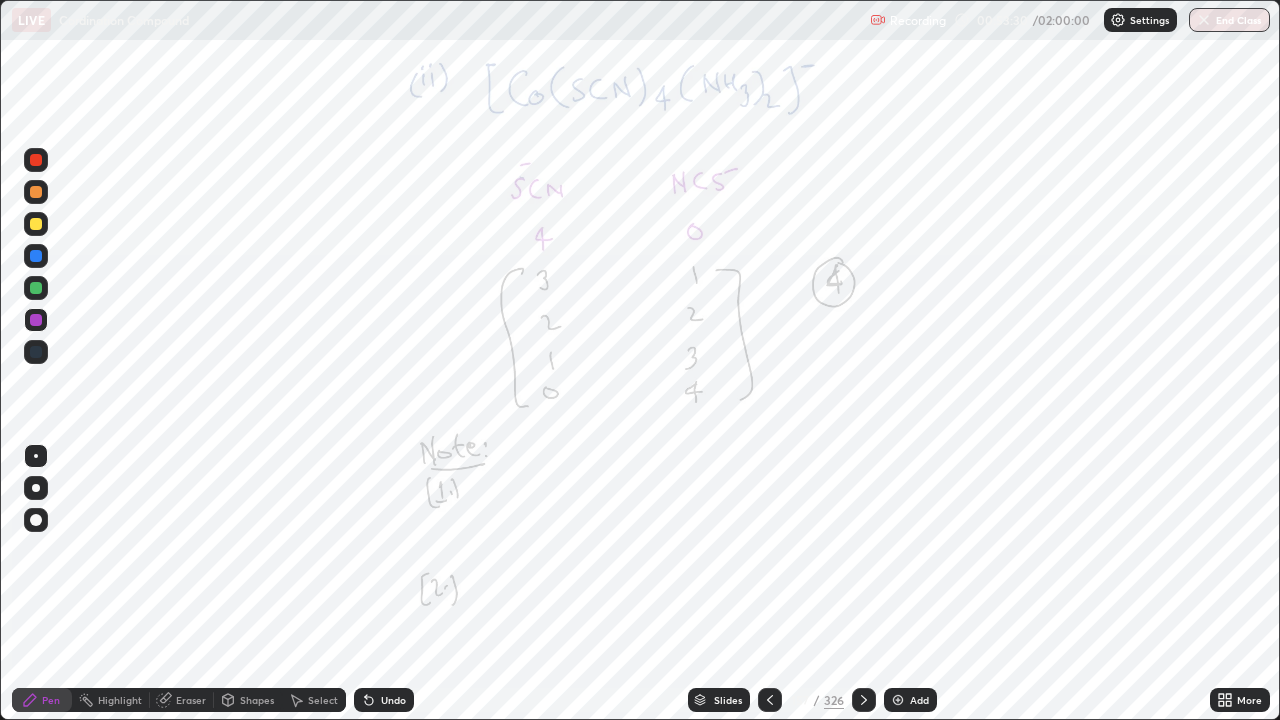 click 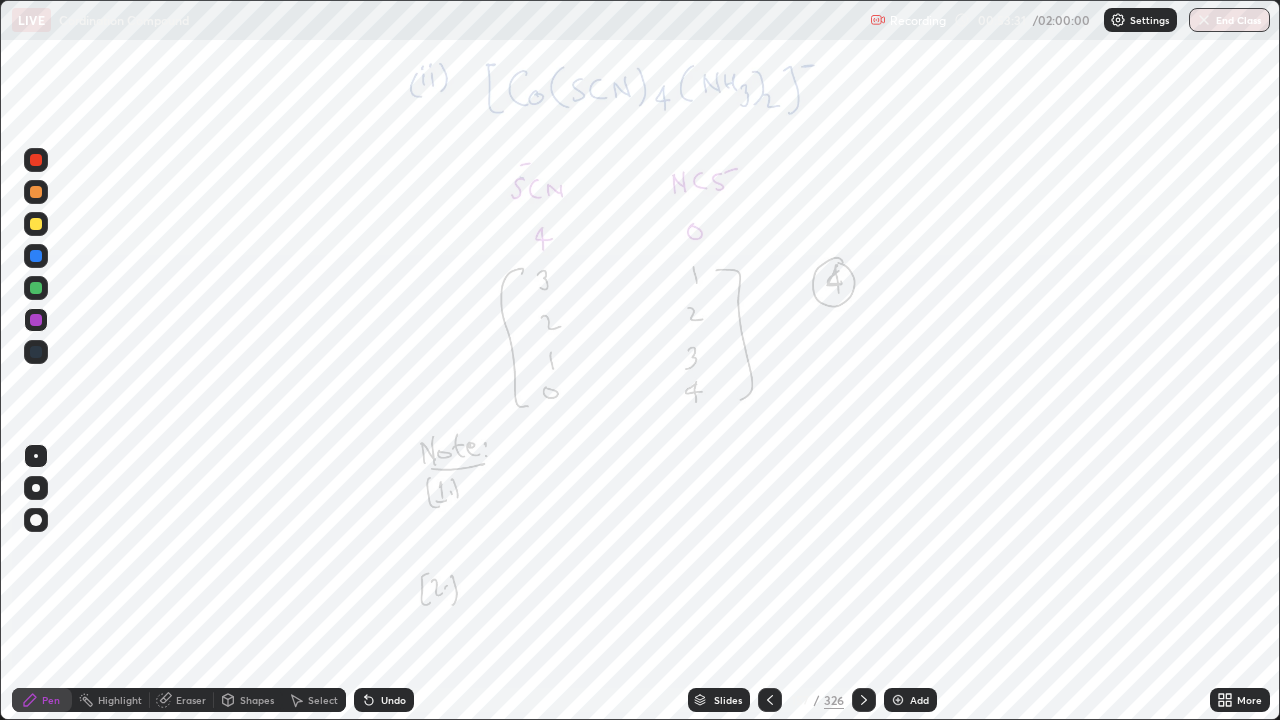 click 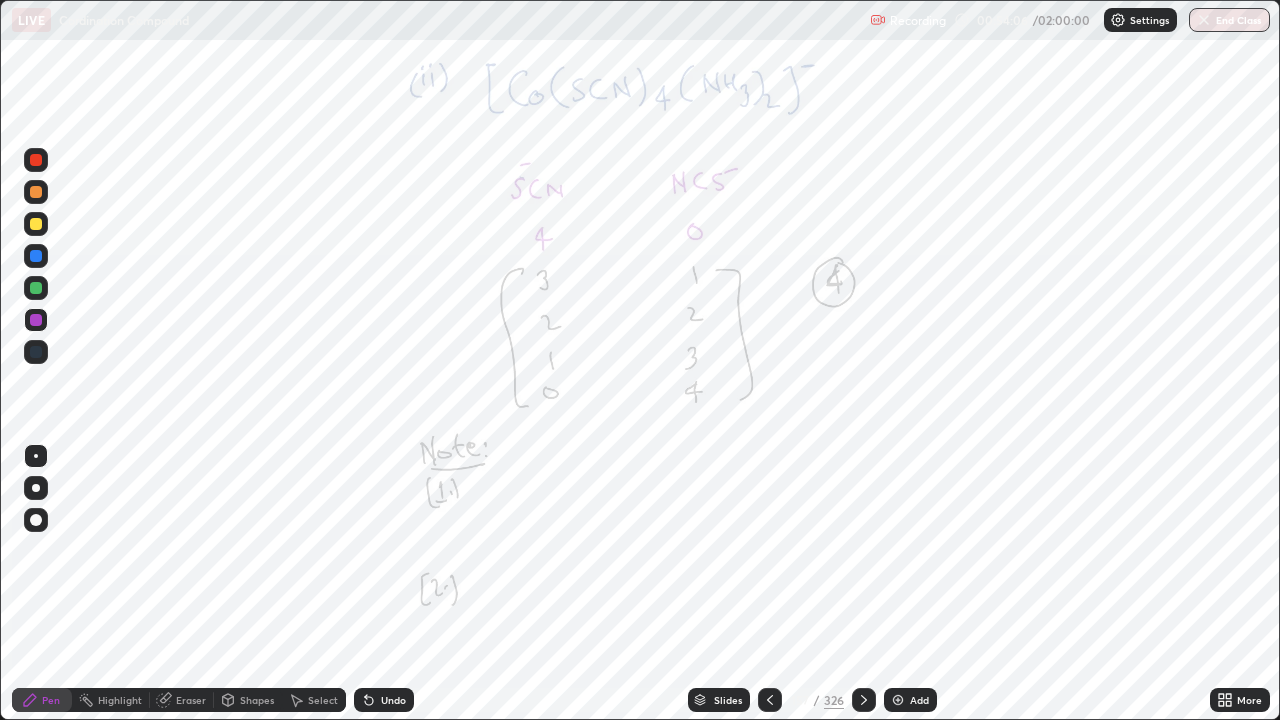 click at bounding box center [36, 160] 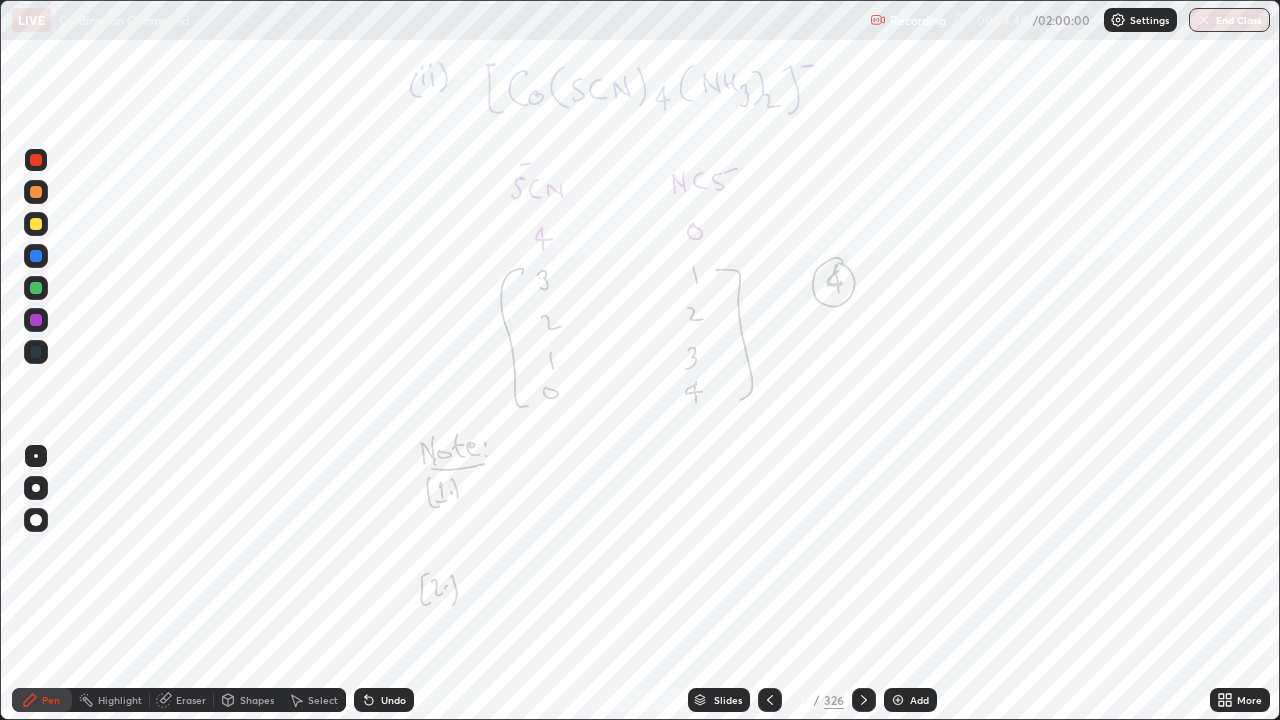 click 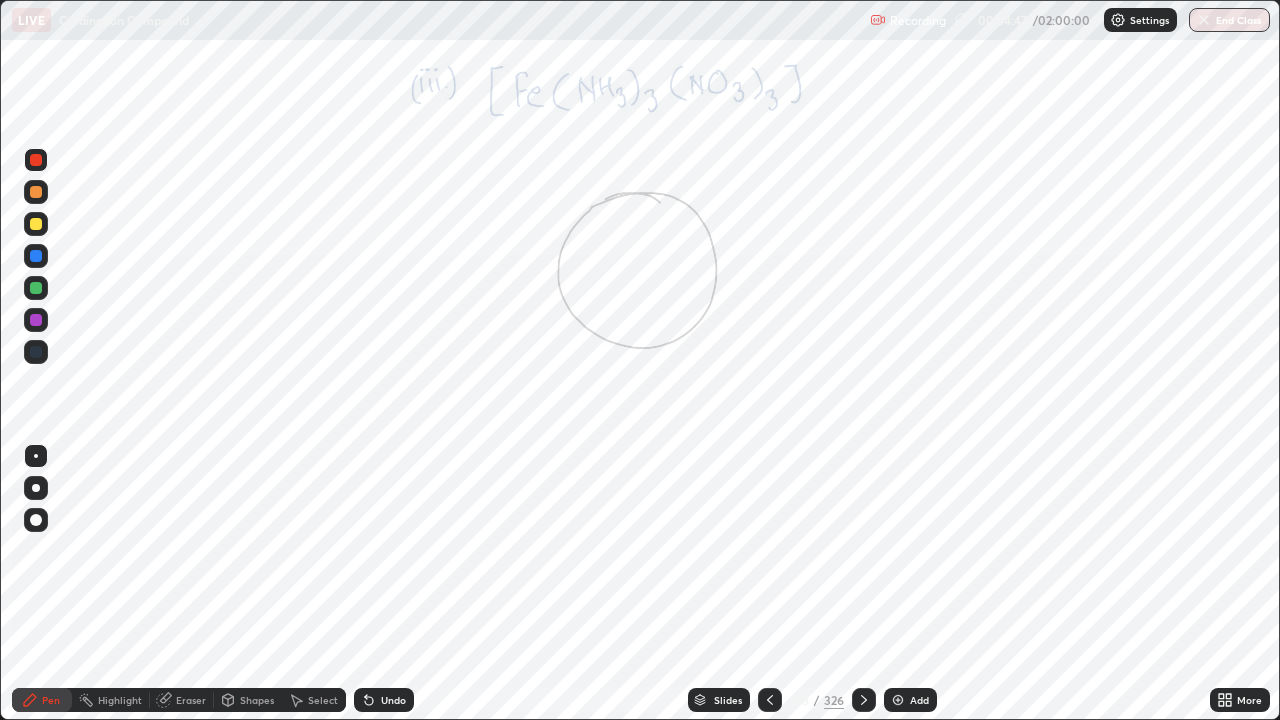 click 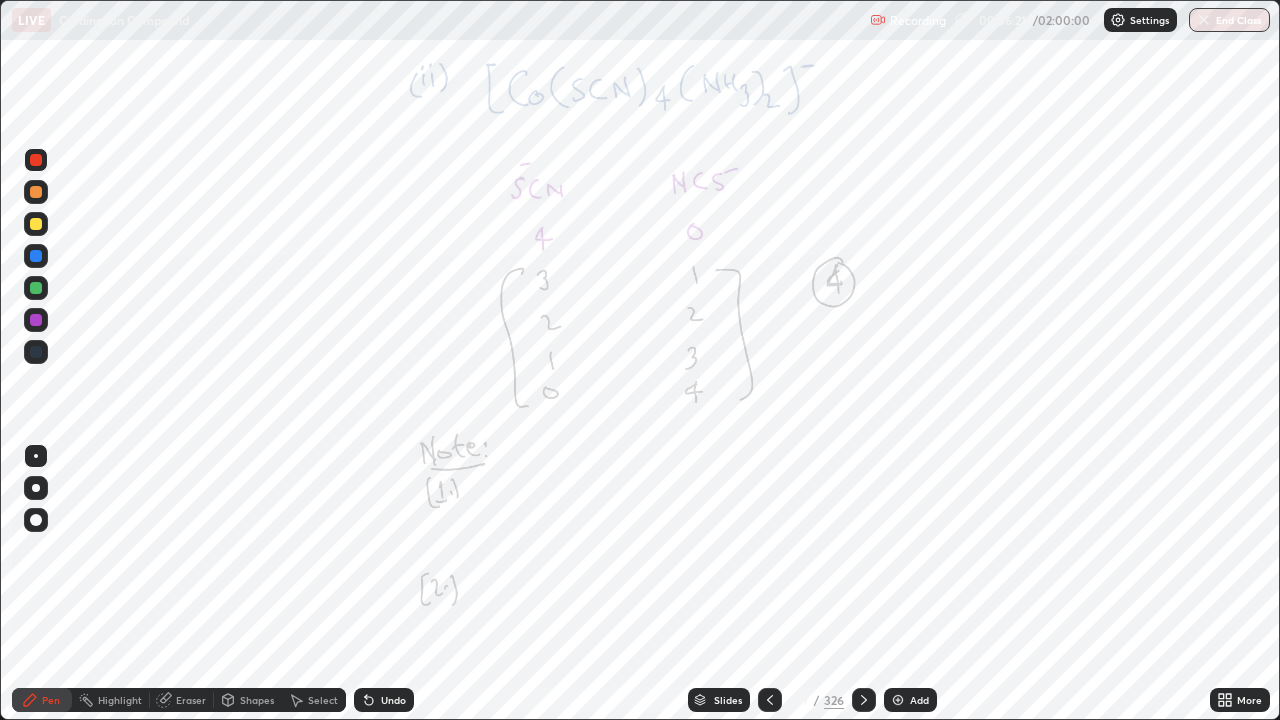 click 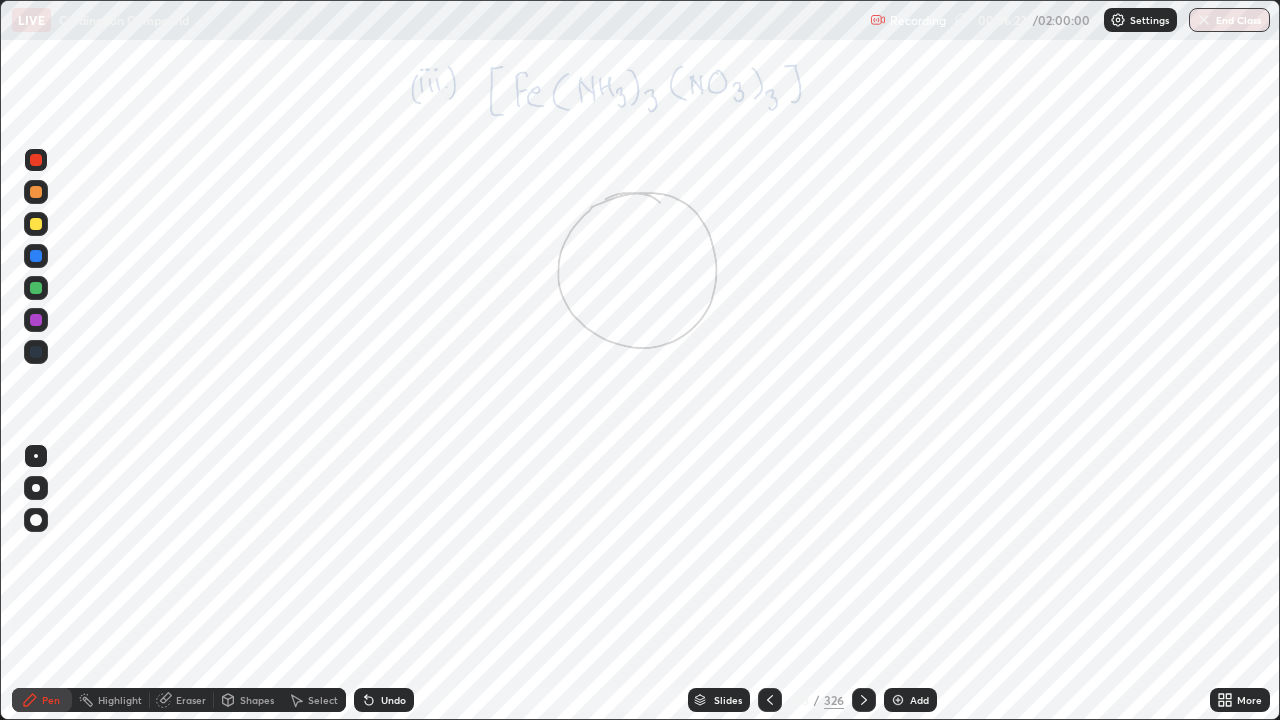 click 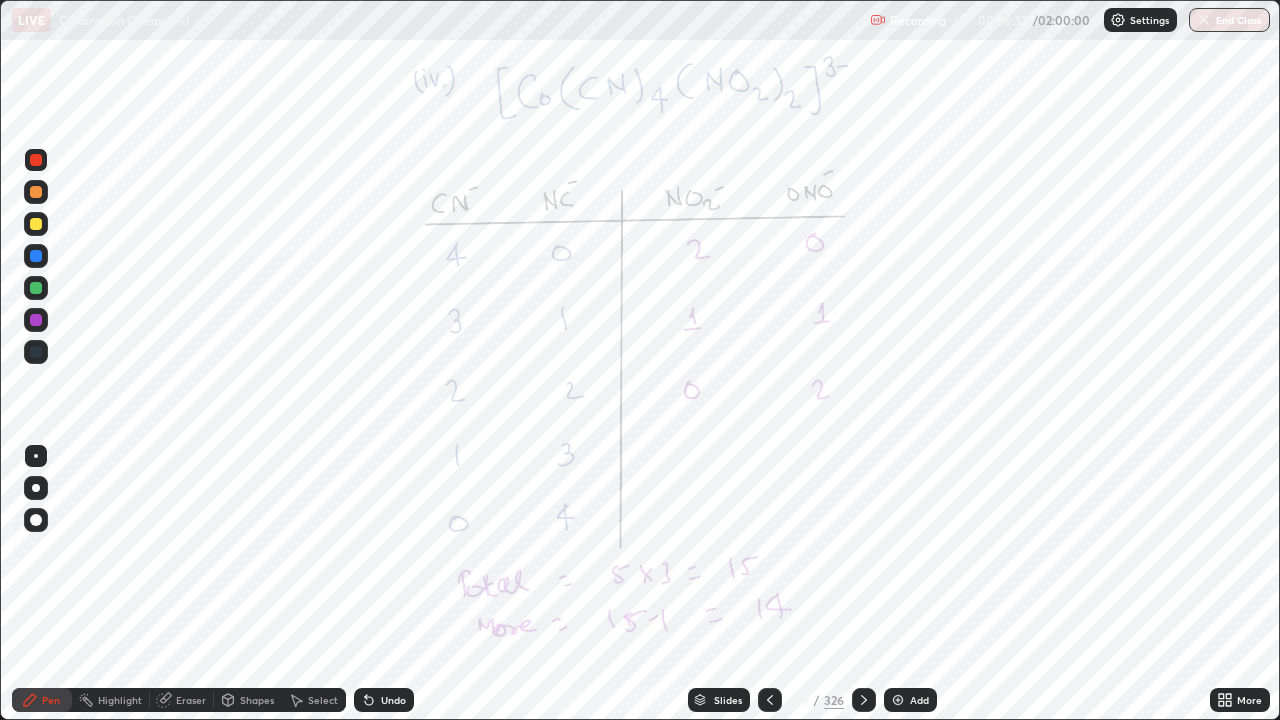 click at bounding box center (36, 160) 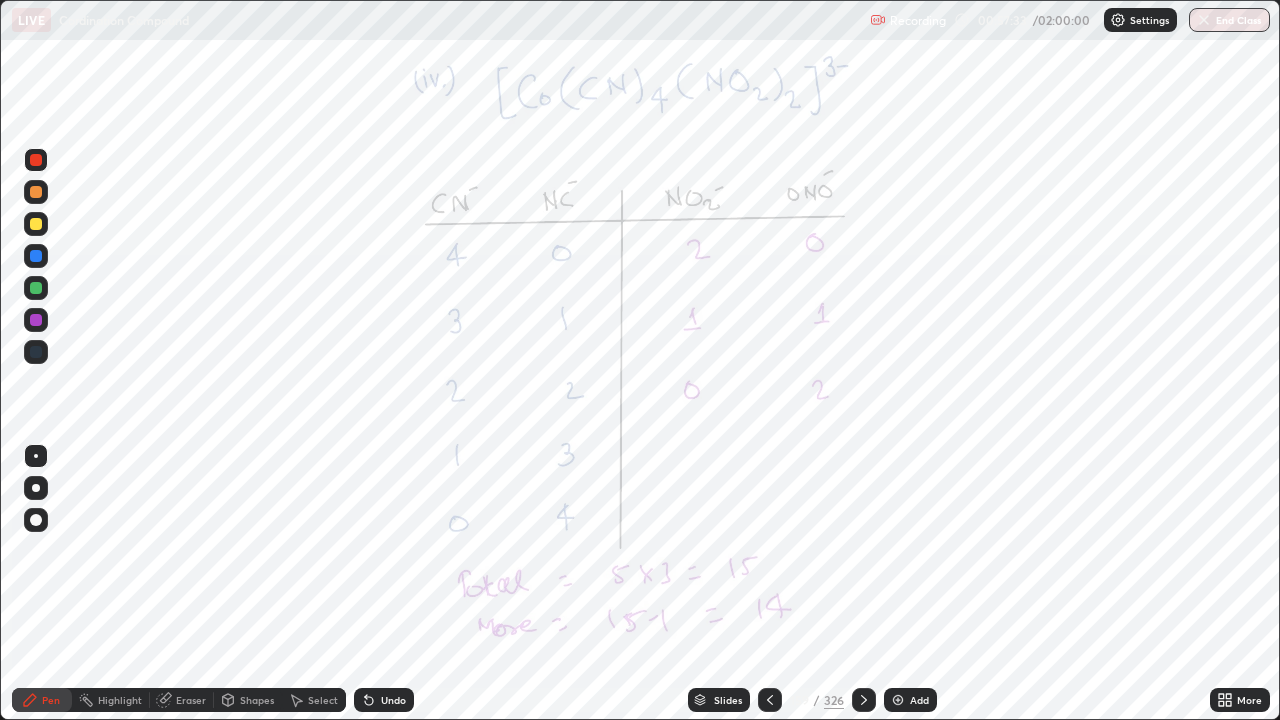 click at bounding box center (36, 256) 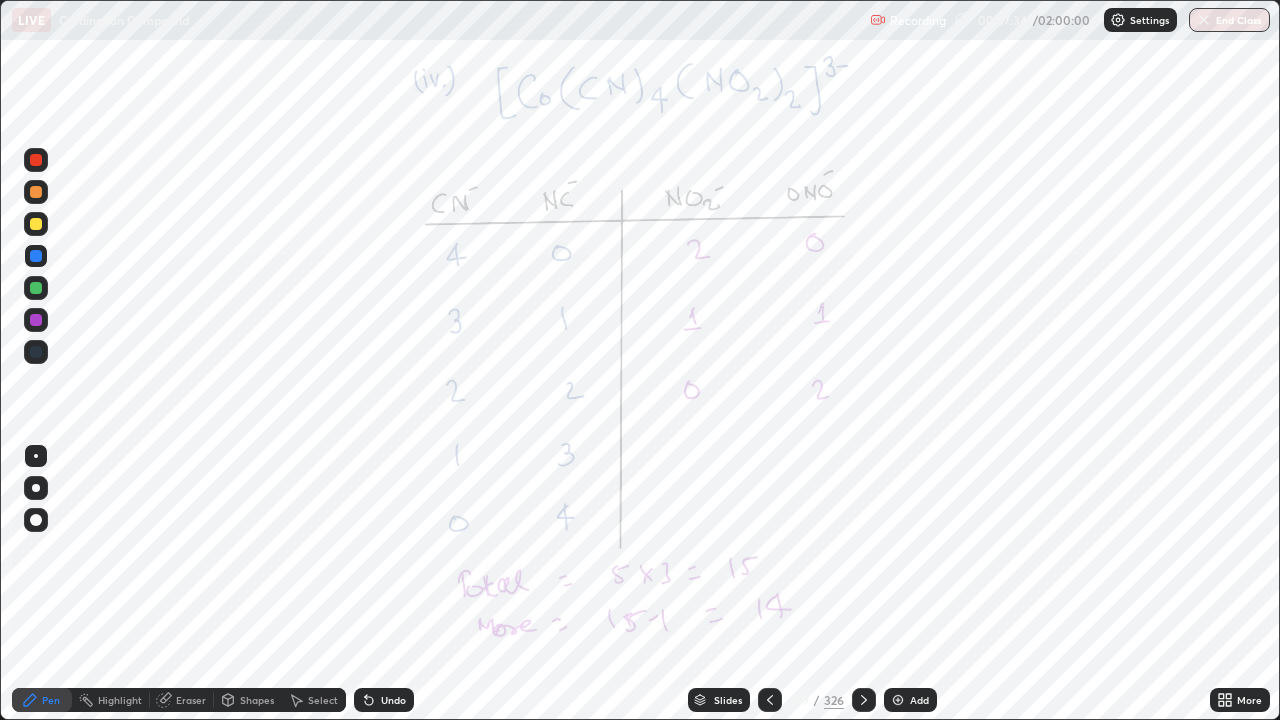 click at bounding box center (36, 288) 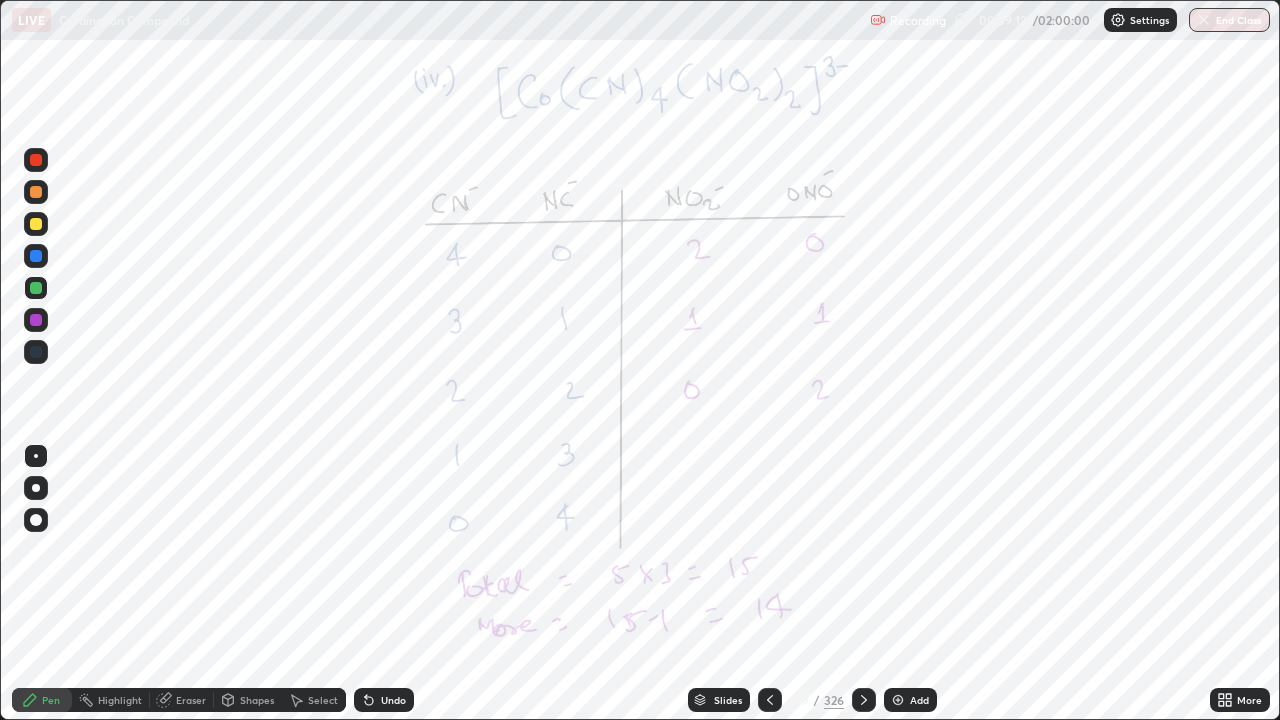 click 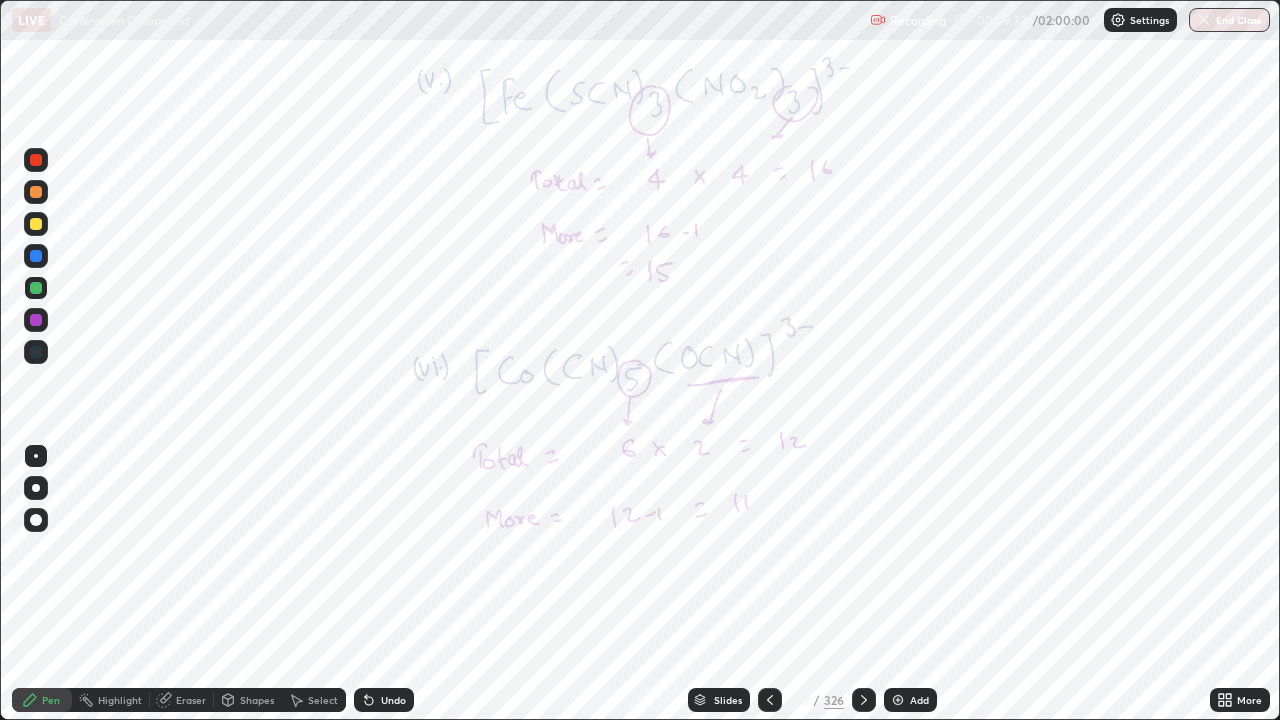 click at bounding box center [864, 700] 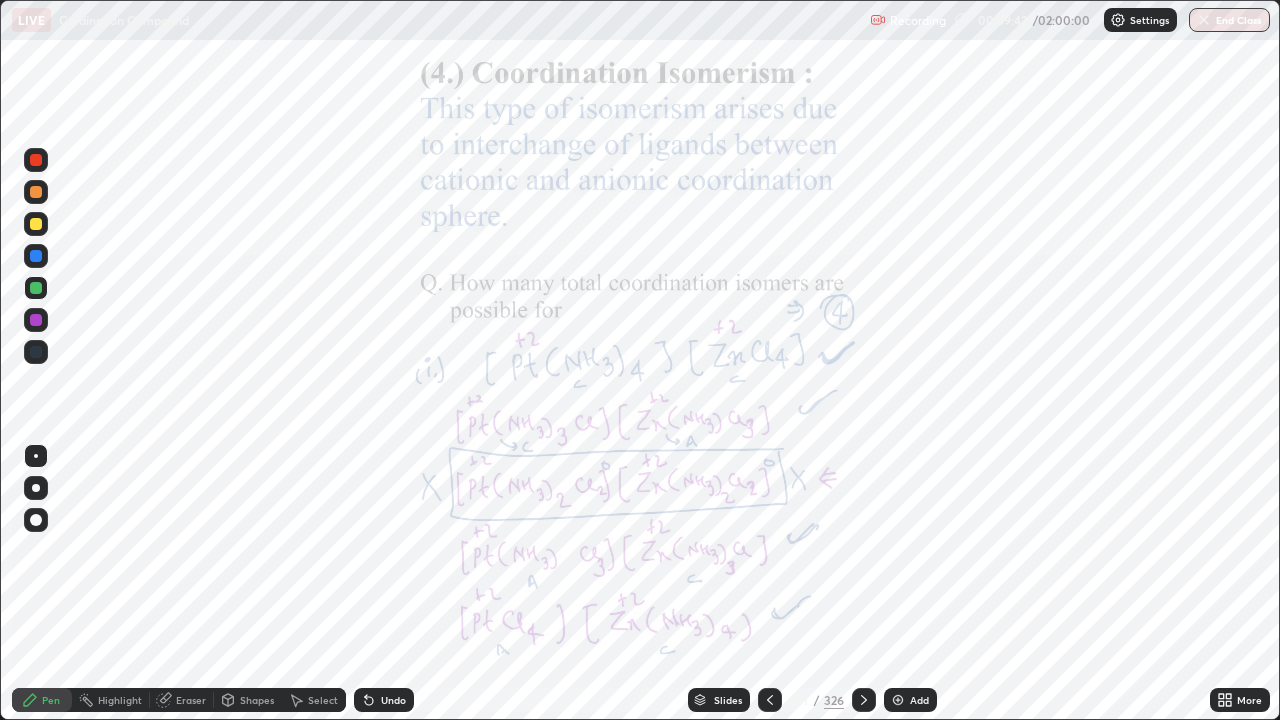 click on "More" at bounding box center [1240, 700] 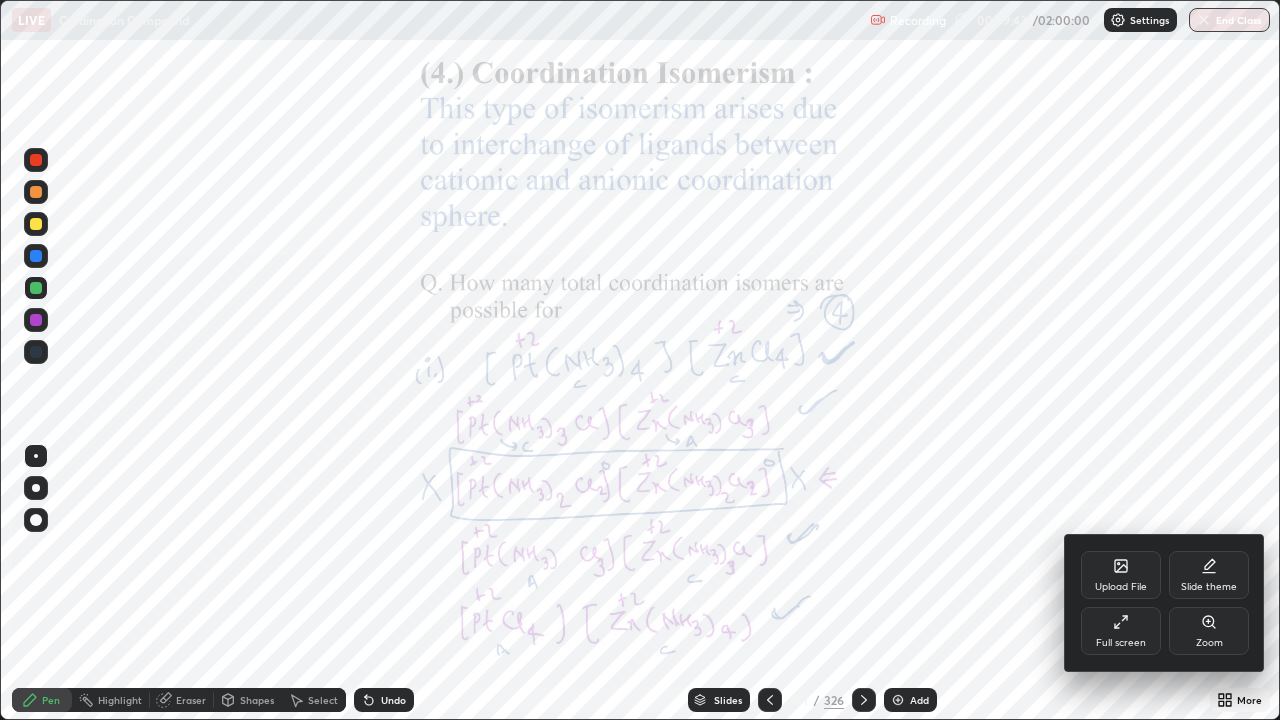 click on "Zoom" at bounding box center [1209, 643] 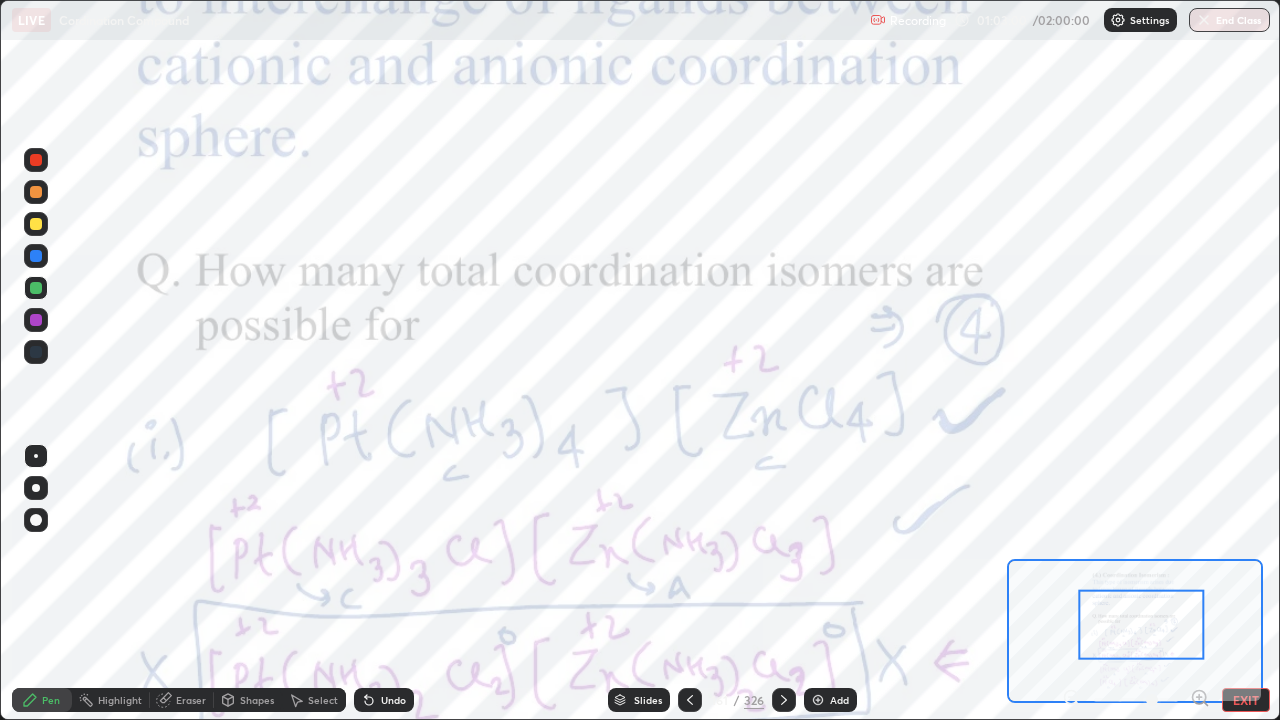 click at bounding box center (818, 700) 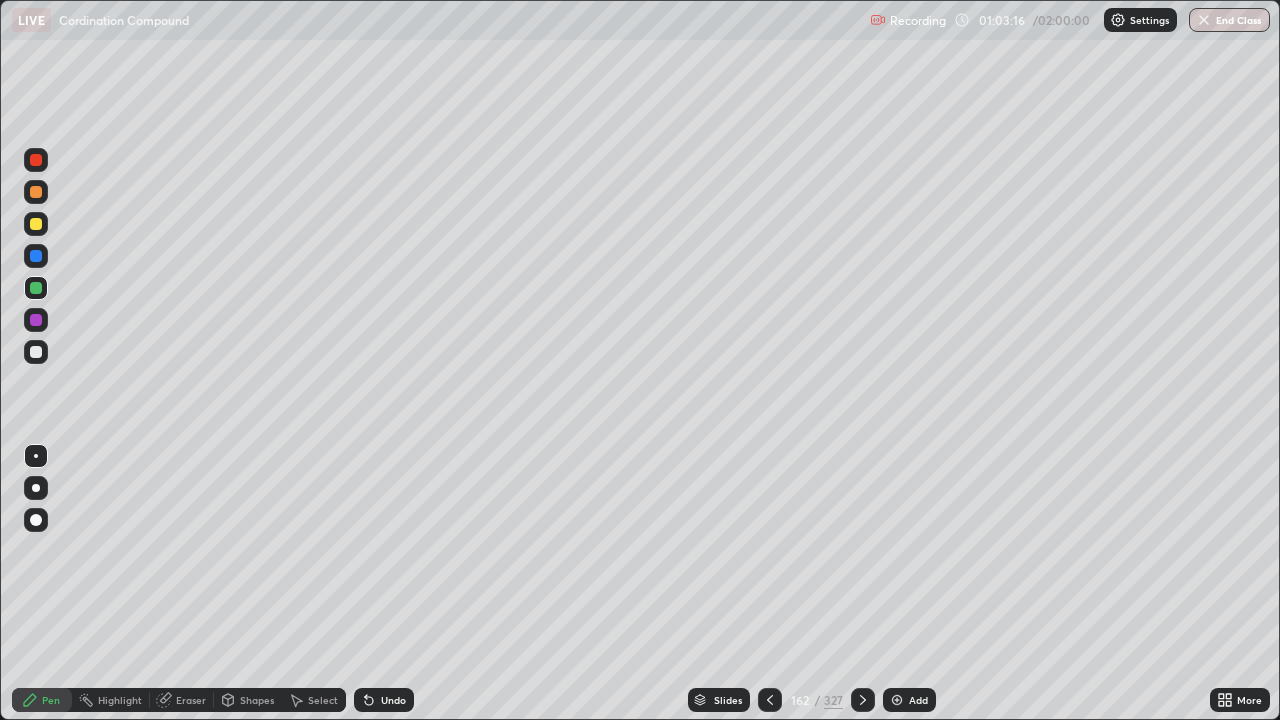 click 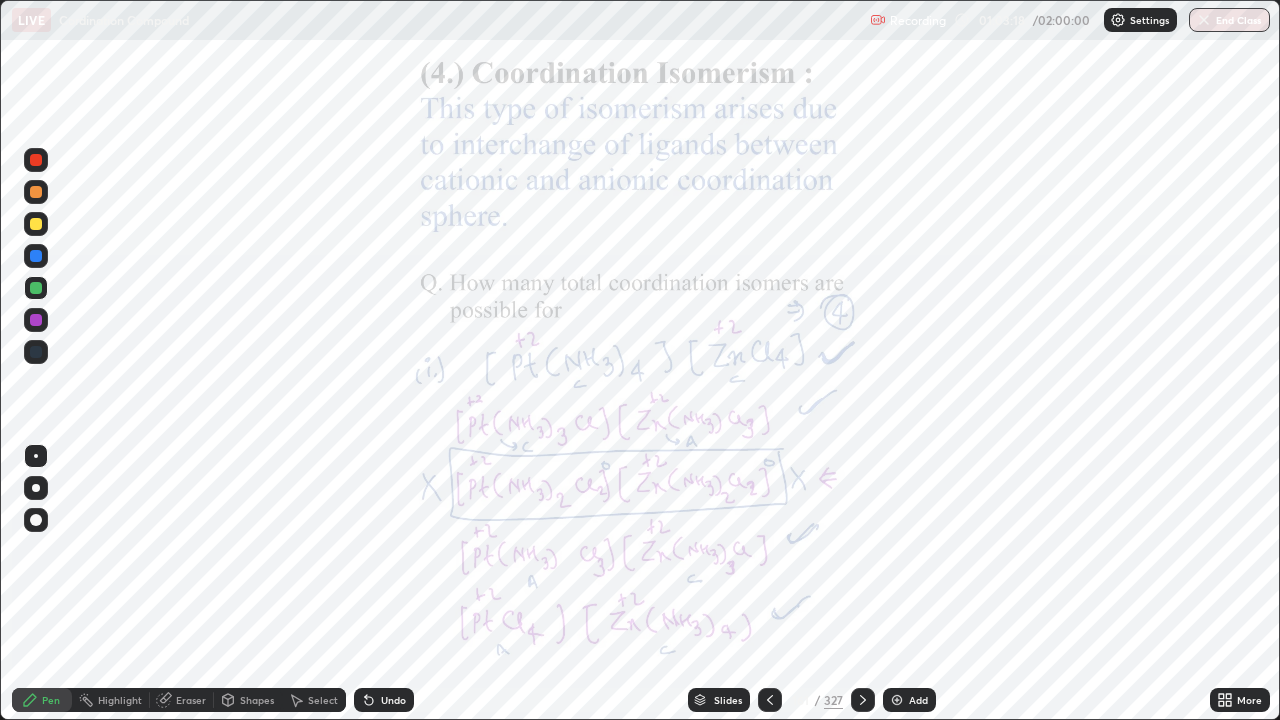 click at bounding box center (863, 700) 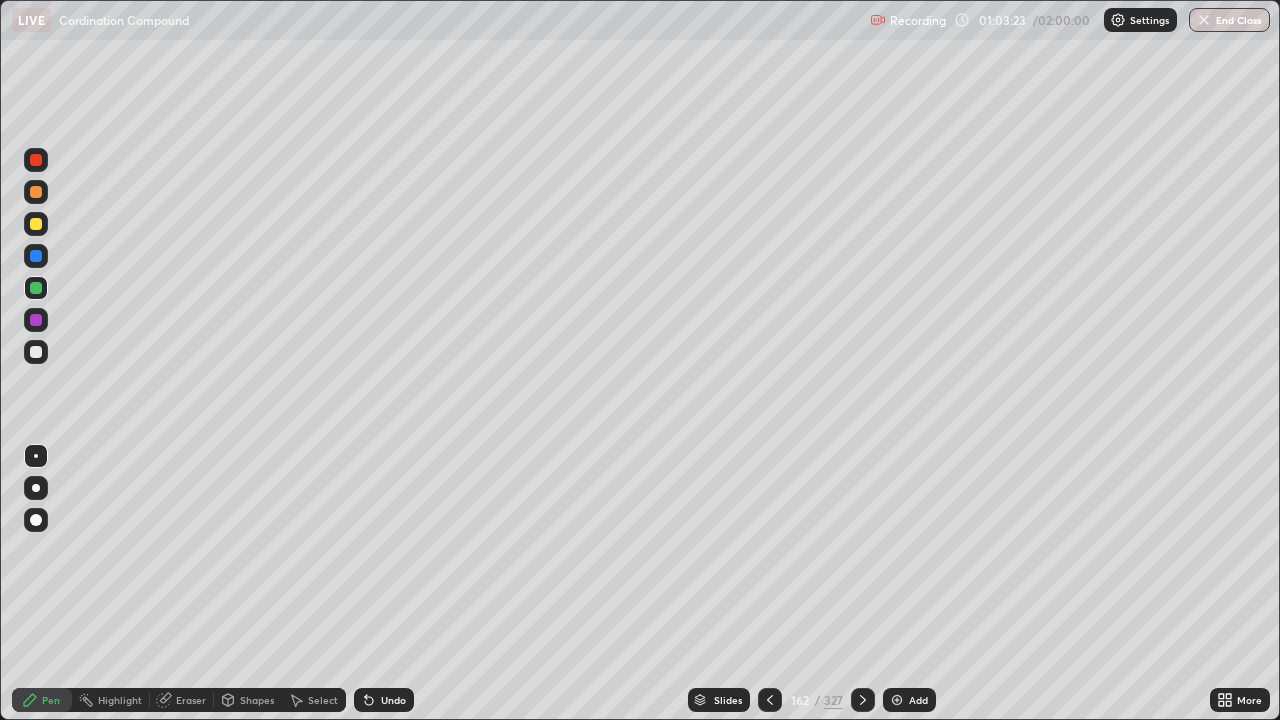click 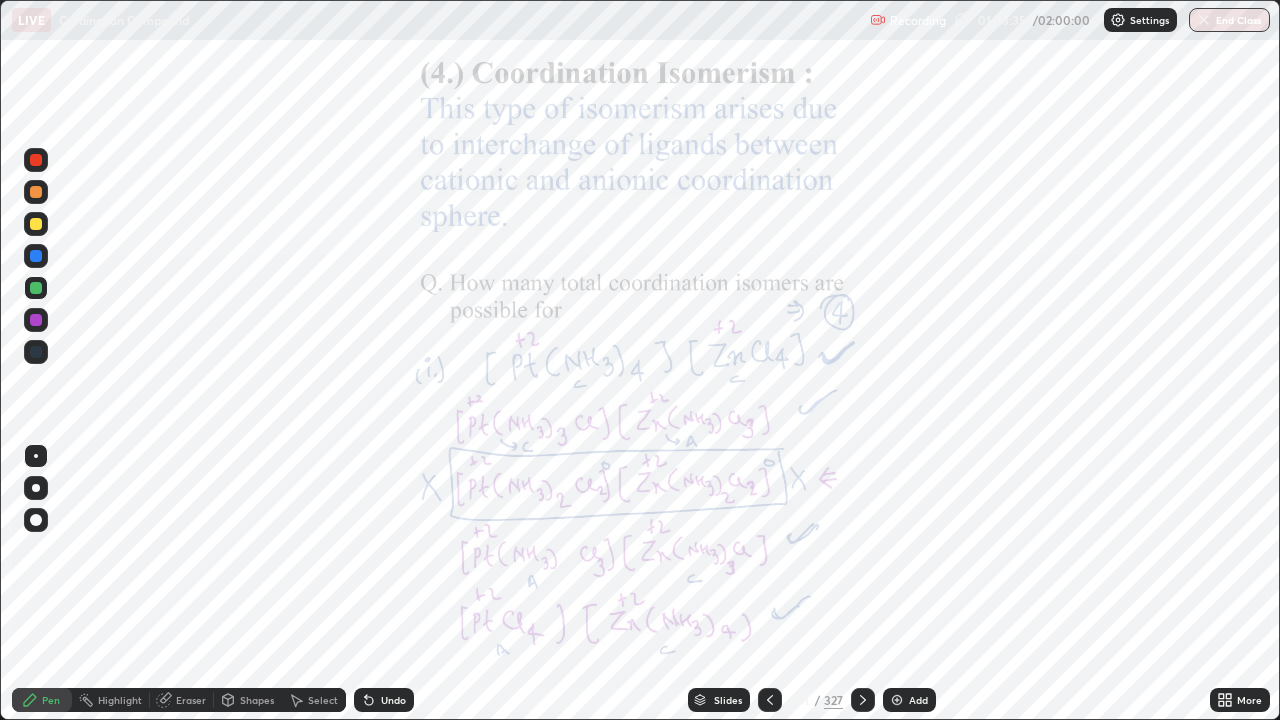click 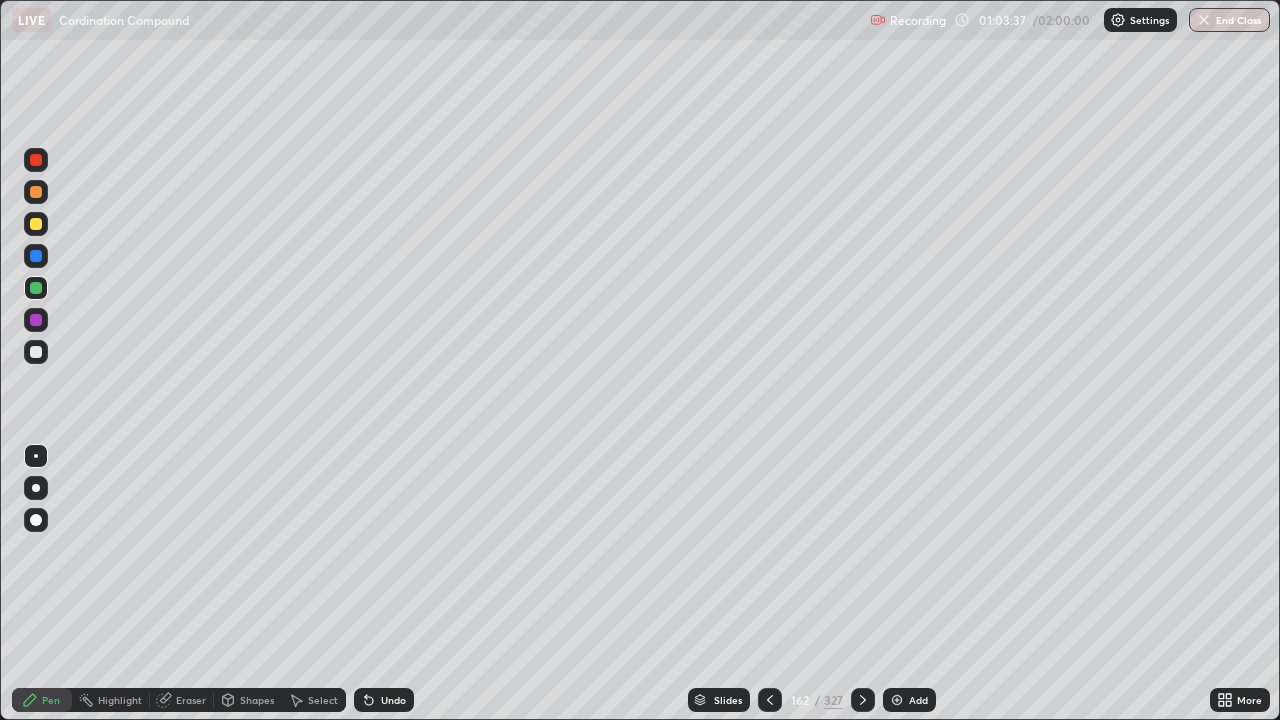 click at bounding box center [36, 256] 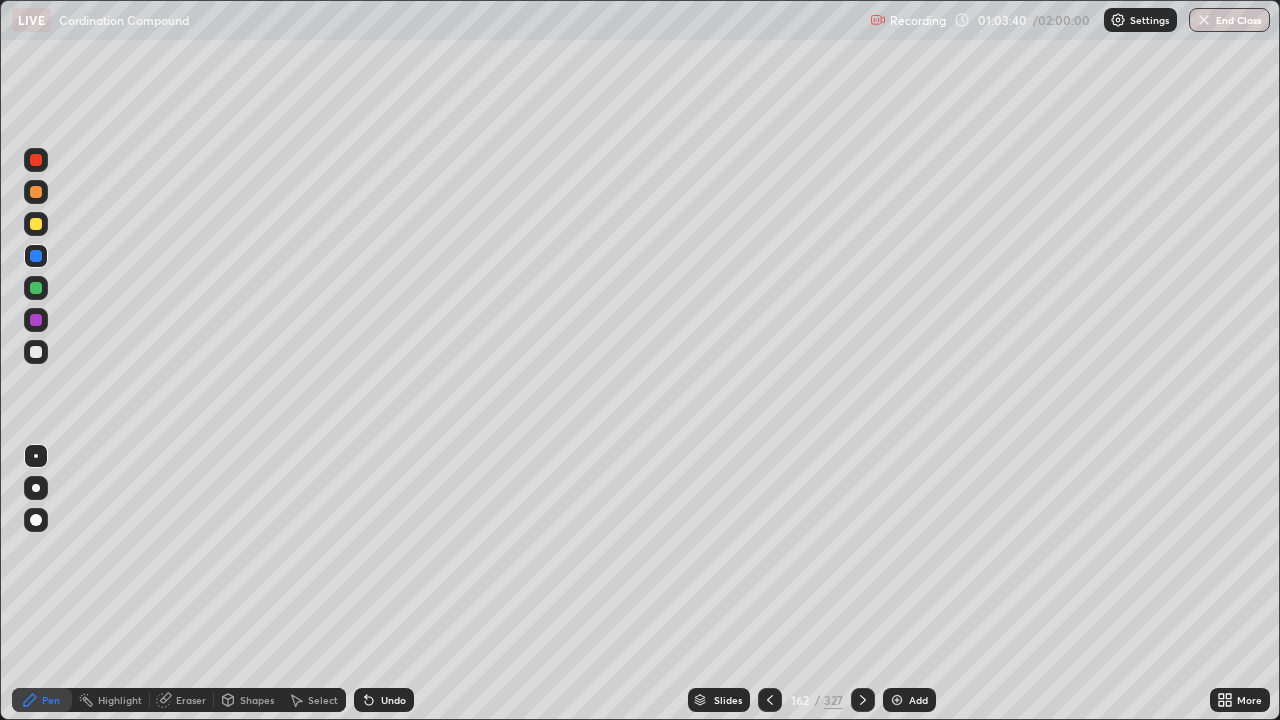 click at bounding box center [770, 700] 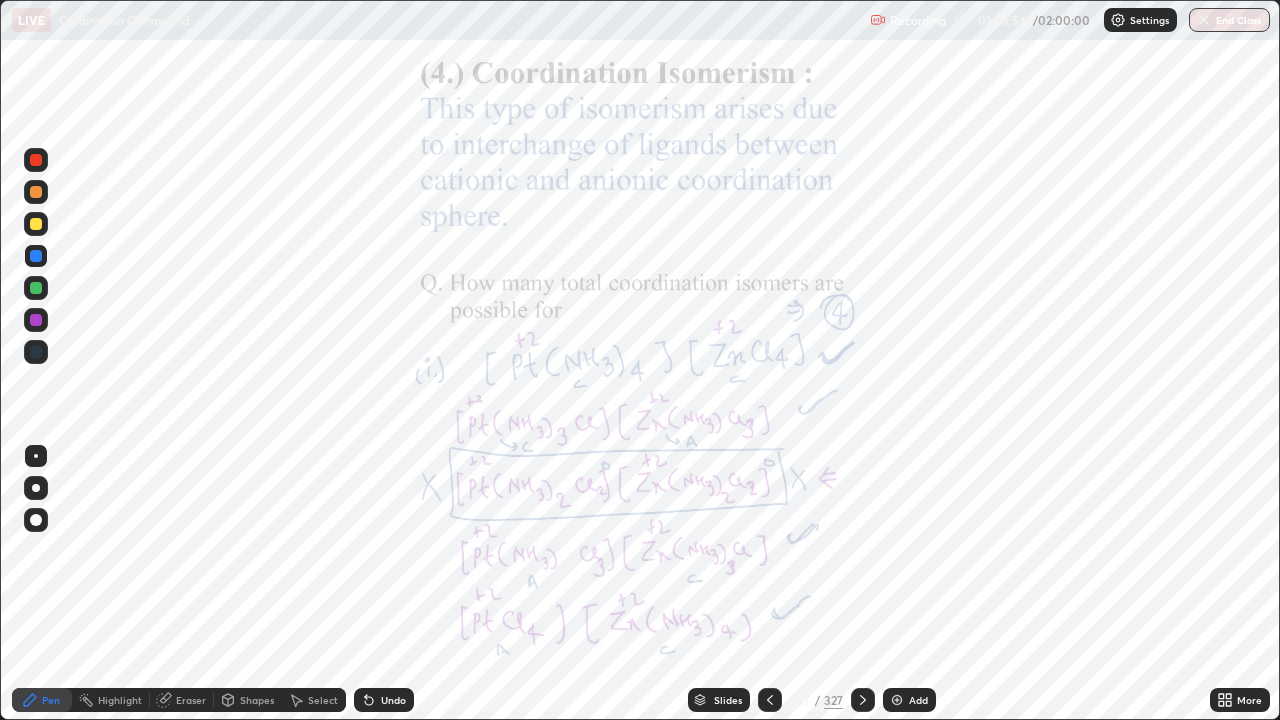 click 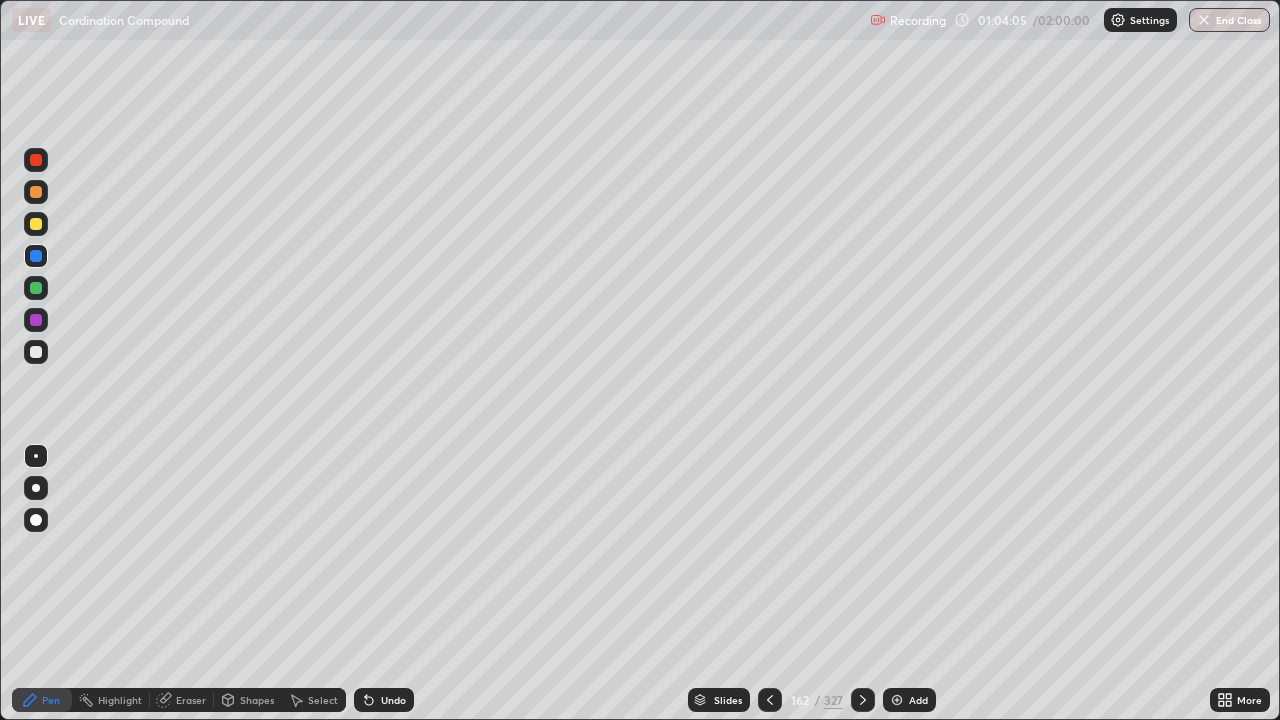click at bounding box center (36, 224) 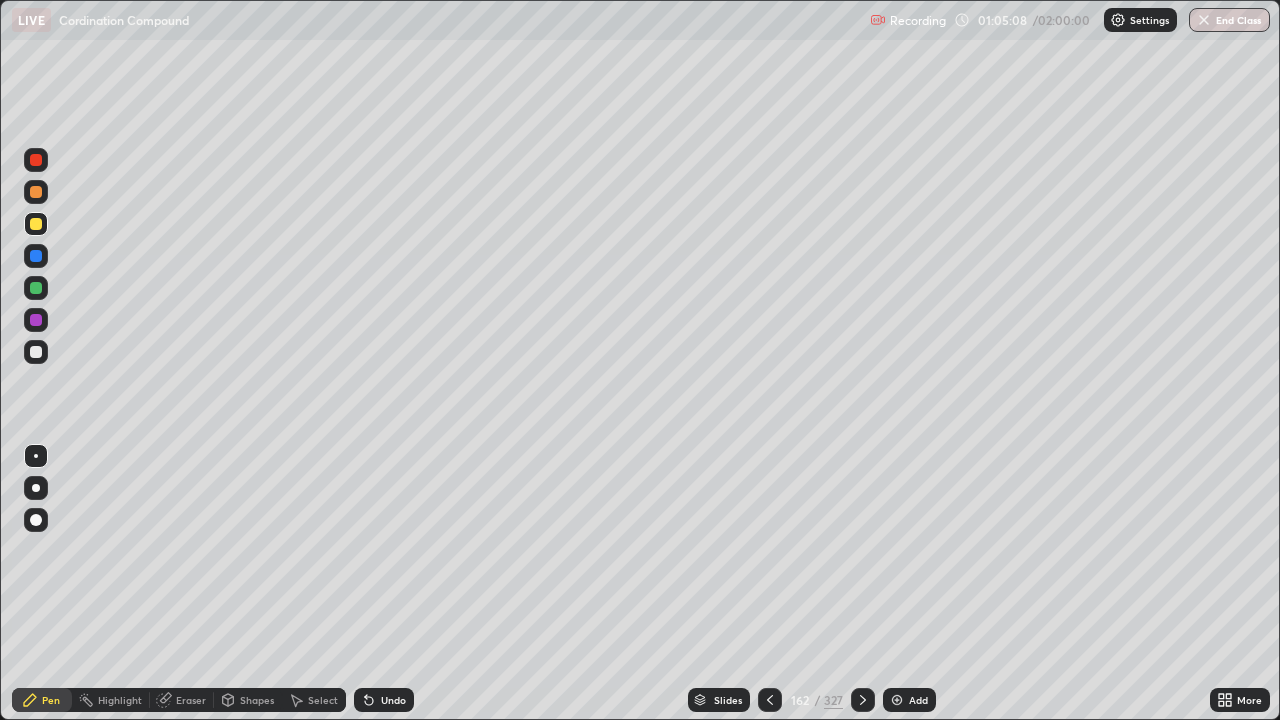click at bounding box center [770, 700] 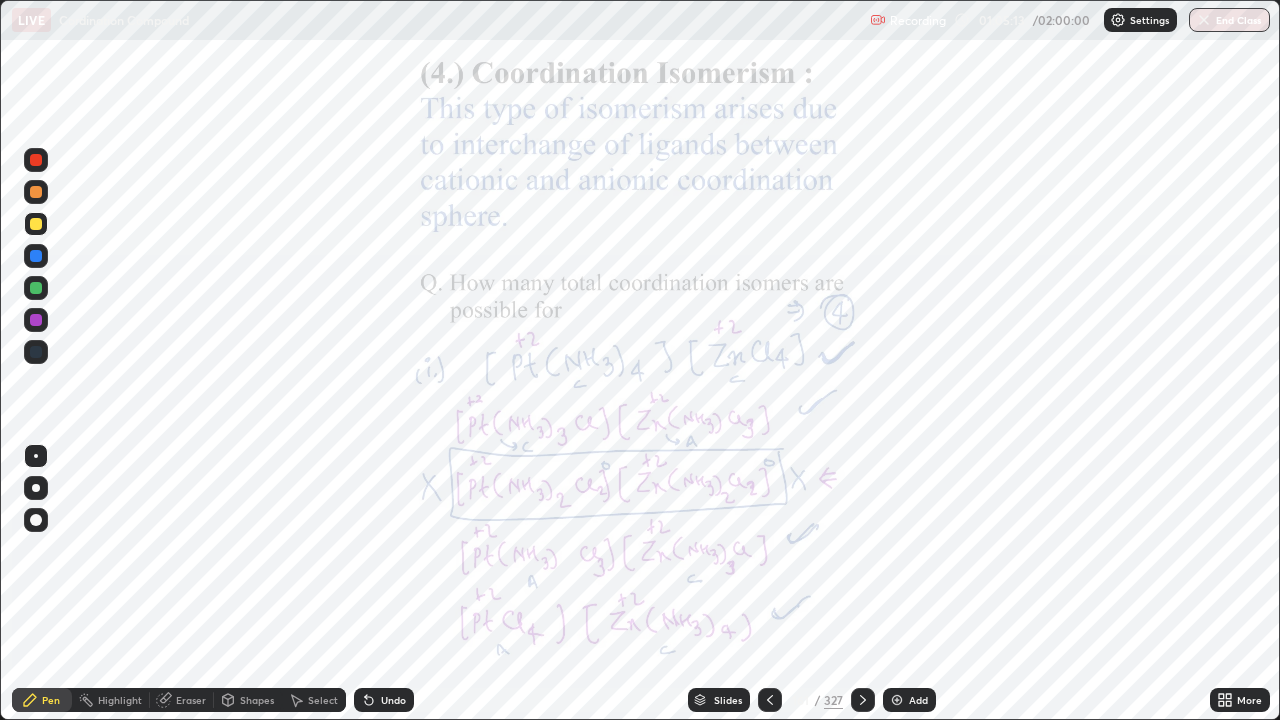 click 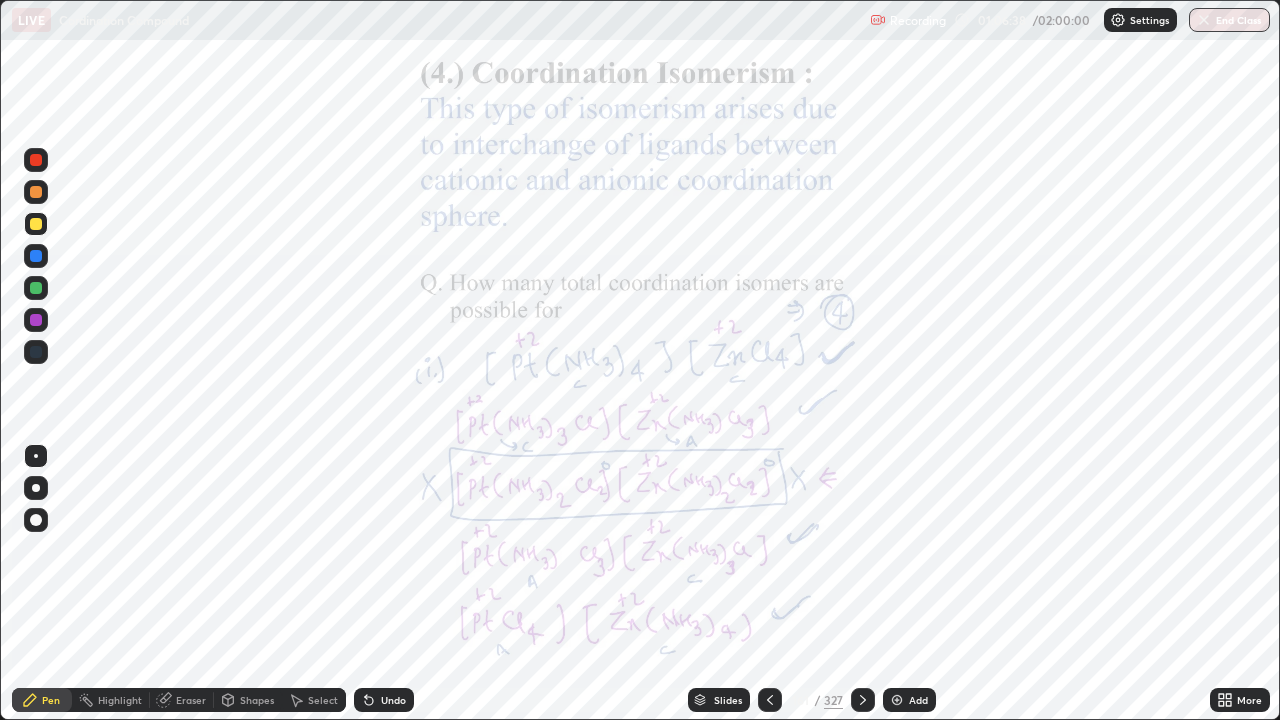 click 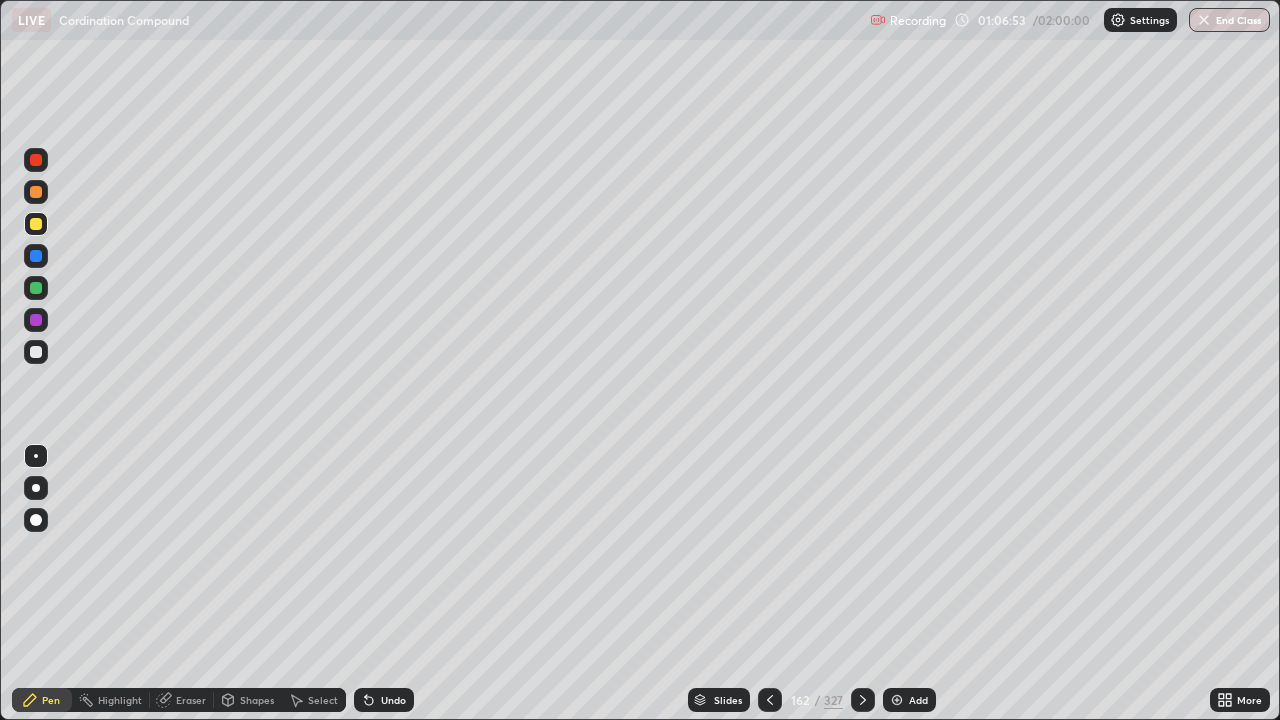 click 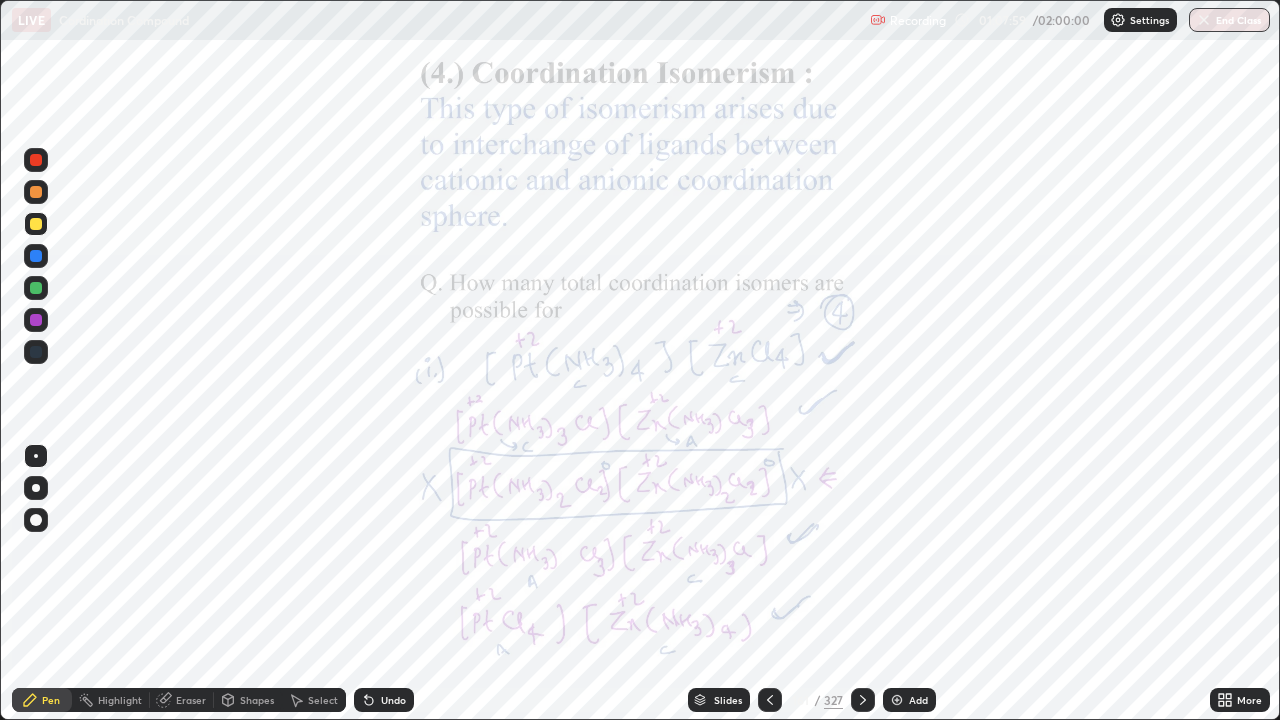 click 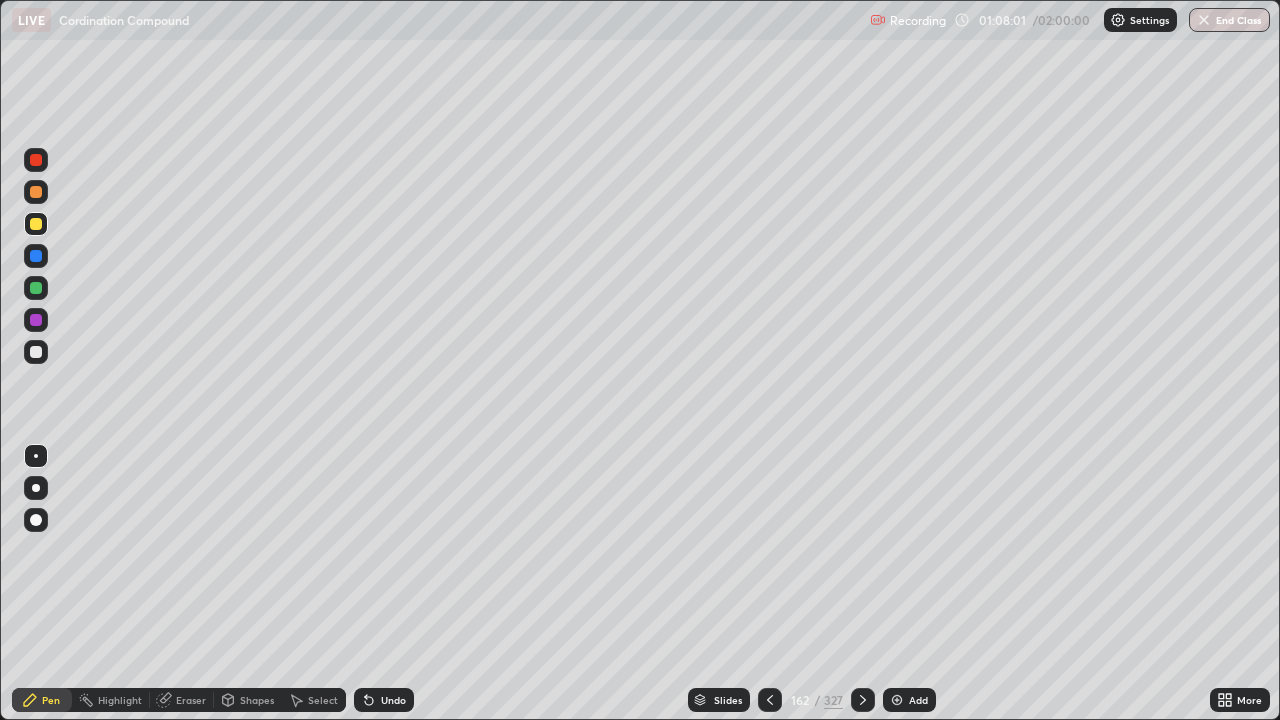 click 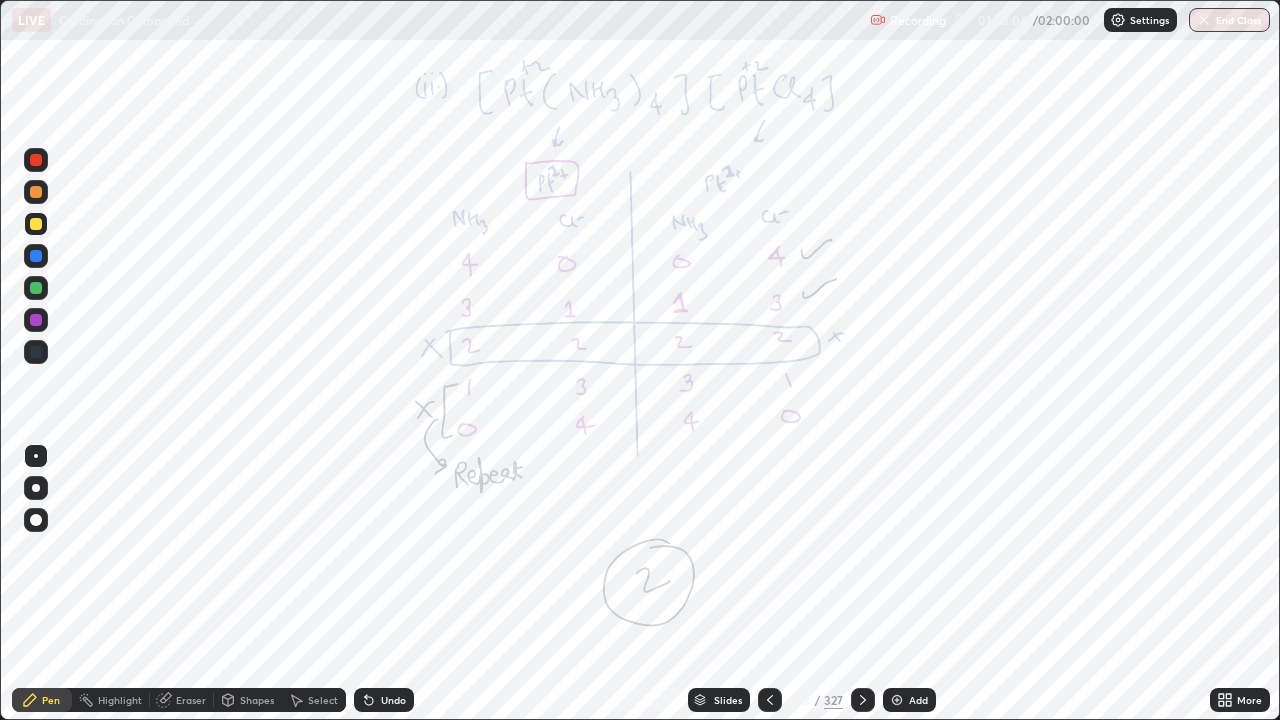 click 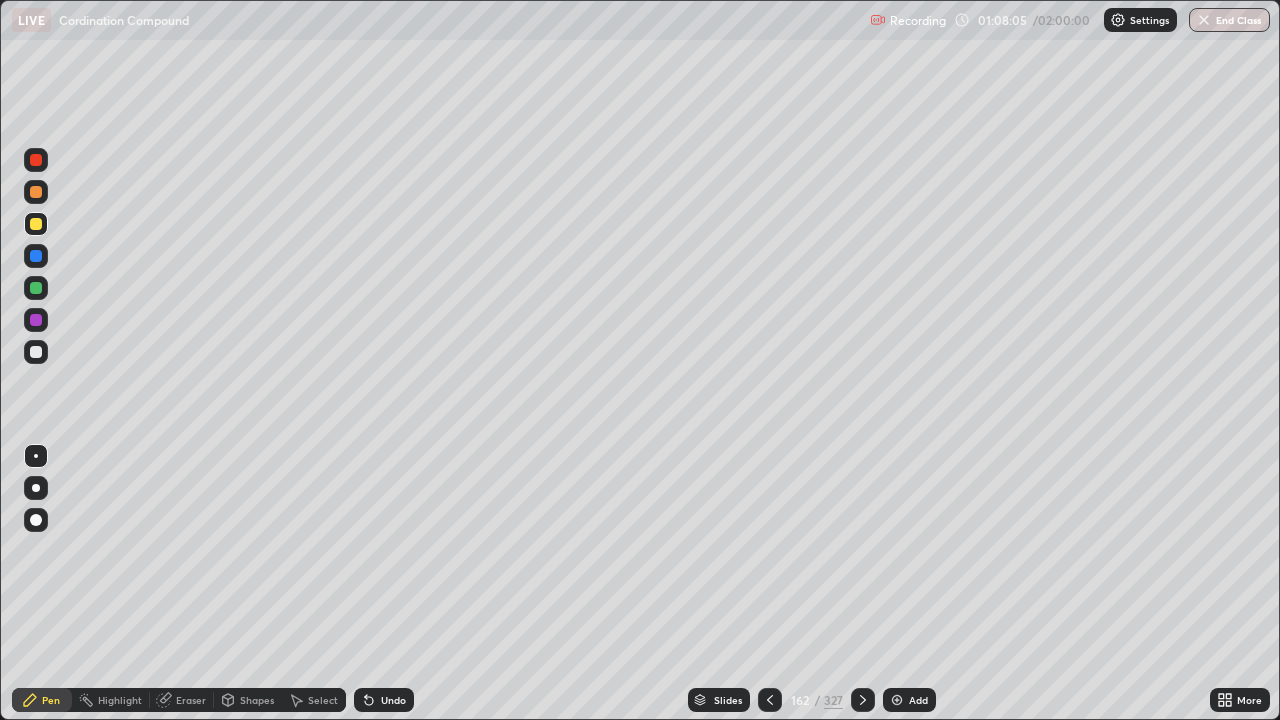 click 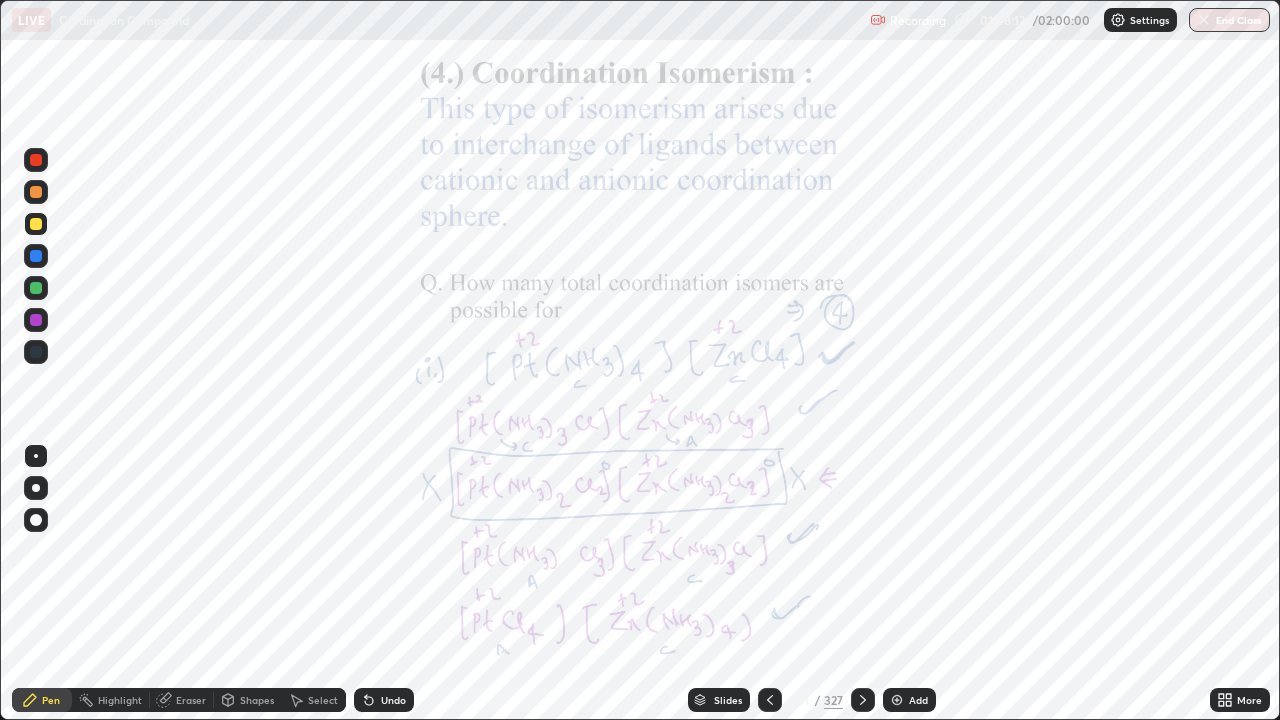 click 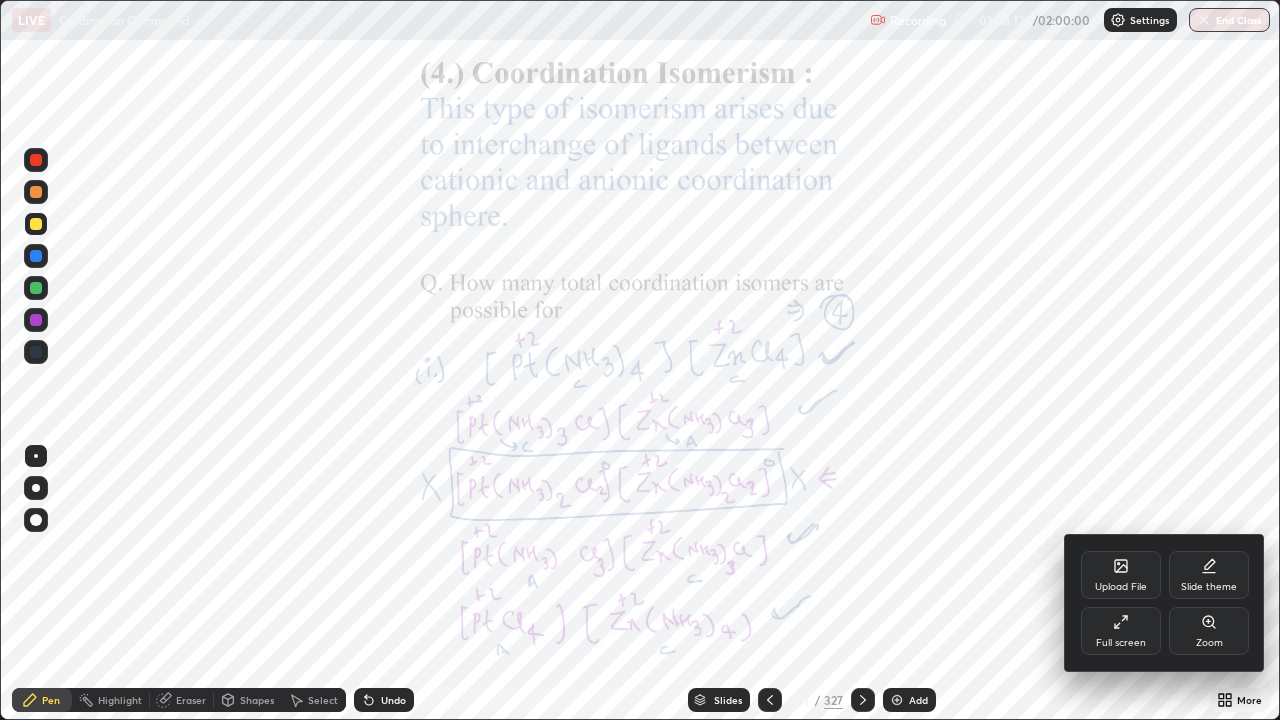 click on "Zoom" at bounding box center [1209, 643] 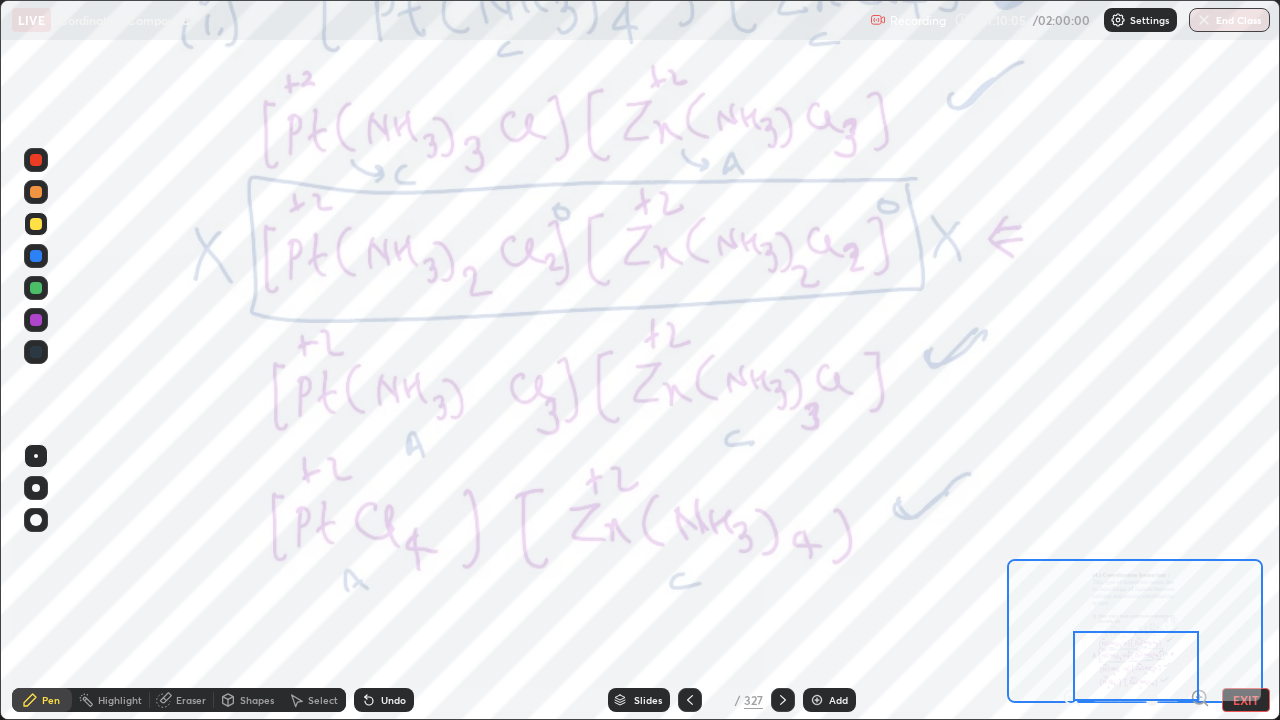 click 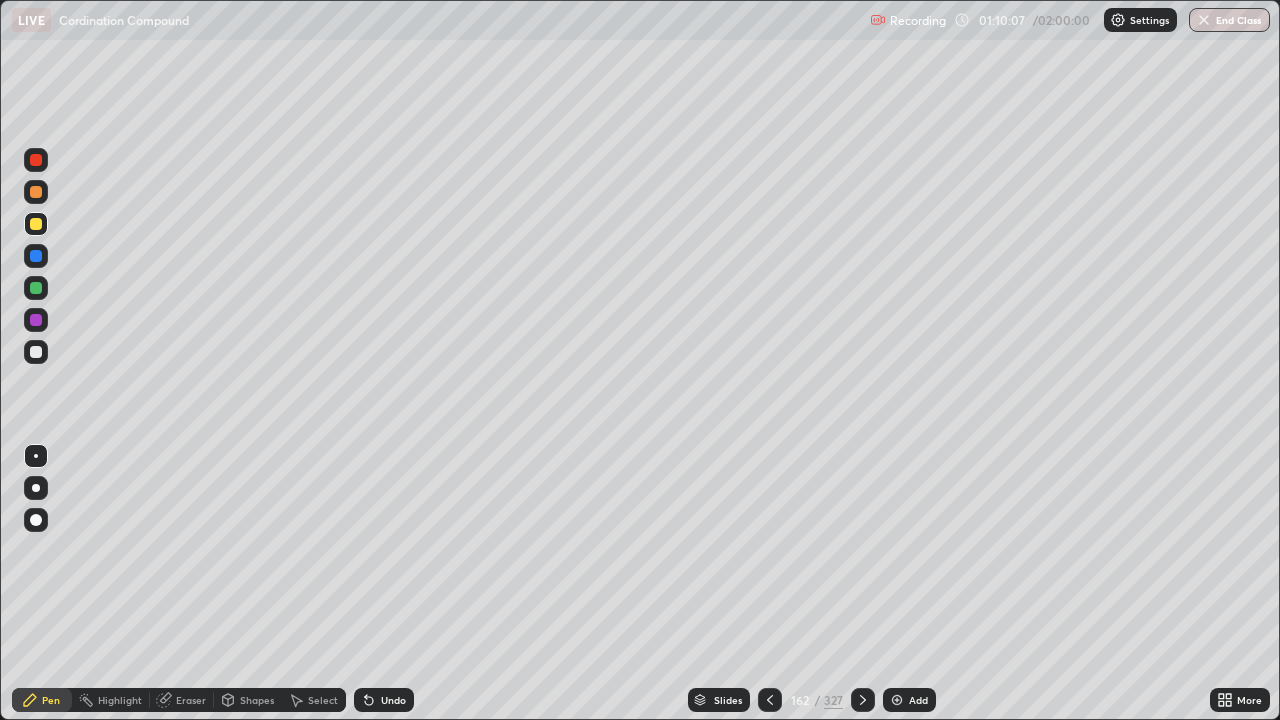 click 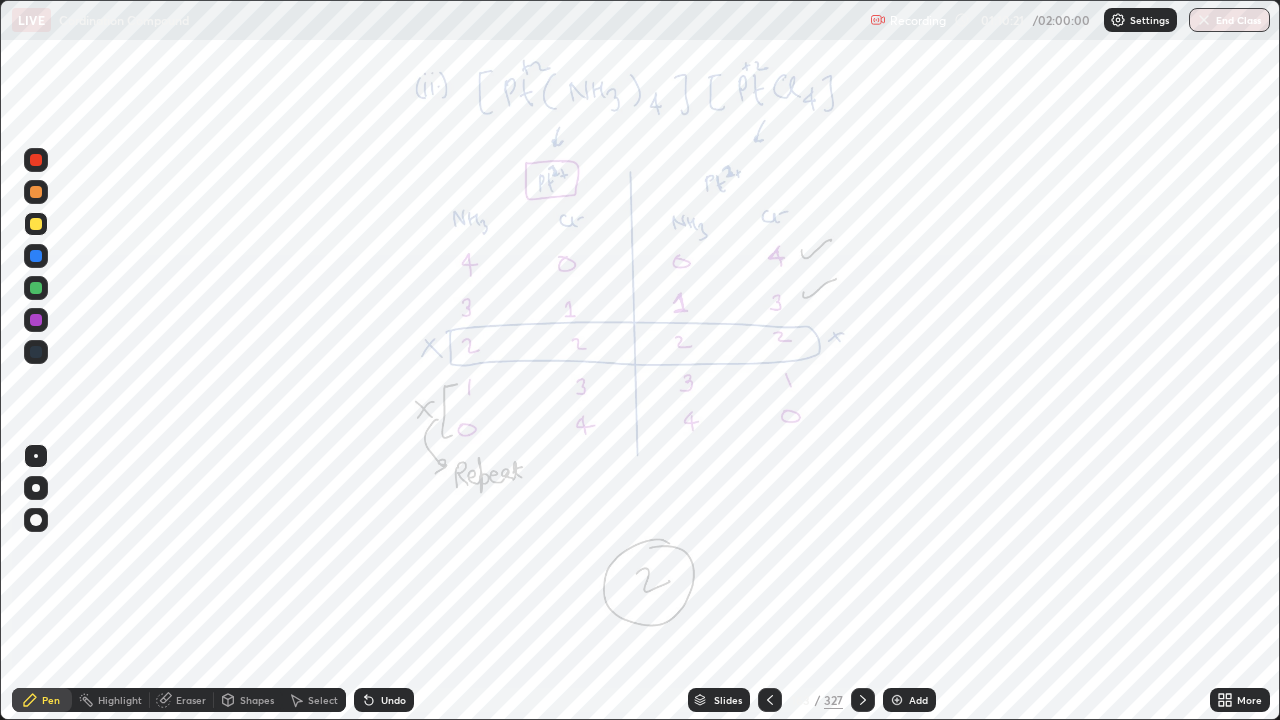 click 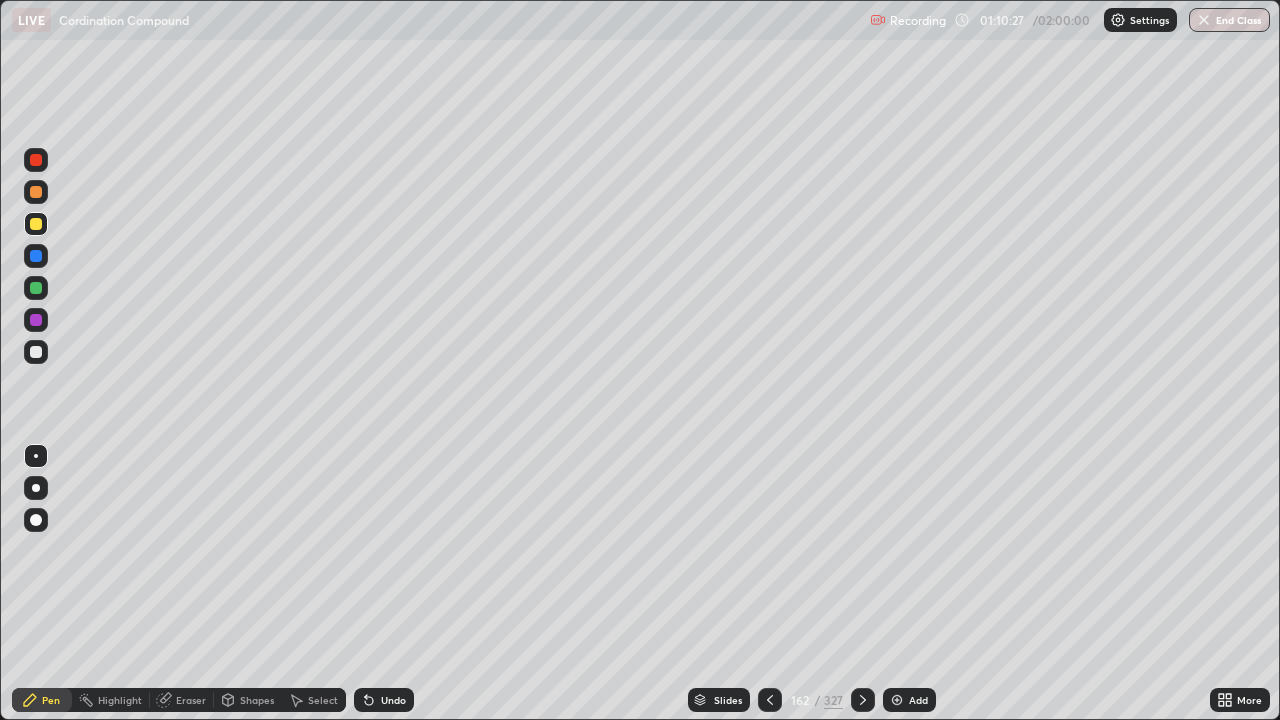 click 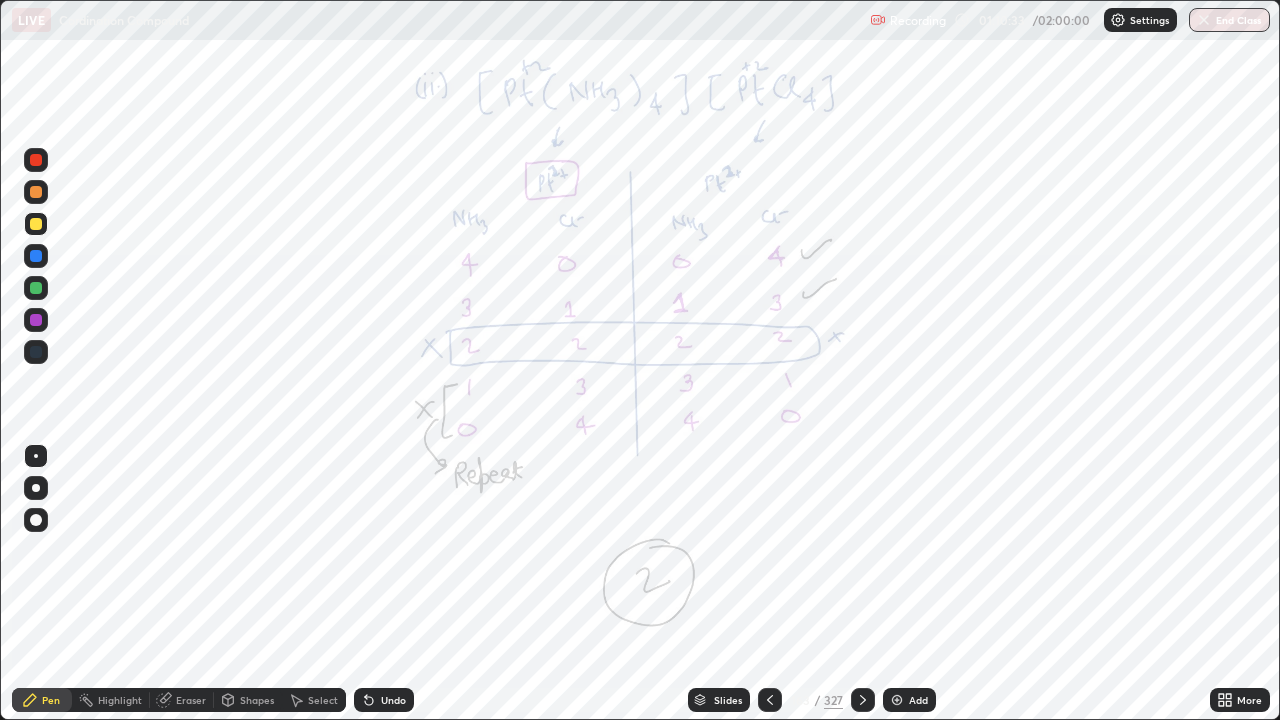 click at bounding box center [36, 160] 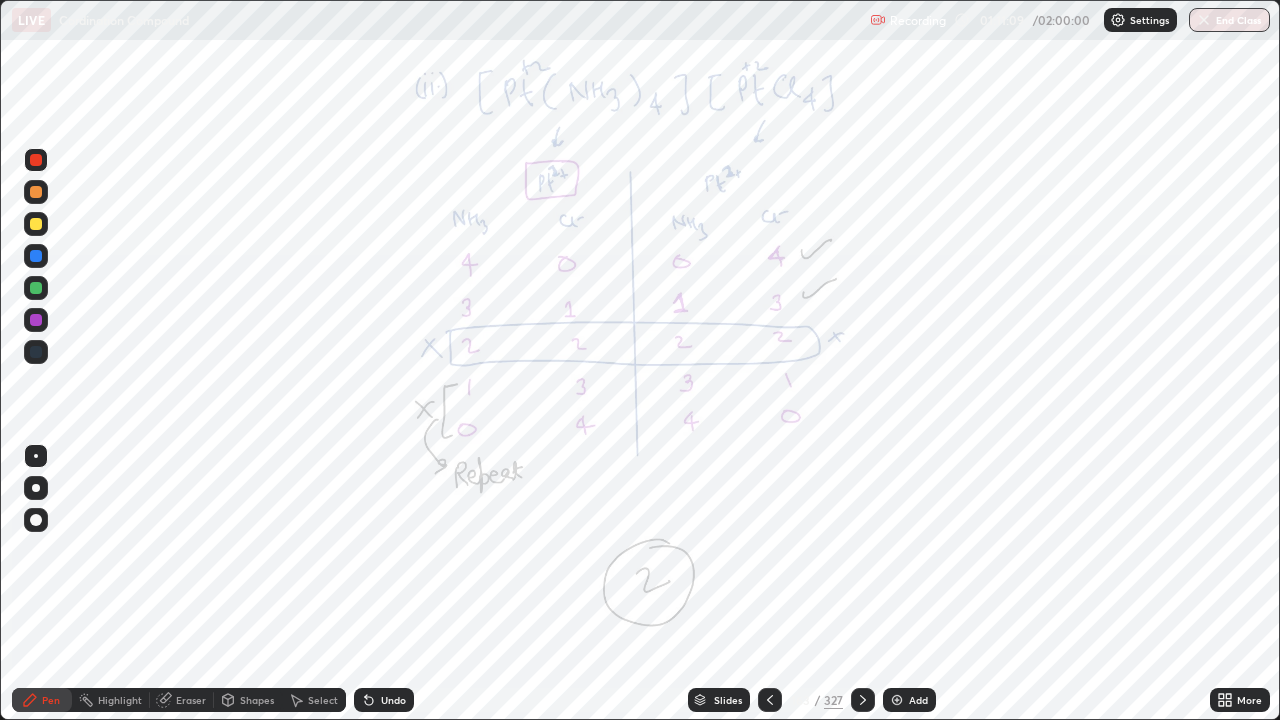 click 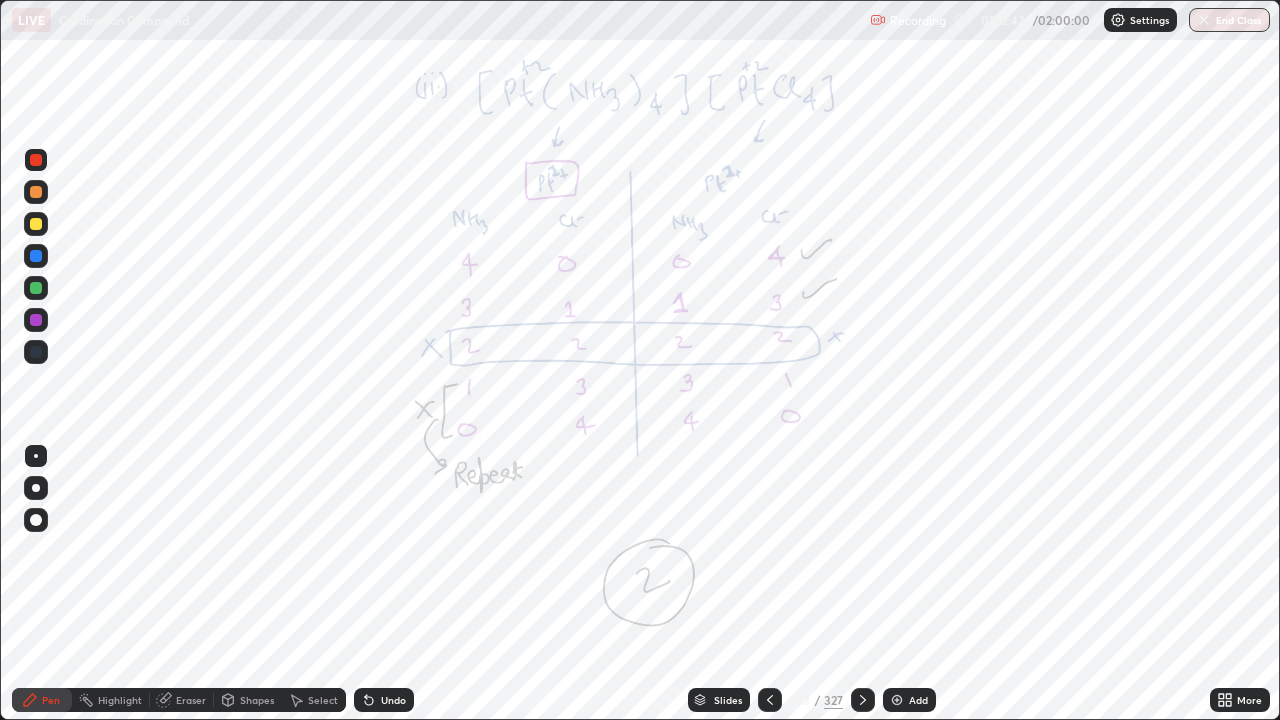 click 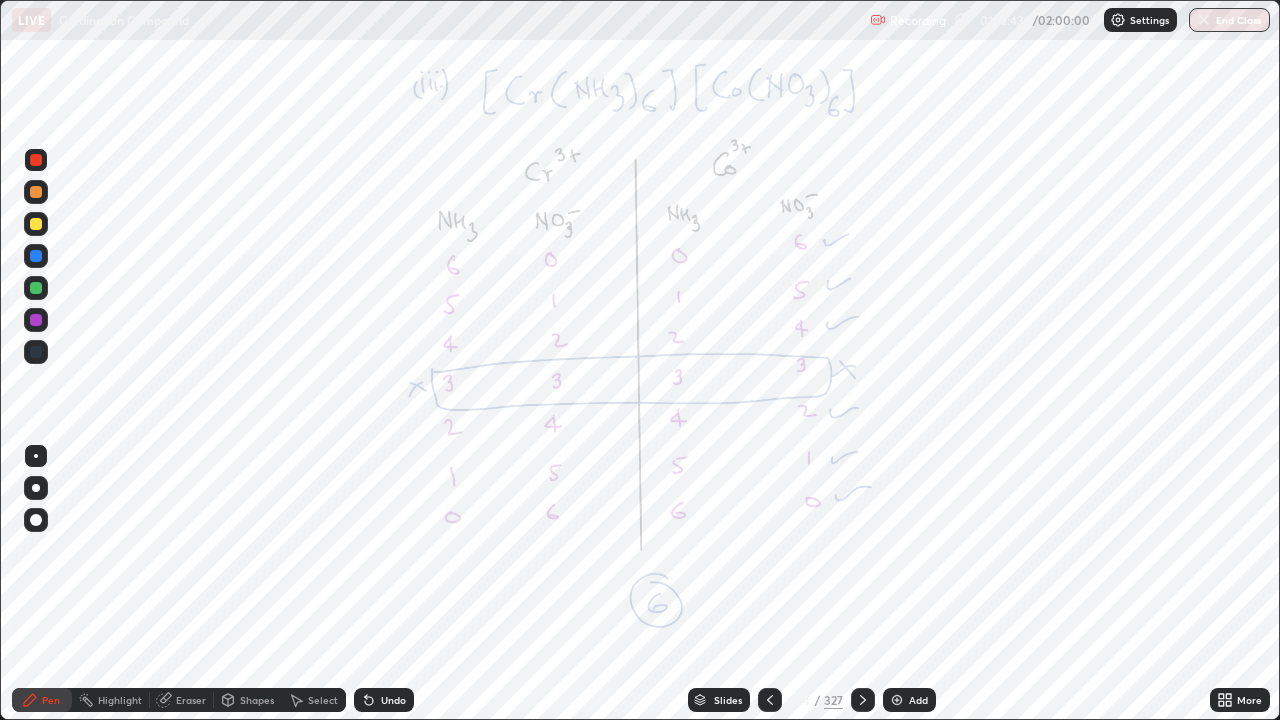click 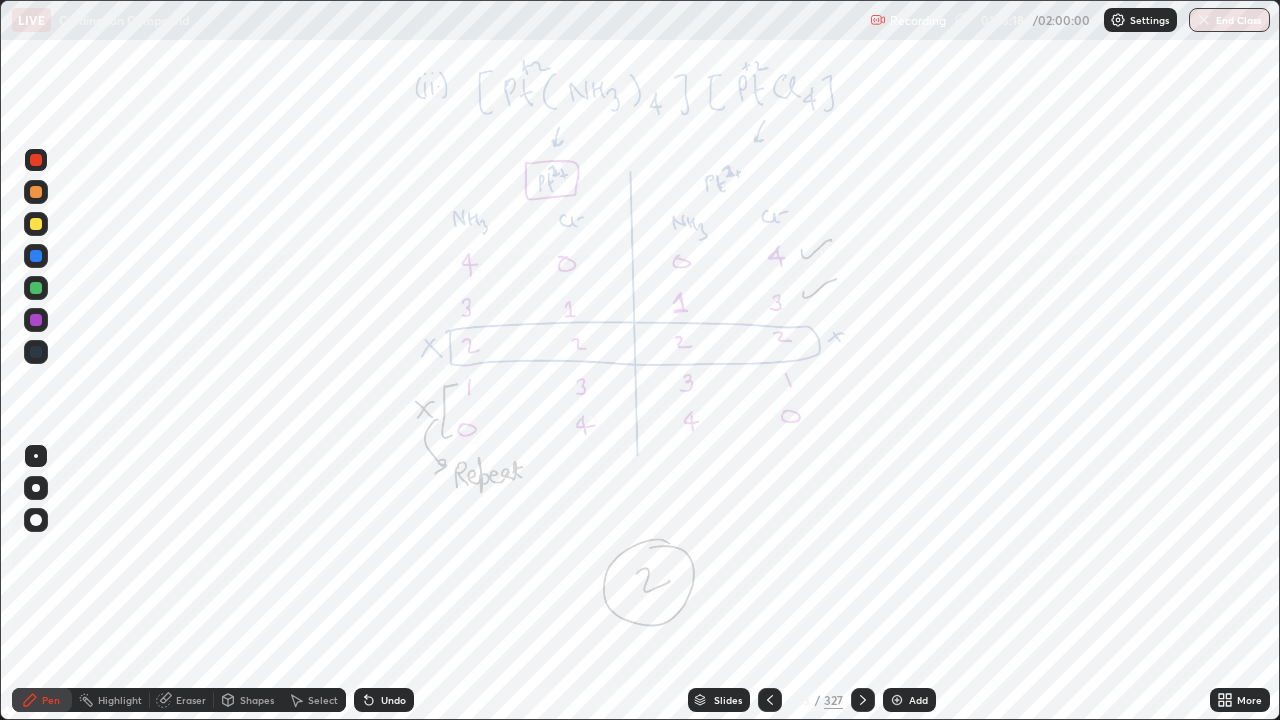 click at bounding box center [863, 700] 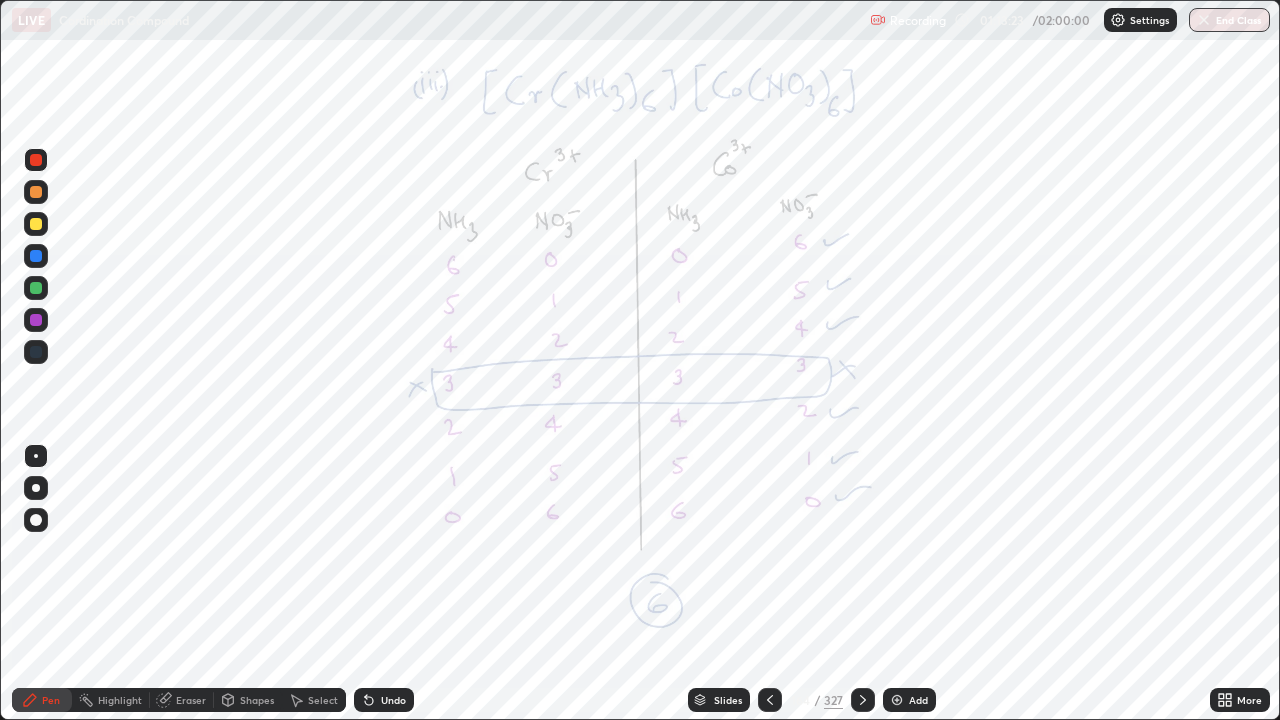 click at bounding box center [770, 700] 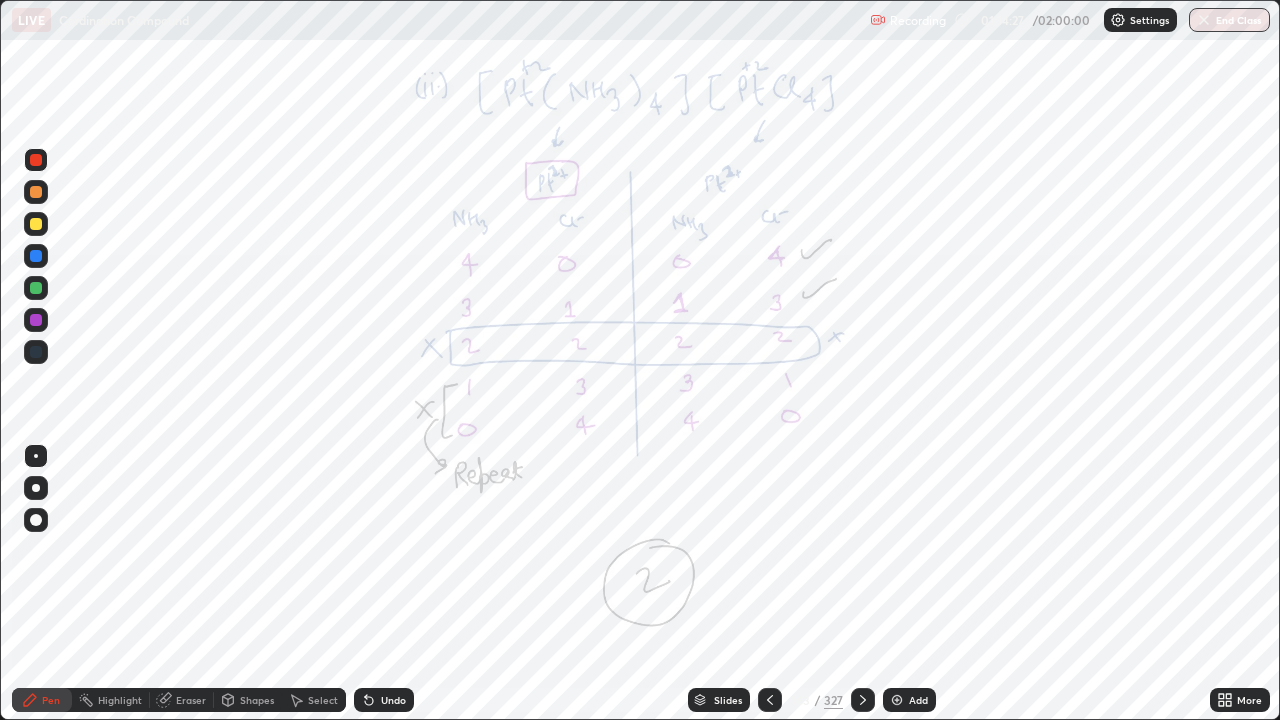 click 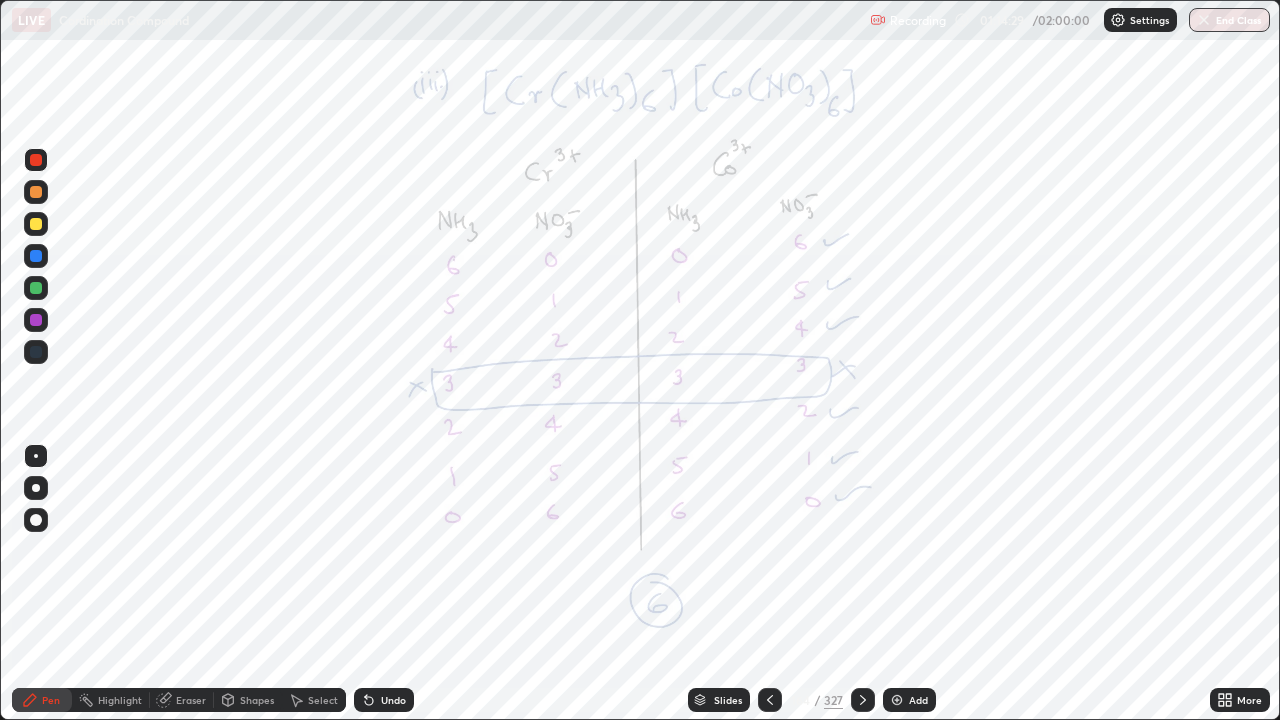 click 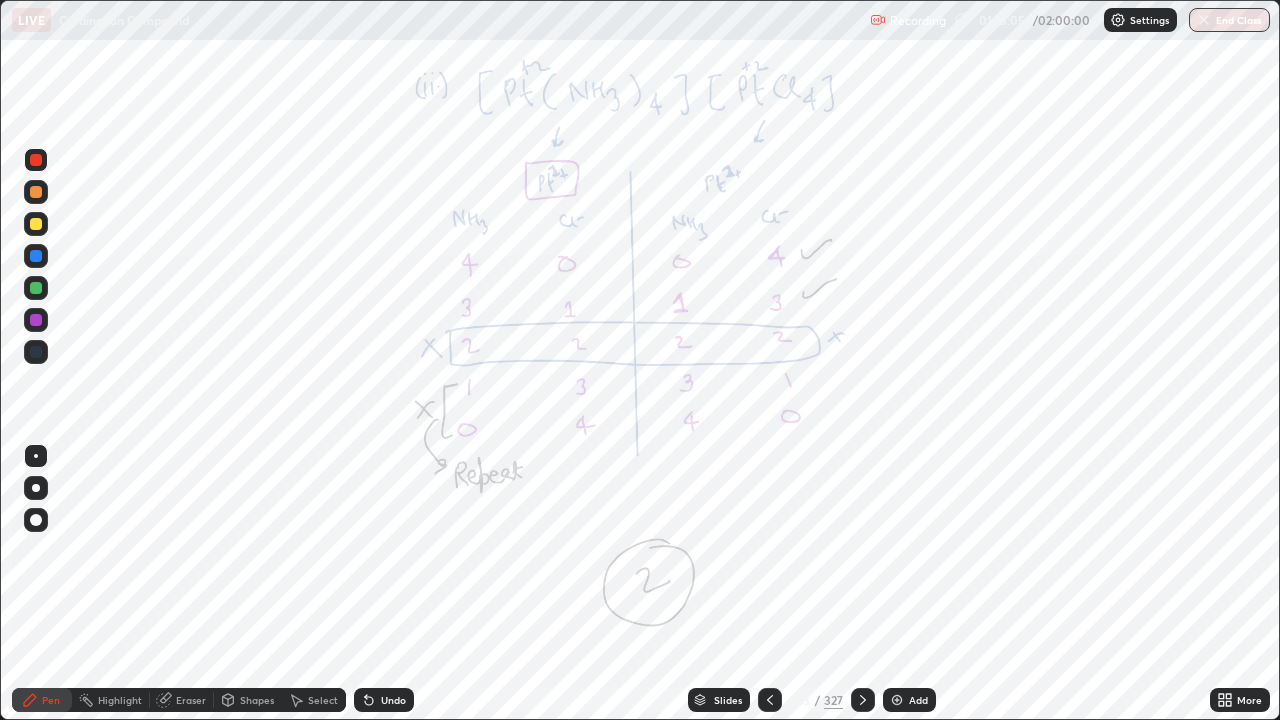 click at bounding box center (863, 700) 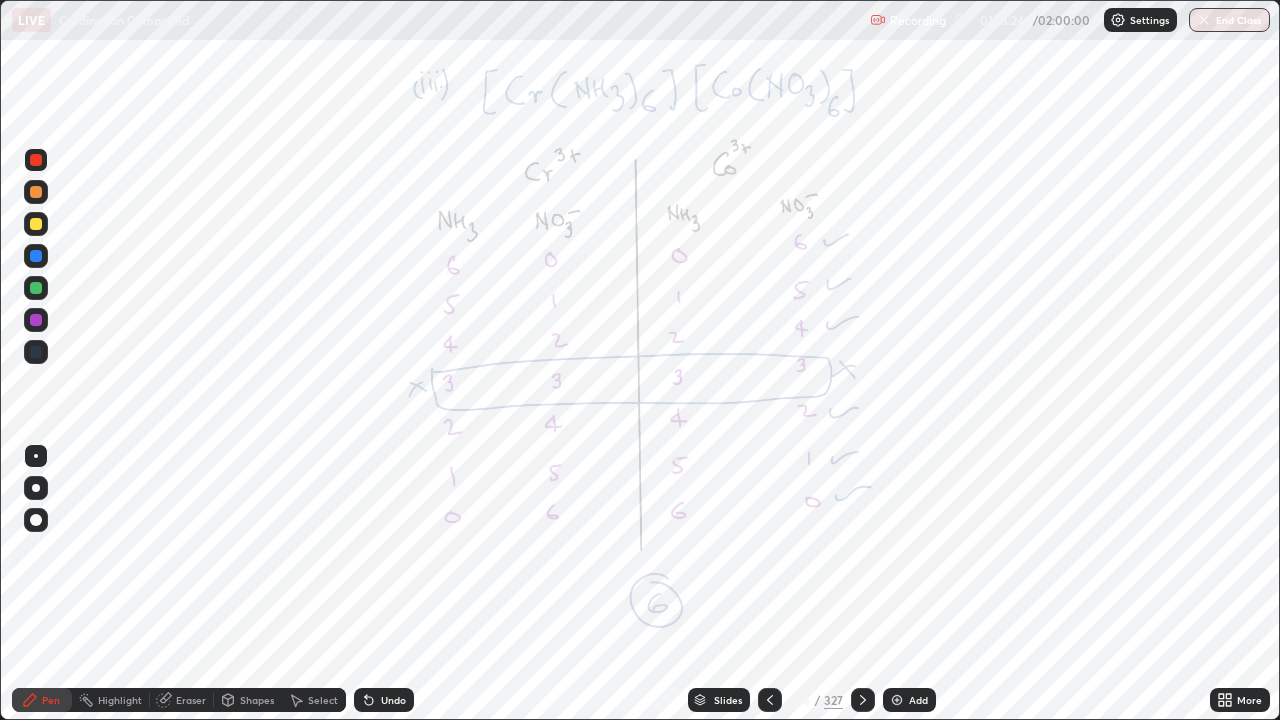 click at bounding box center [863, 700] 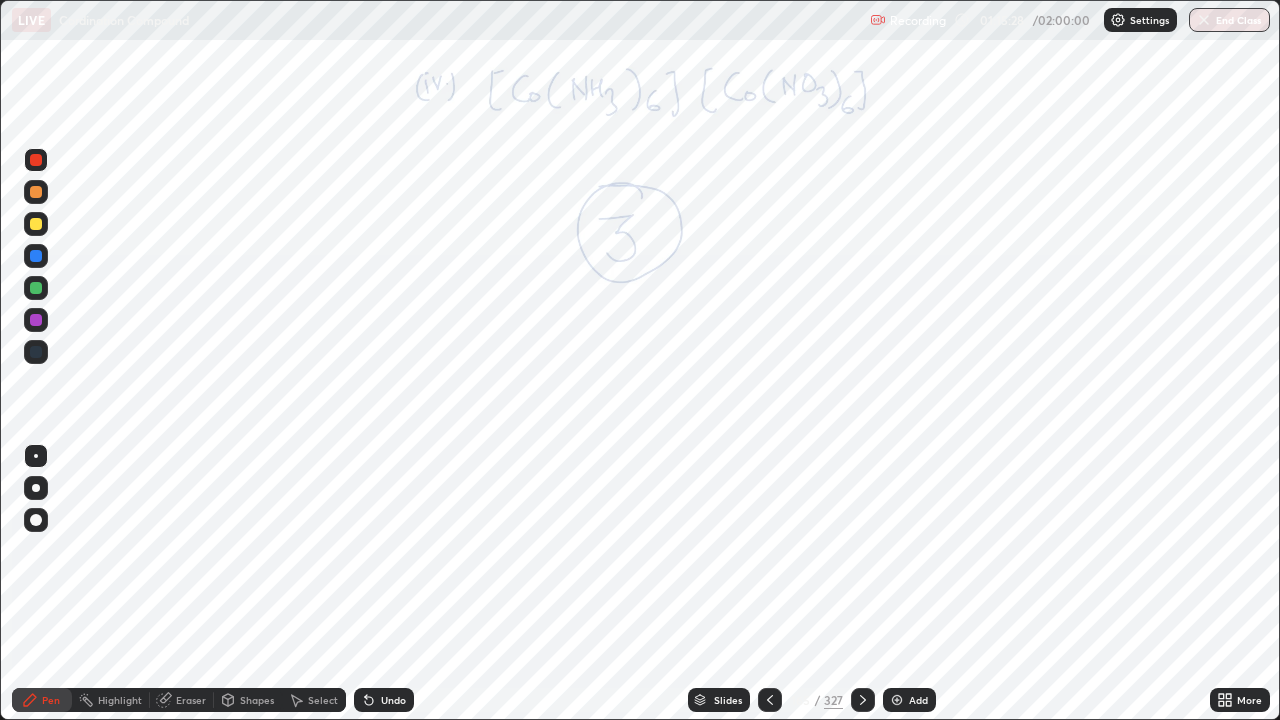 click 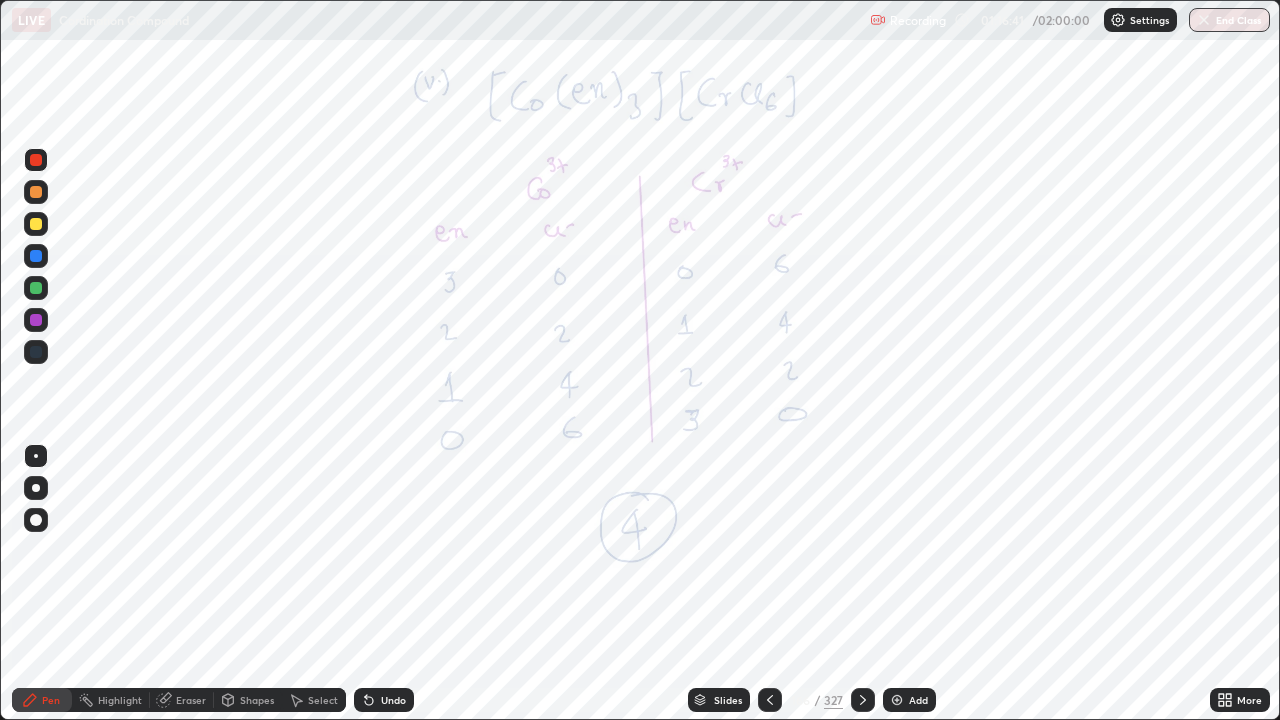 click 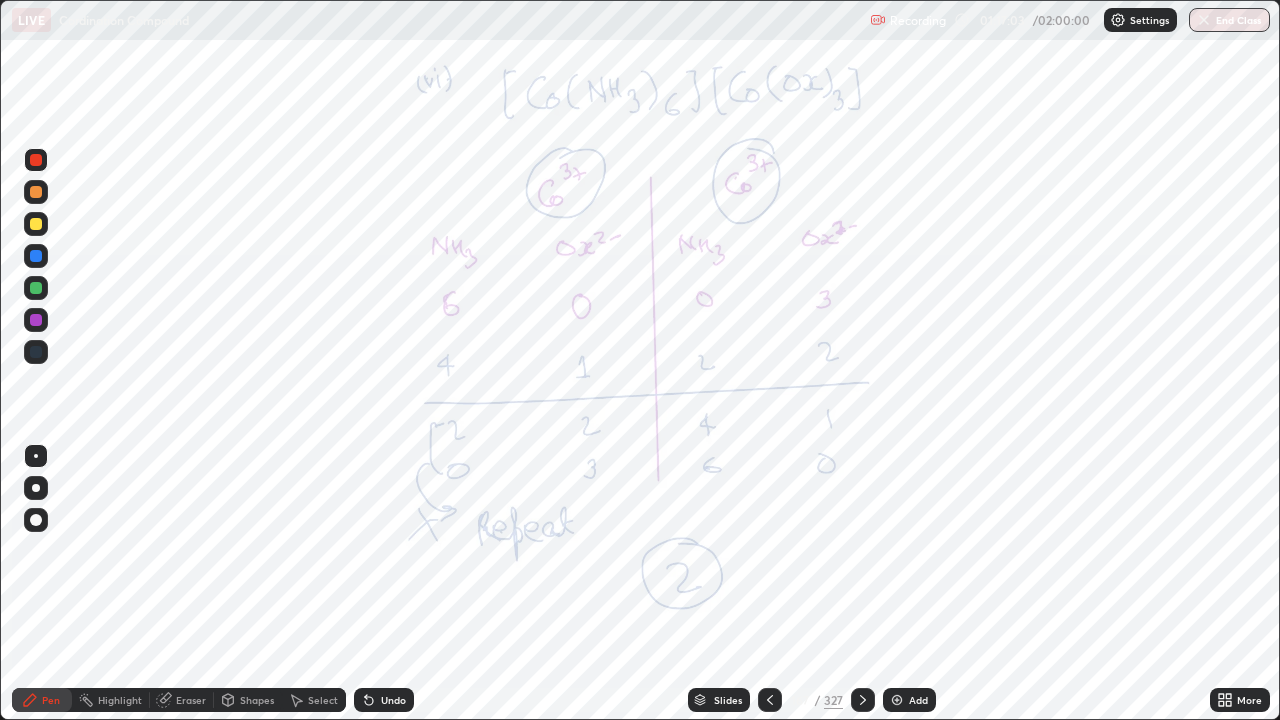 click 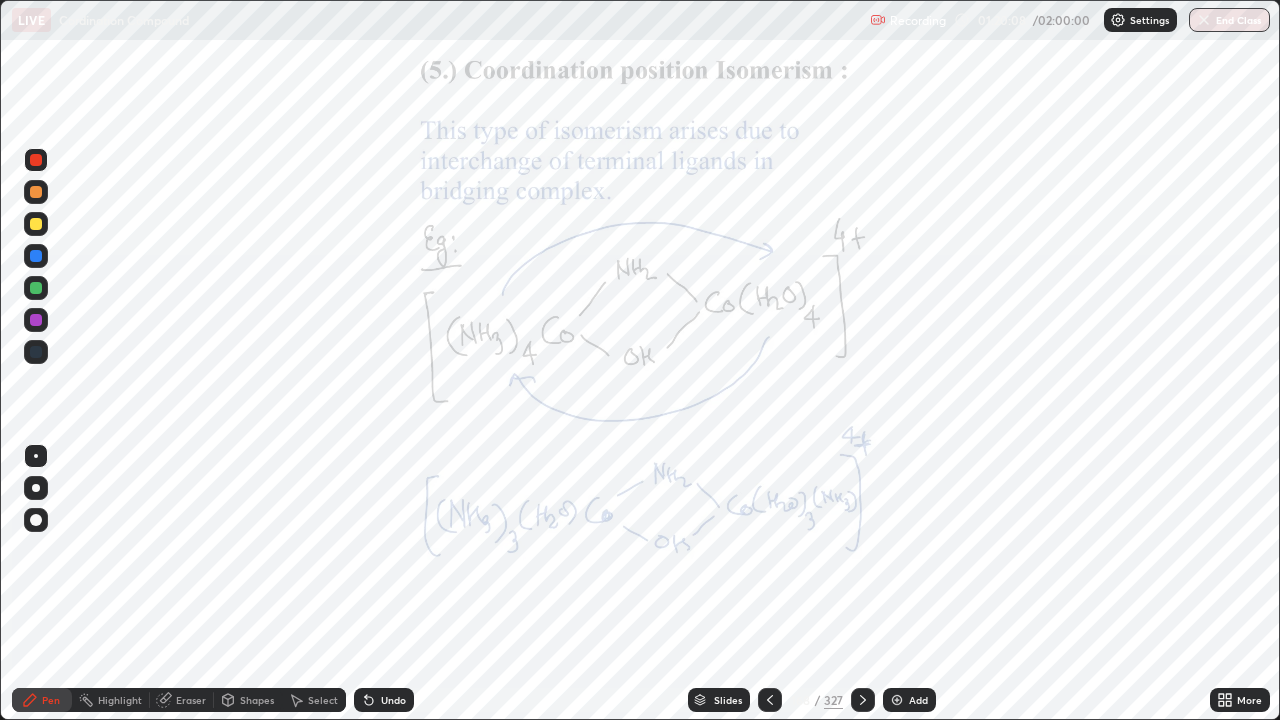 click 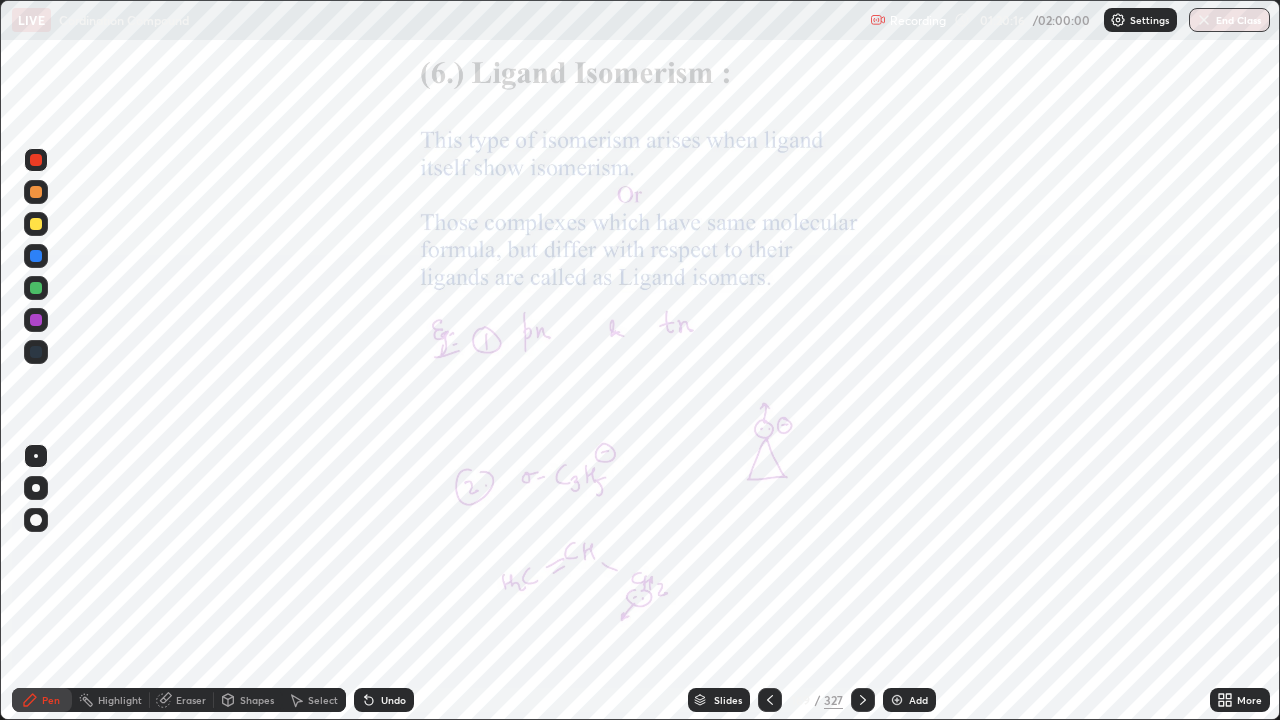 click 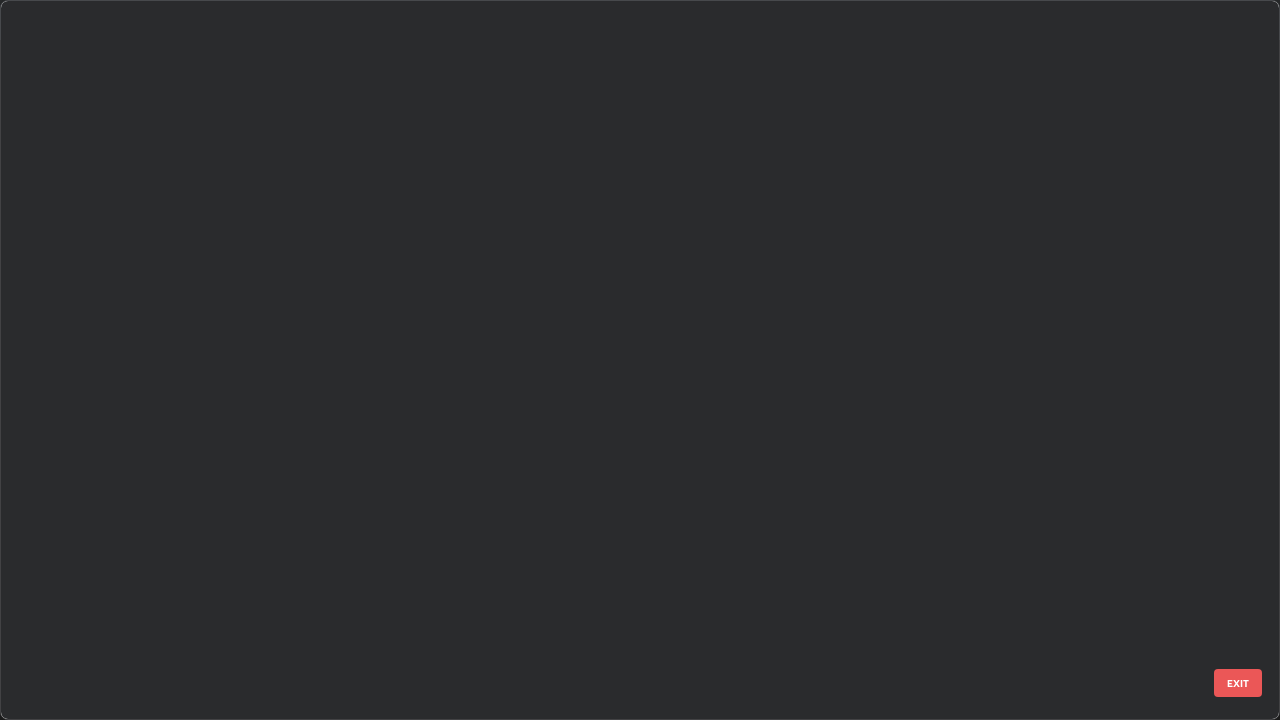 scroll, scrollTop: 12085, scrollLeft: 0, axis: vertical 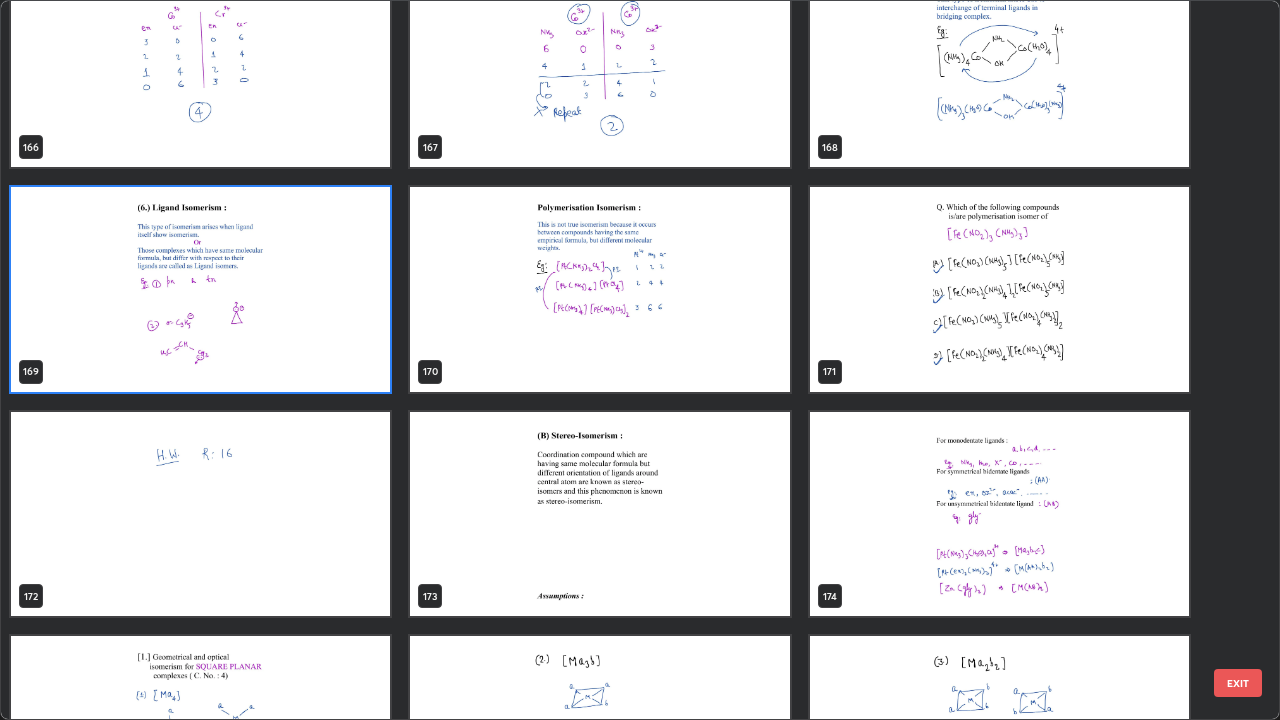 click at bounding box center (599, 514) 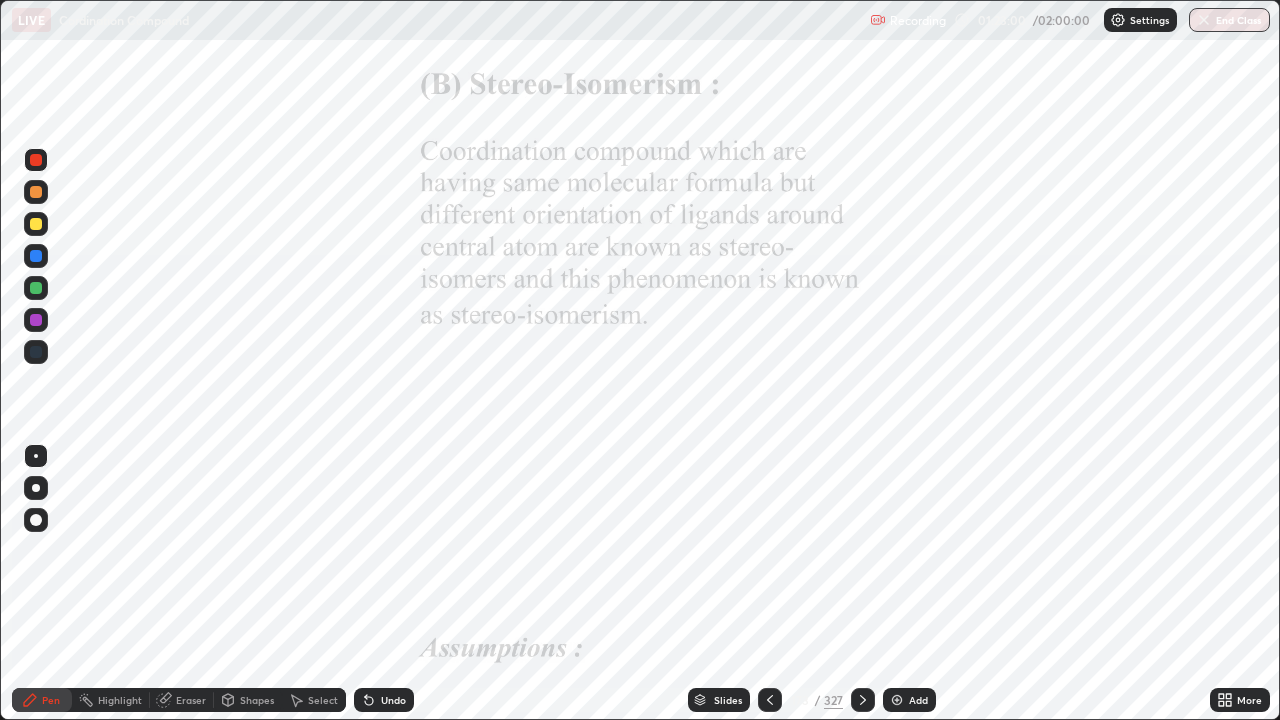 click 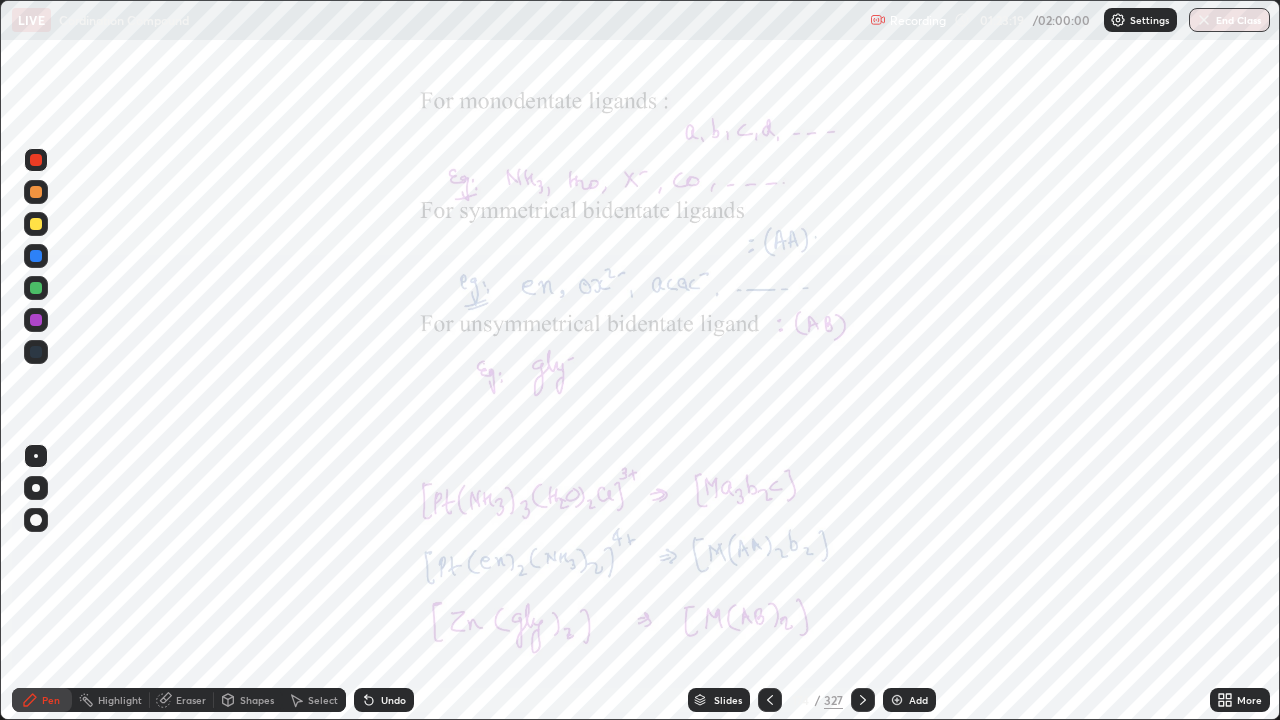 click 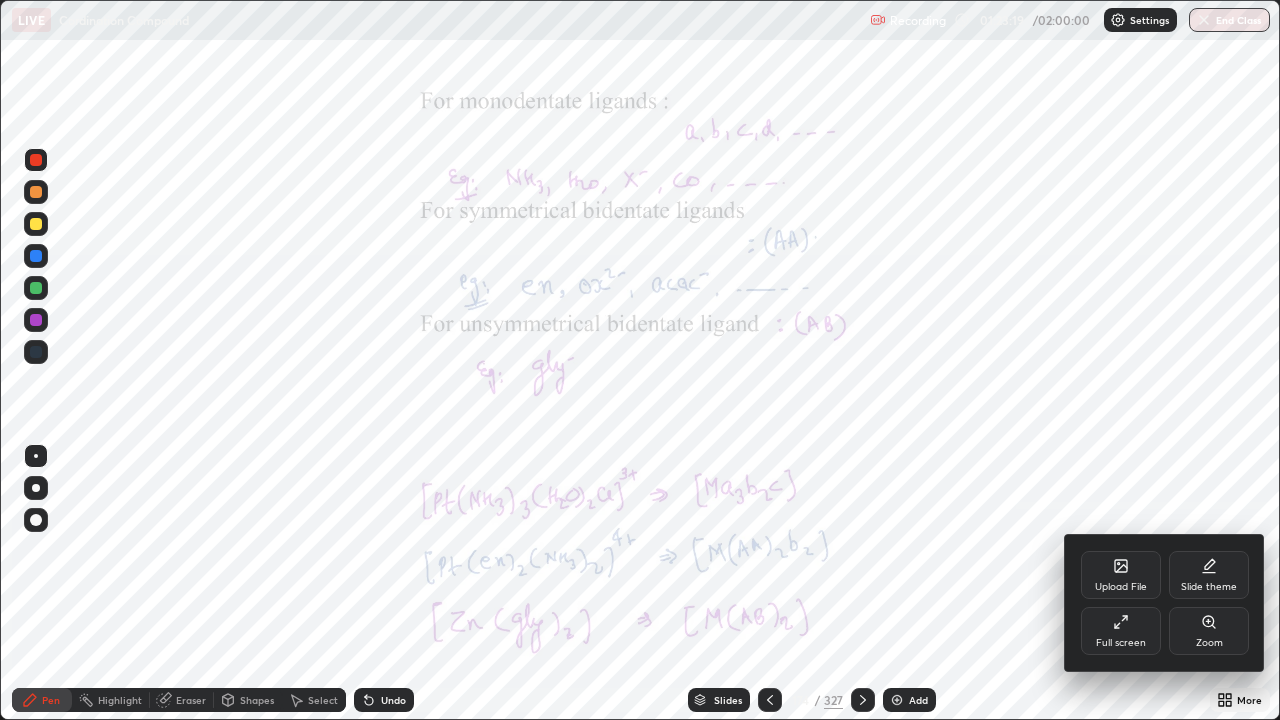 click on "Zoom" at bounding box center (1209, 643) 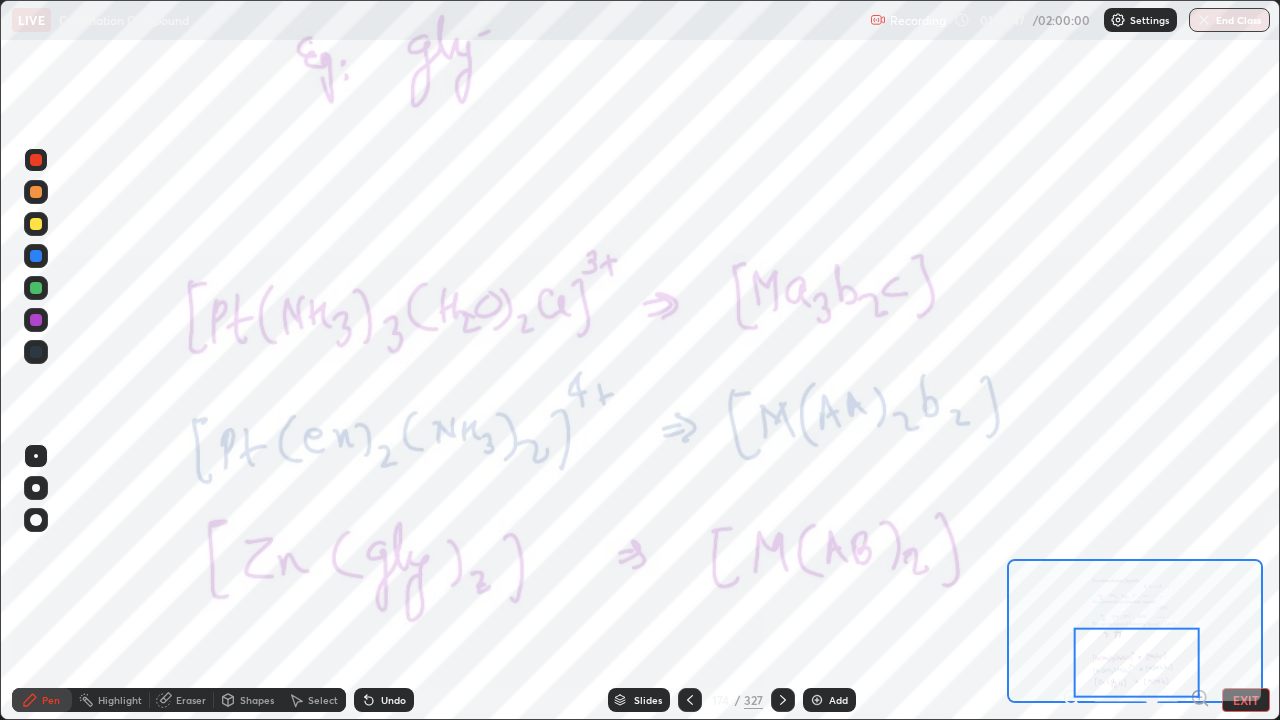 click 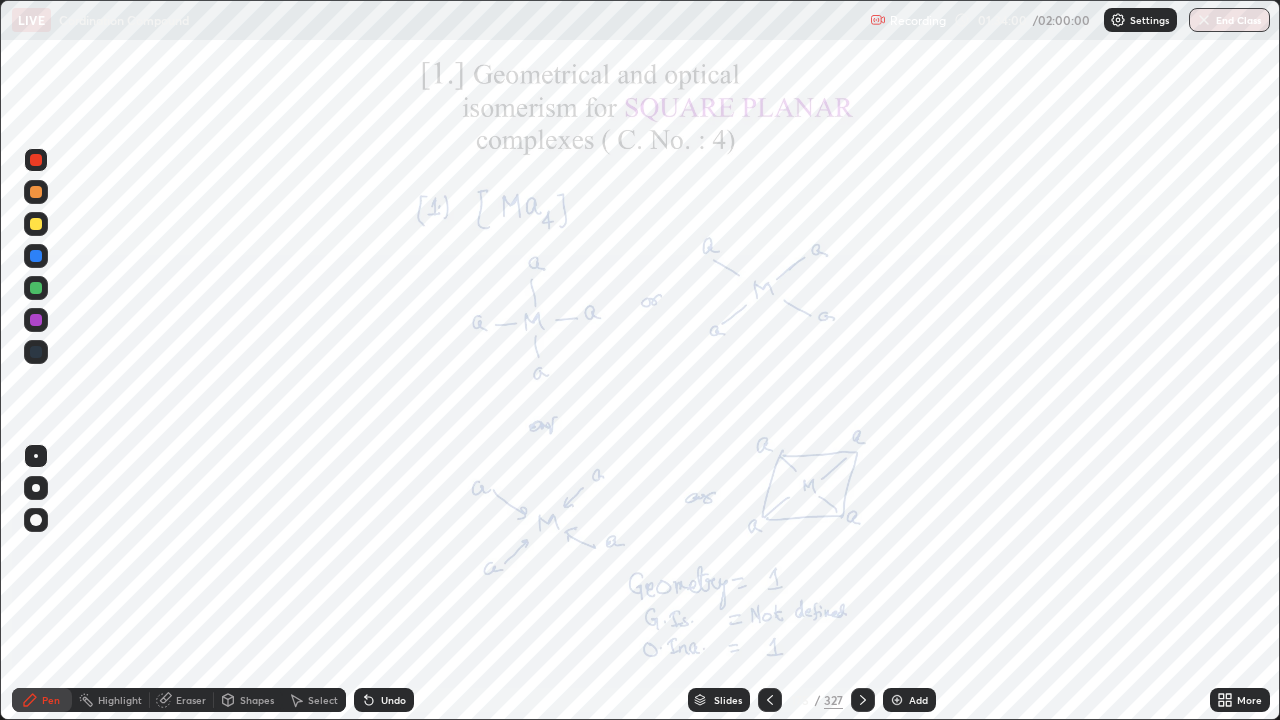 click at bounding box center (36, 288) 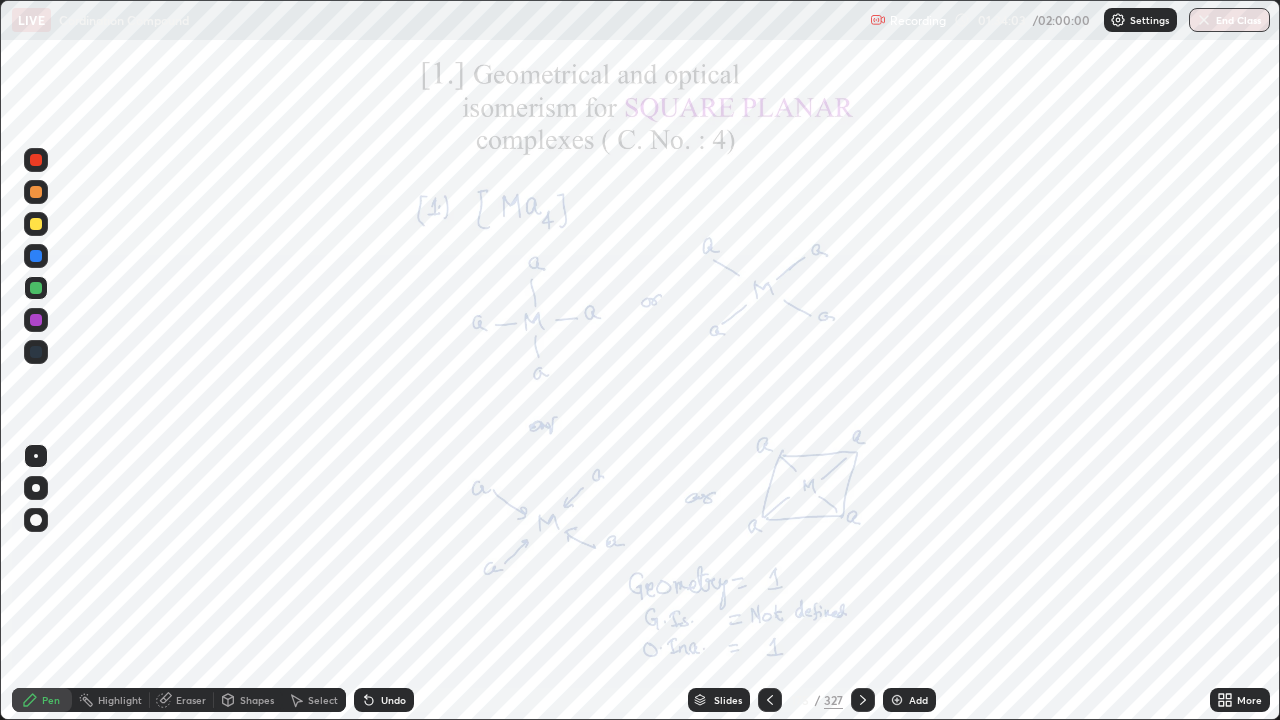 click 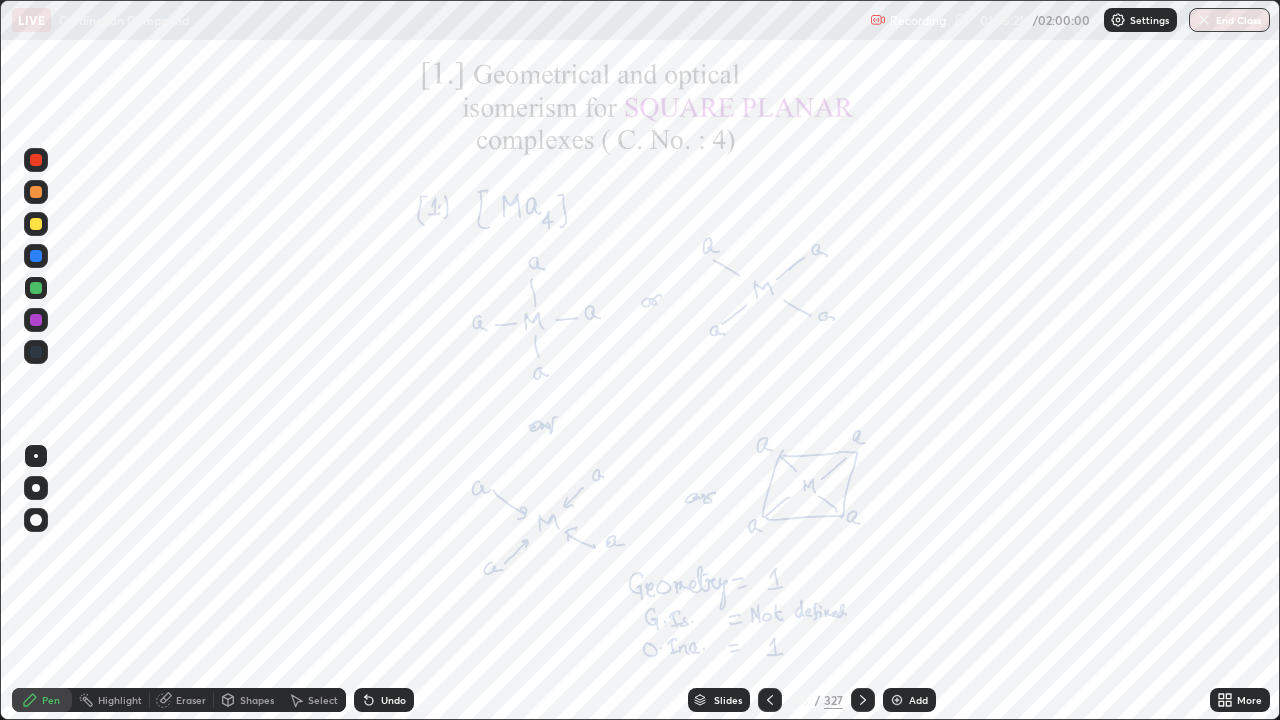 click at bounding box center (36, 192) 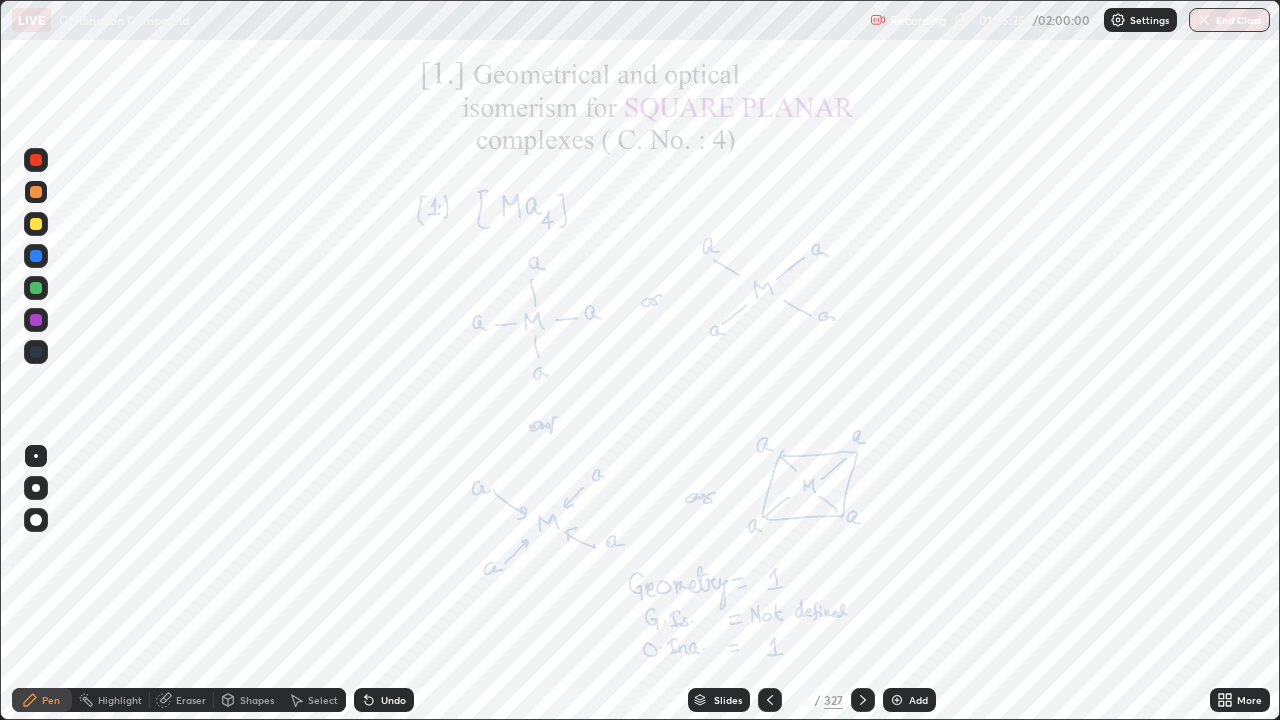 click 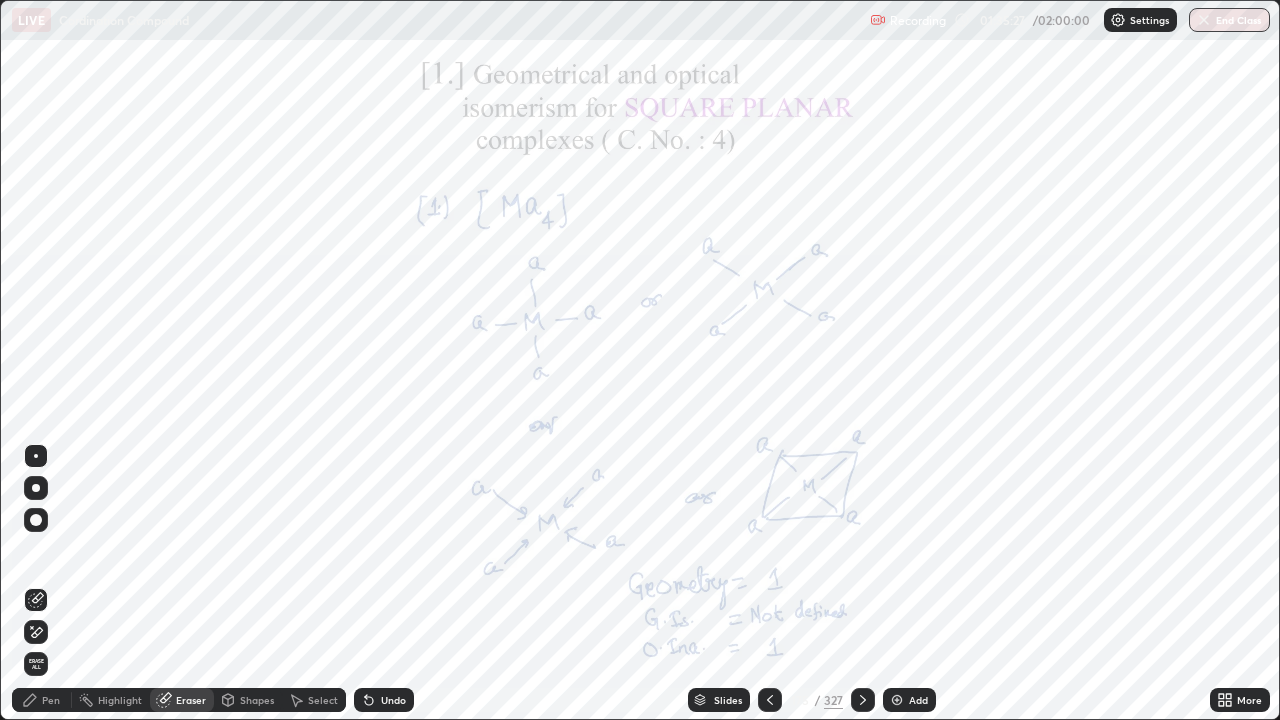 click on "Pen" at bounding box center (51, 700) 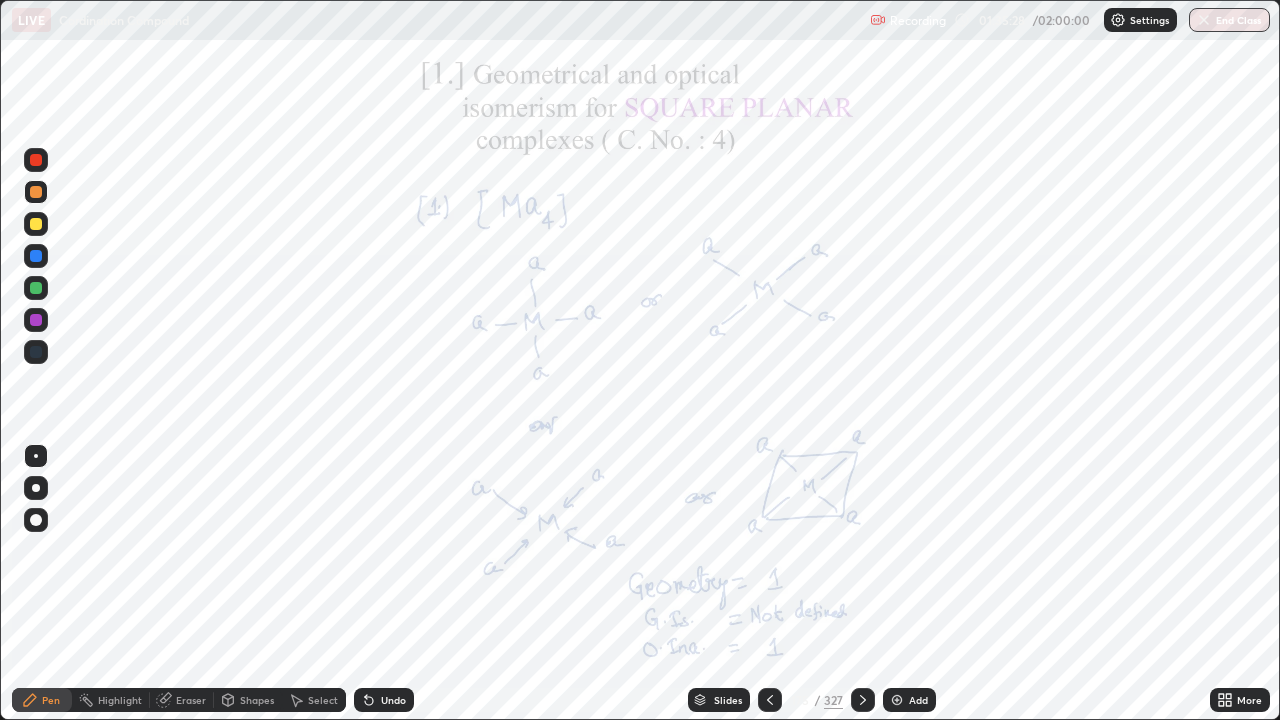click on "Select" at bounding box center (314, 700) 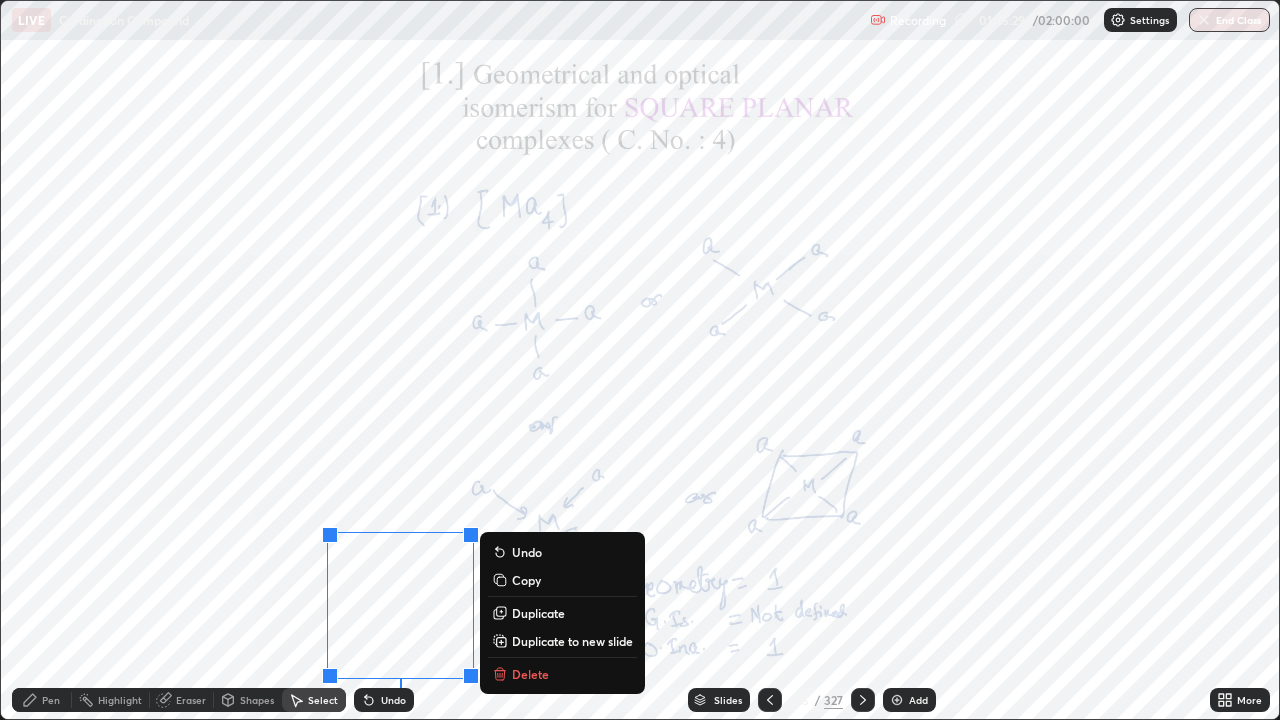 click on "0 ° Undo Copy Duplicate Duplicate to new slide Delete" at bounding box center [640, 360] 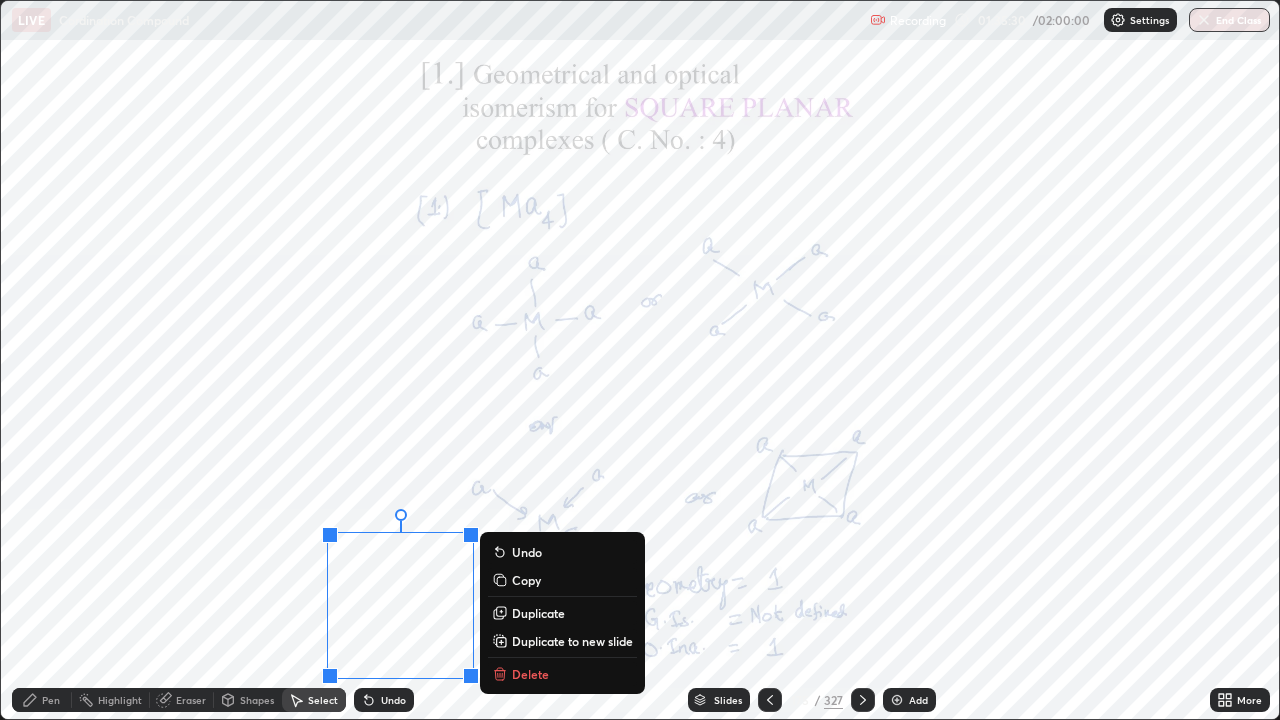 click on "0 ° Undo Copy Duplicate Duplicate to new slide Delete" at bounding box center (640, 360) 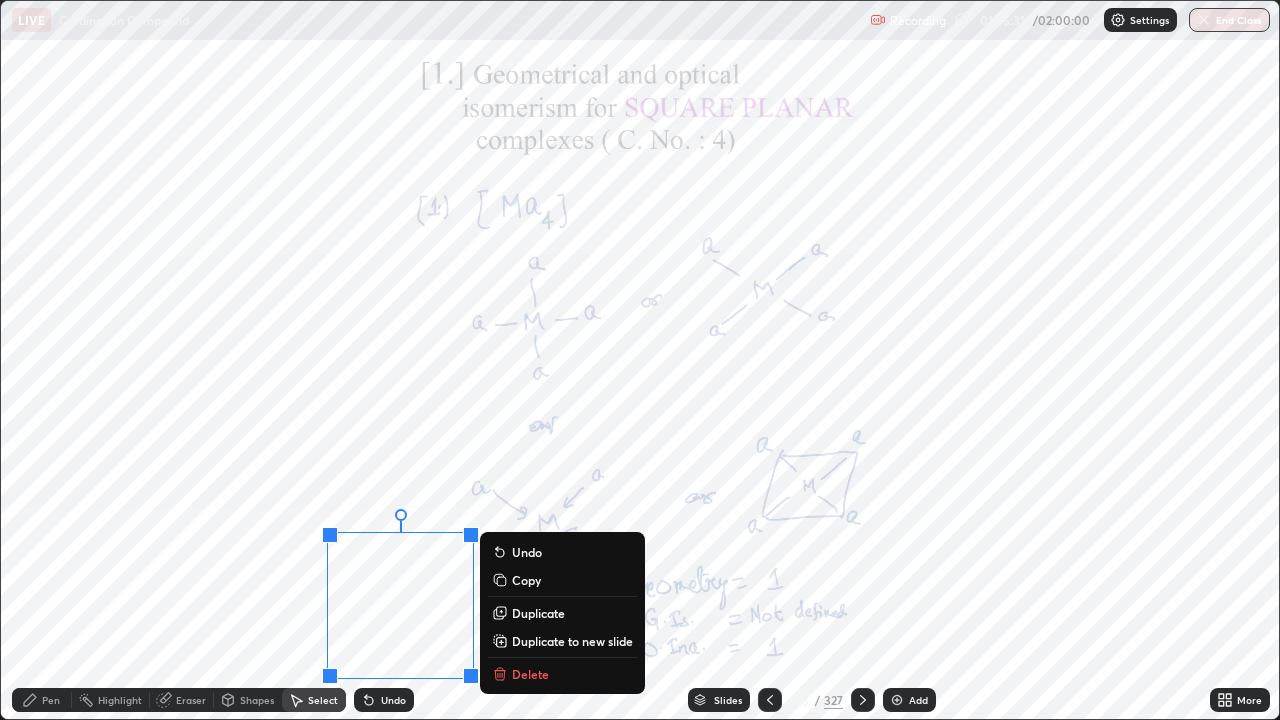 click on "0 ° Undo Copy Duplicate Duplicate to new slide Delete" at bounding box center (640, 360) 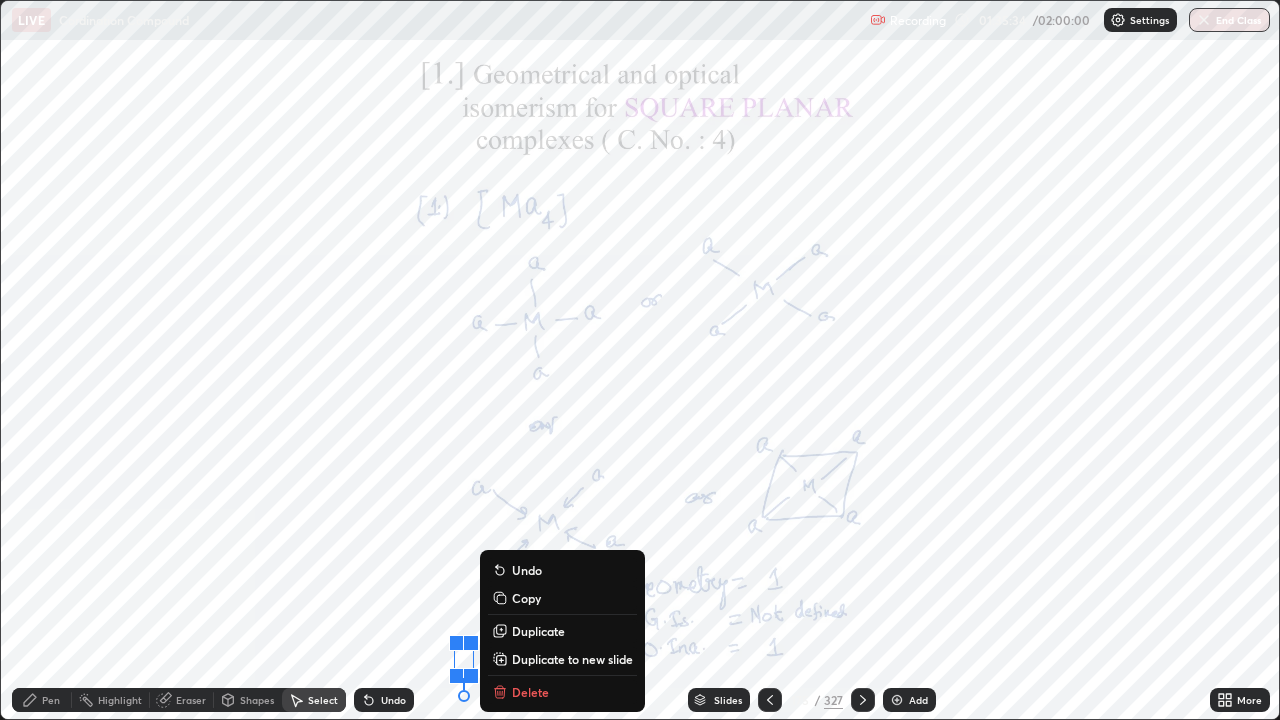 click on "0 ° Undo Copy Duplicate Duplicate to new slide Delete" at bounding box center (640, 360) 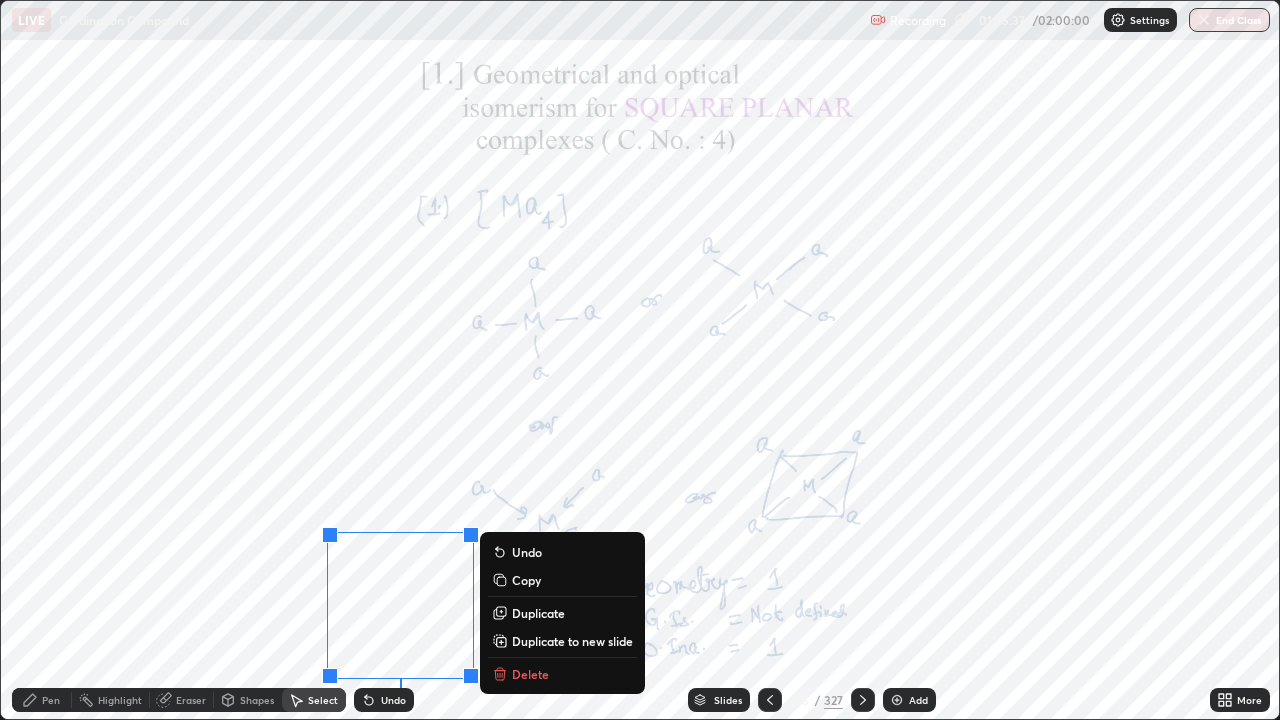 click on "0 ° Undo Copy Duplicate Duplicate to new slide Delete" at bounding box center (640, 360) 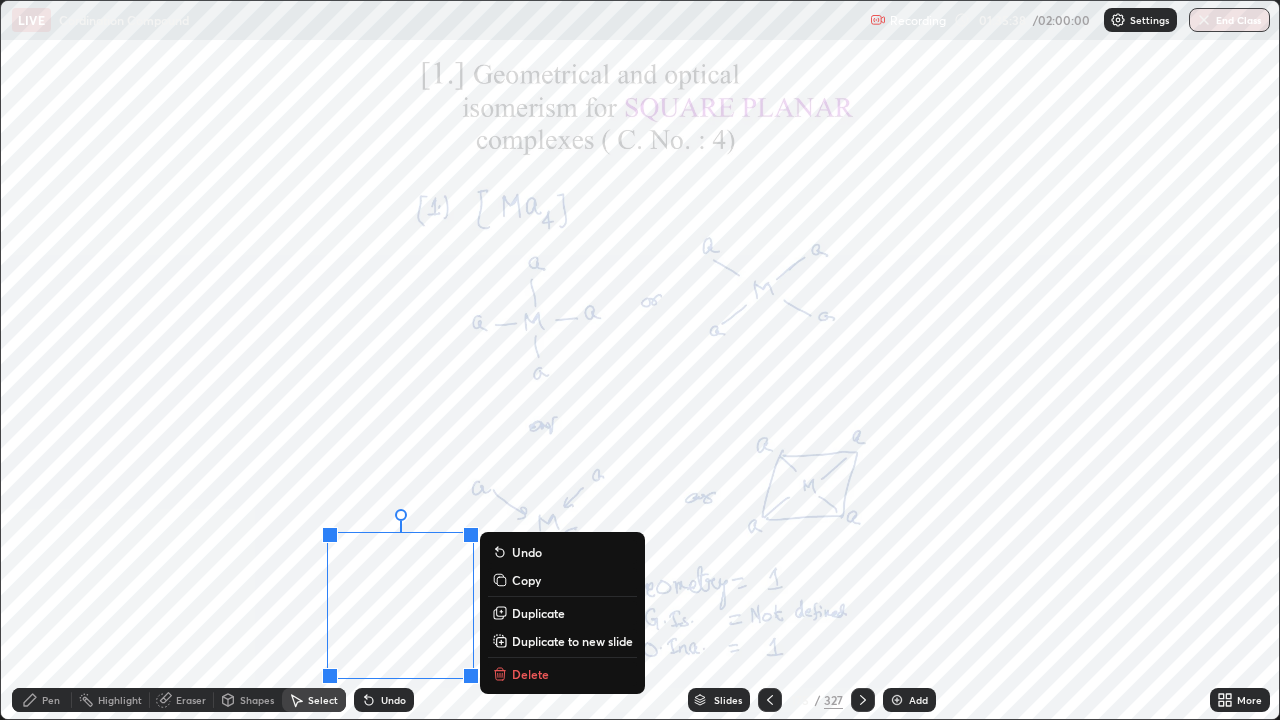 click on "0 ° Undo Copy Duplicate Duplicate to new slide Delete" at bounding box center [640, 360] 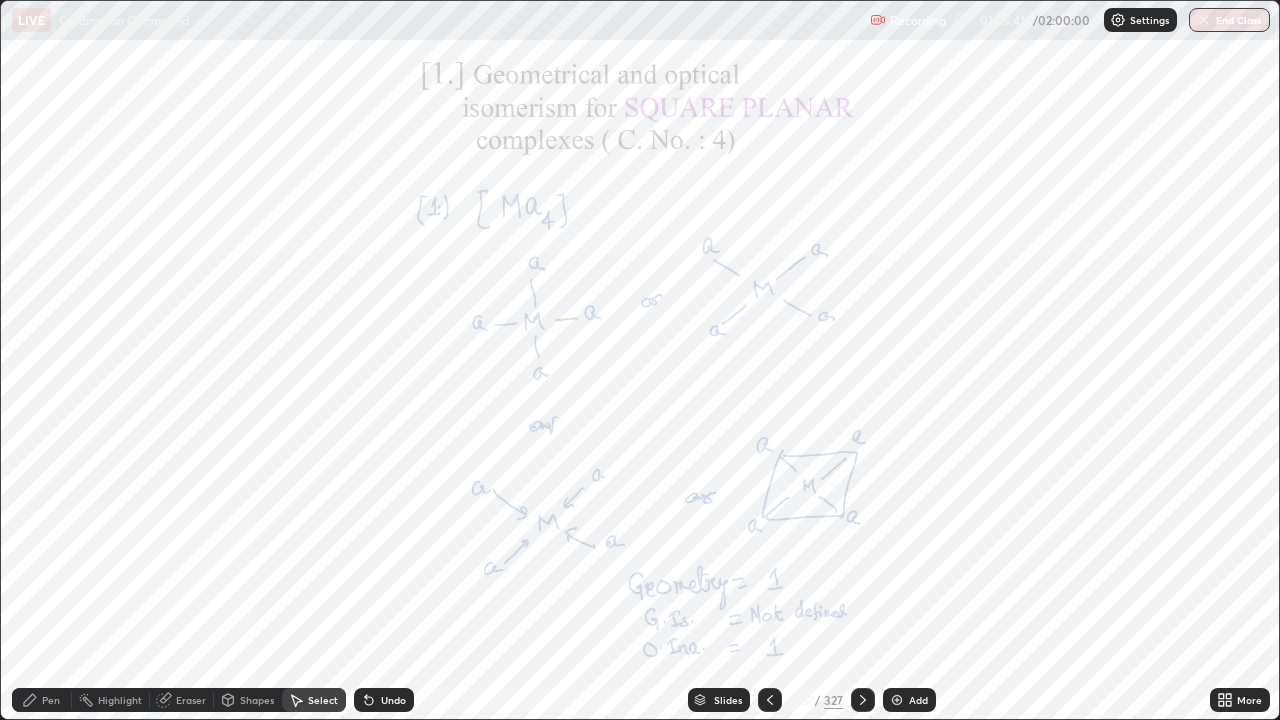 click on "Pen" at bounding box center [51, 700] 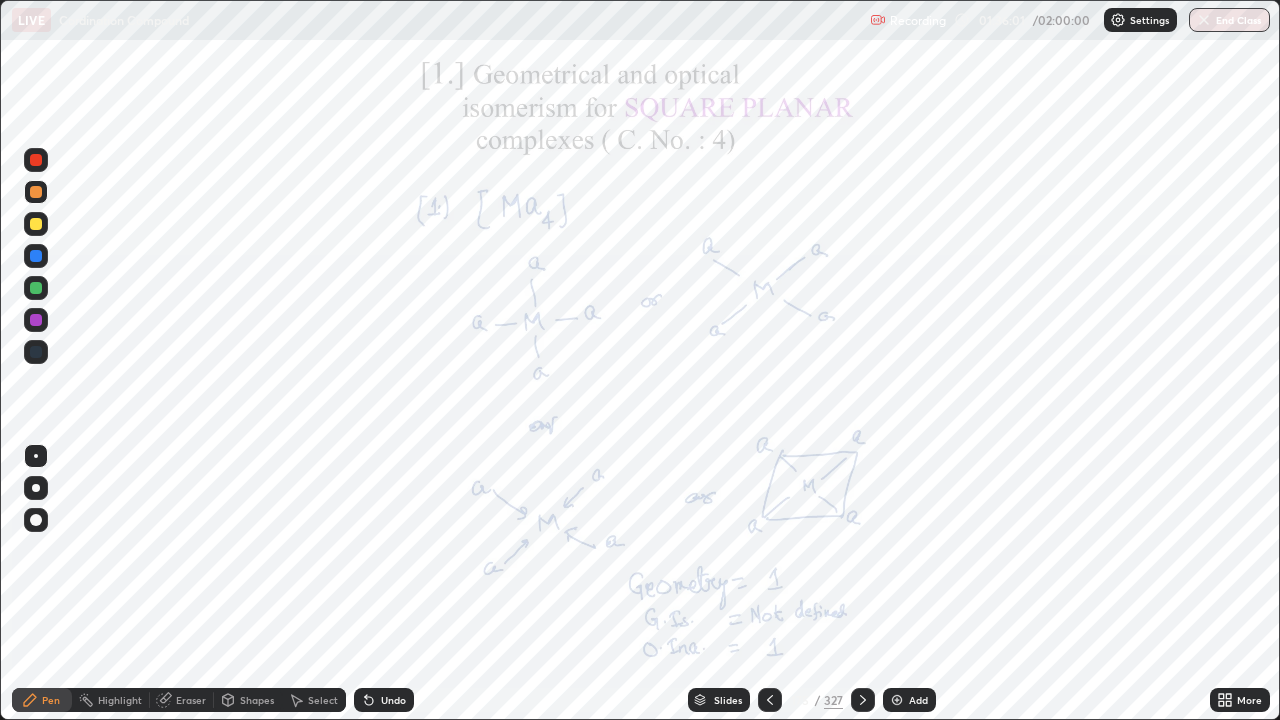 click 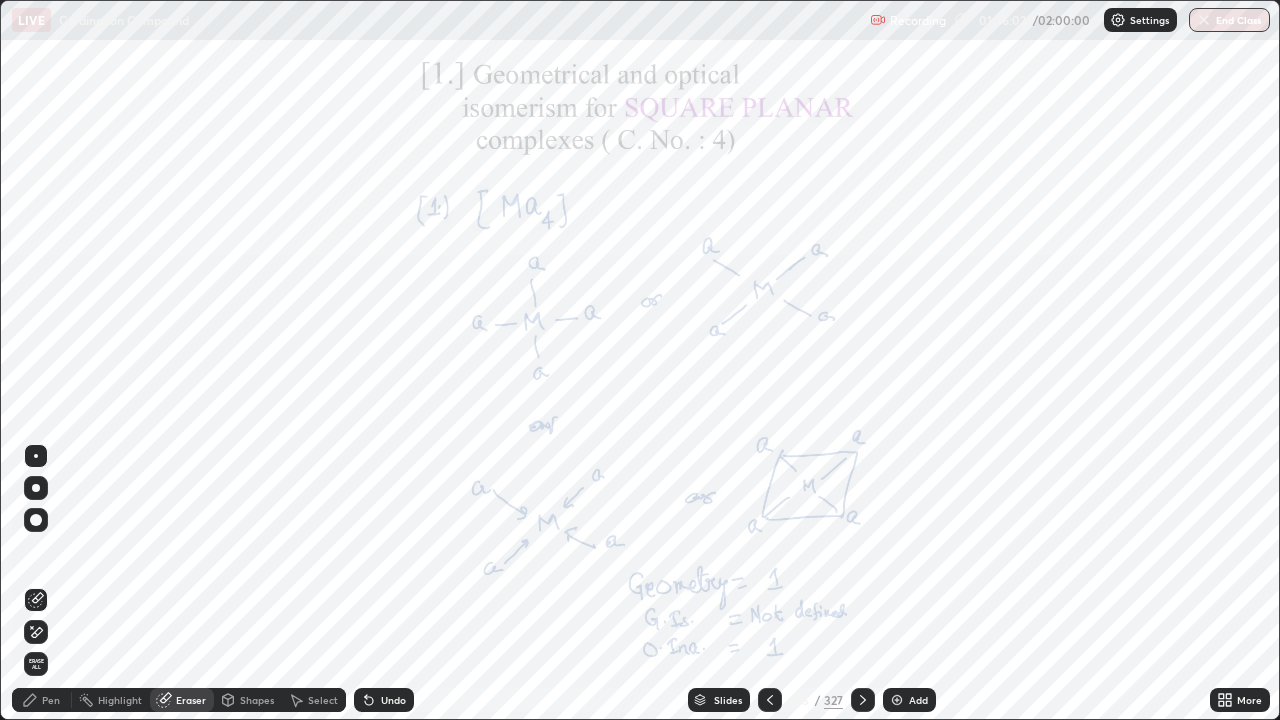 click 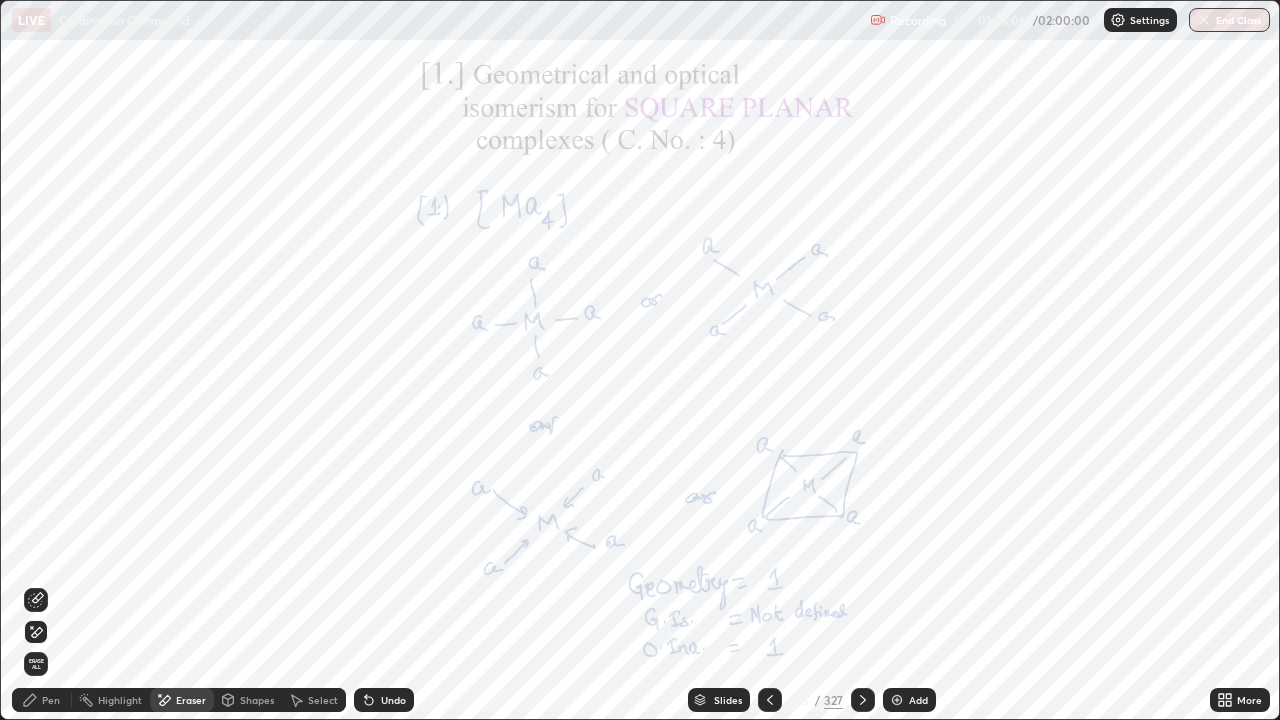click 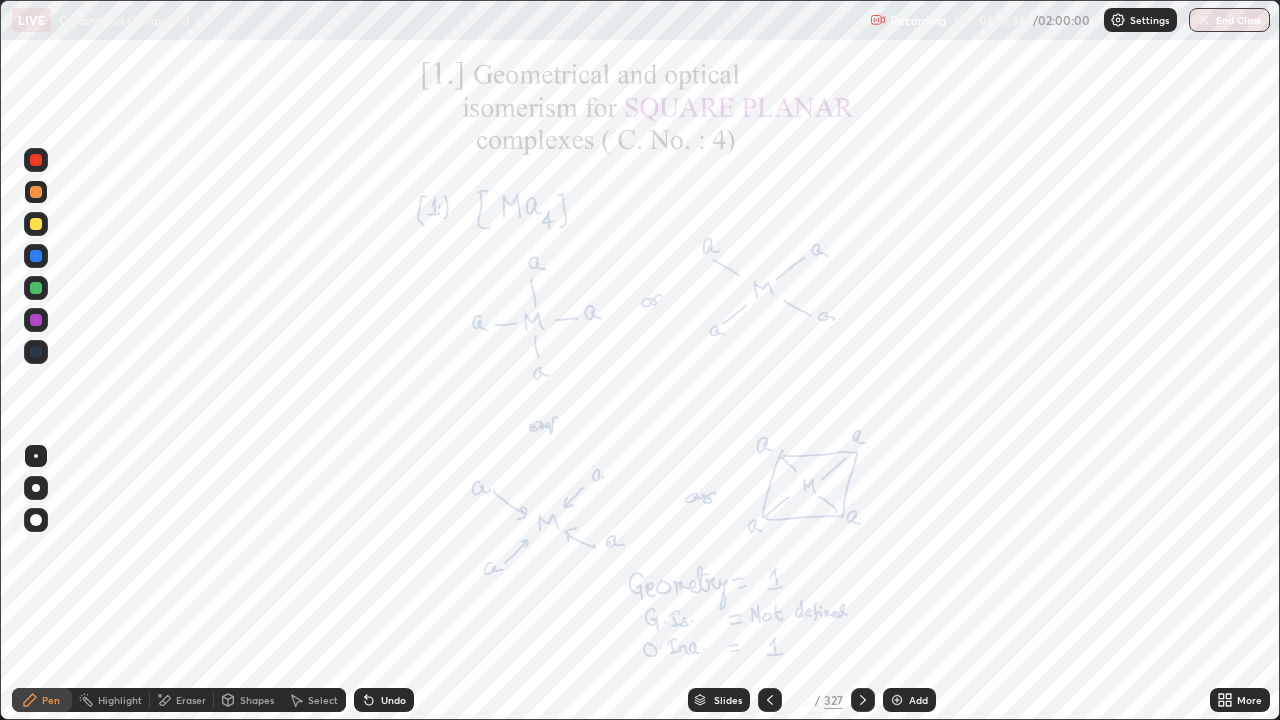 click 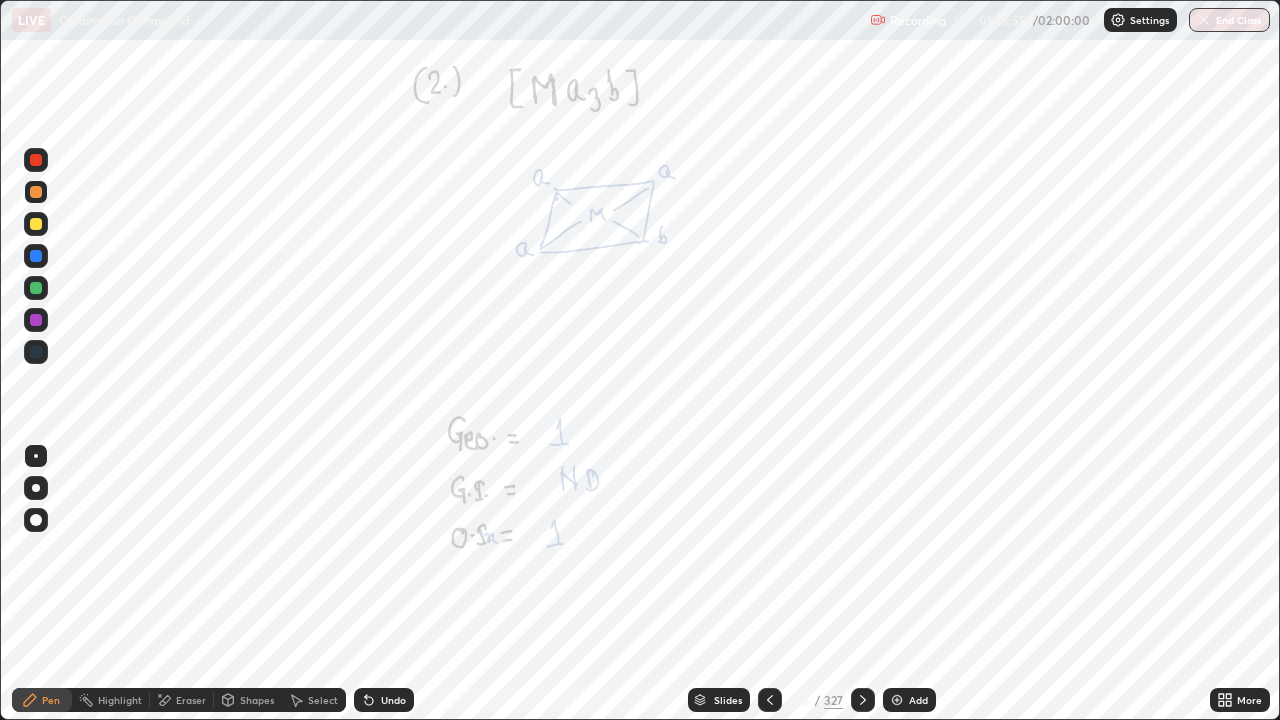 click 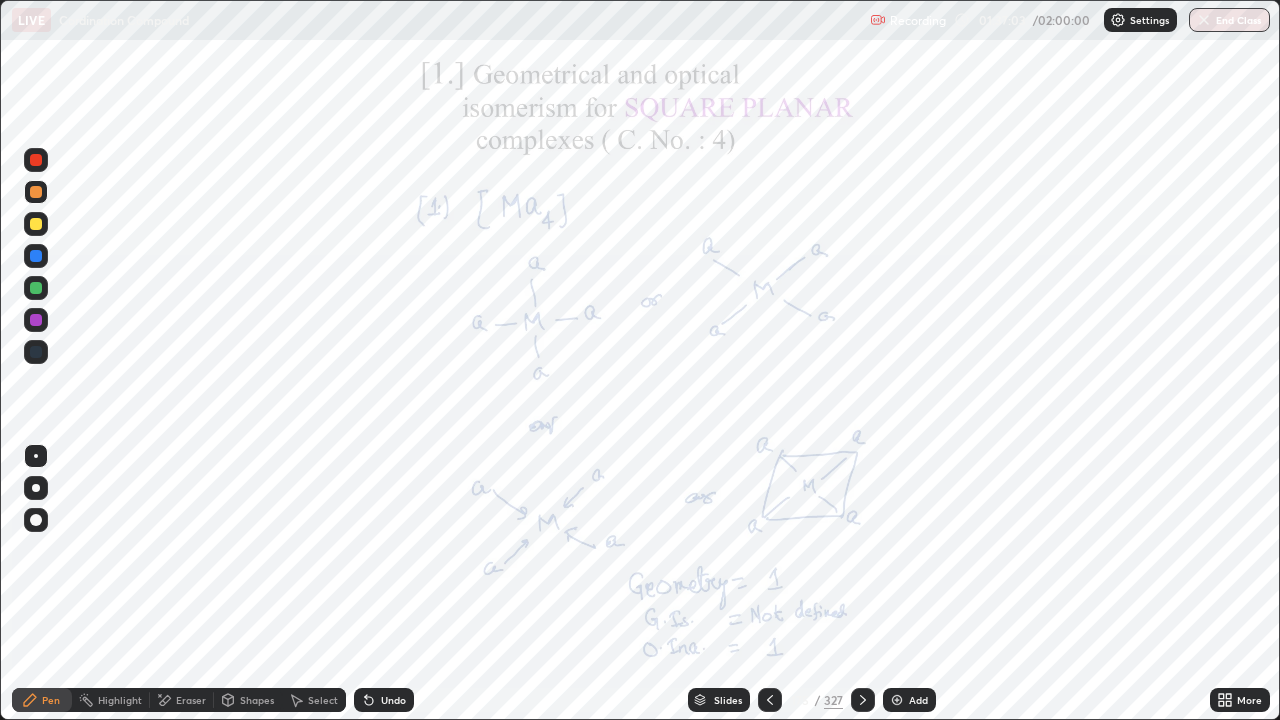 click 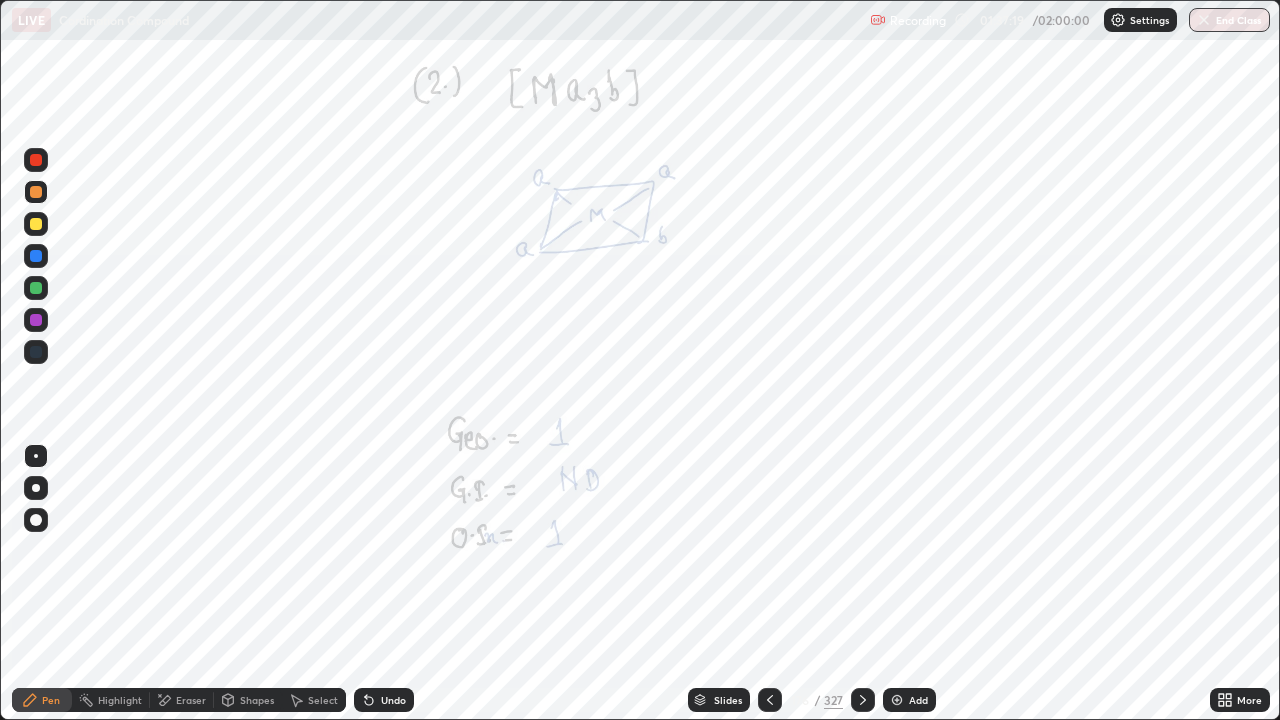 click 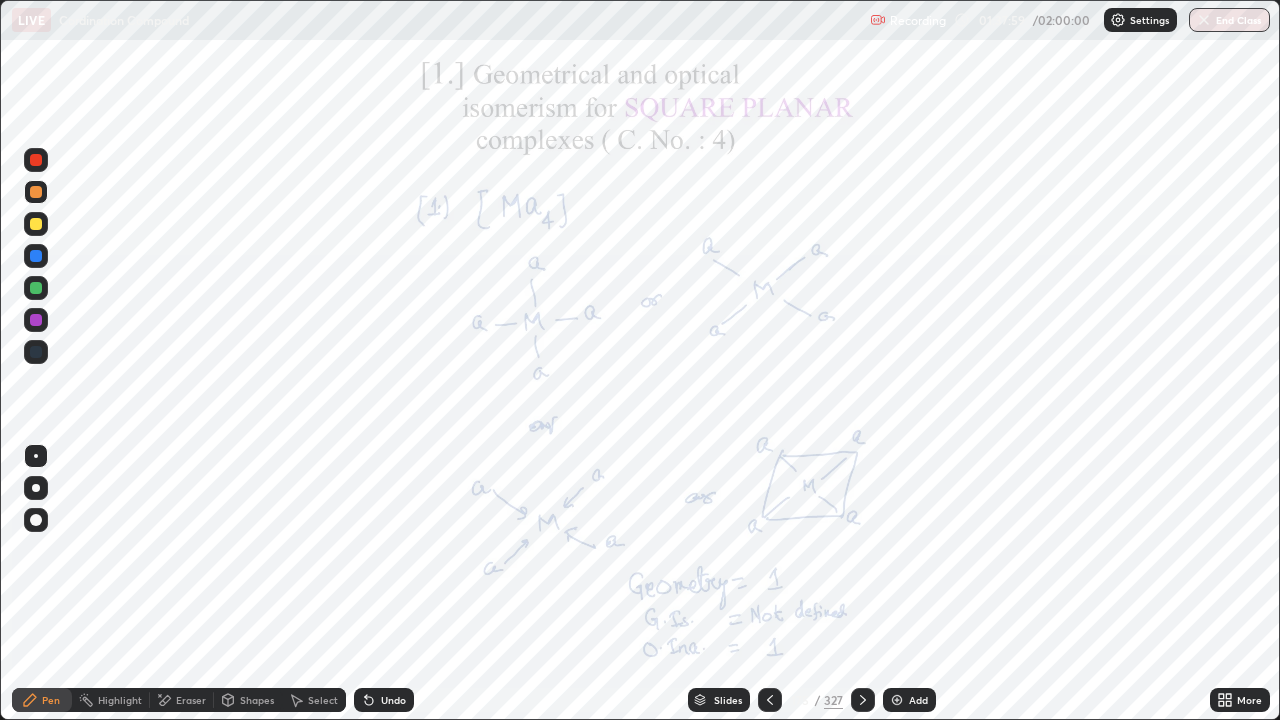 click 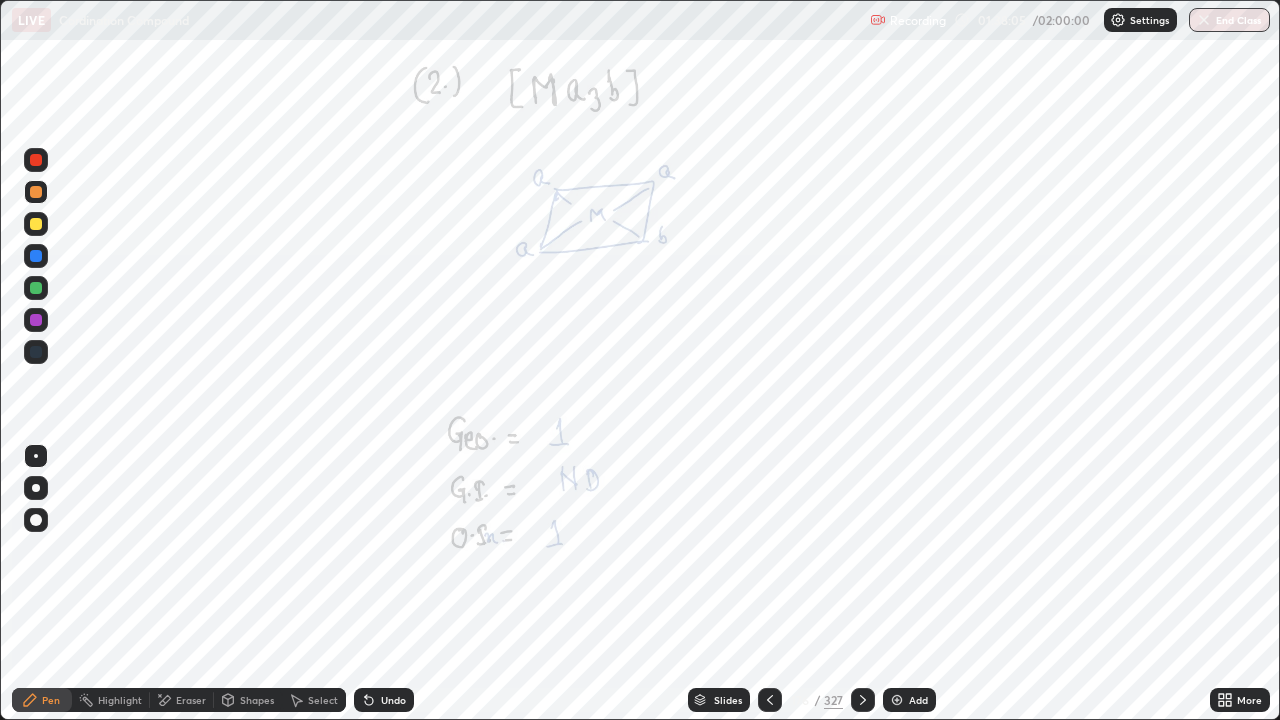 click 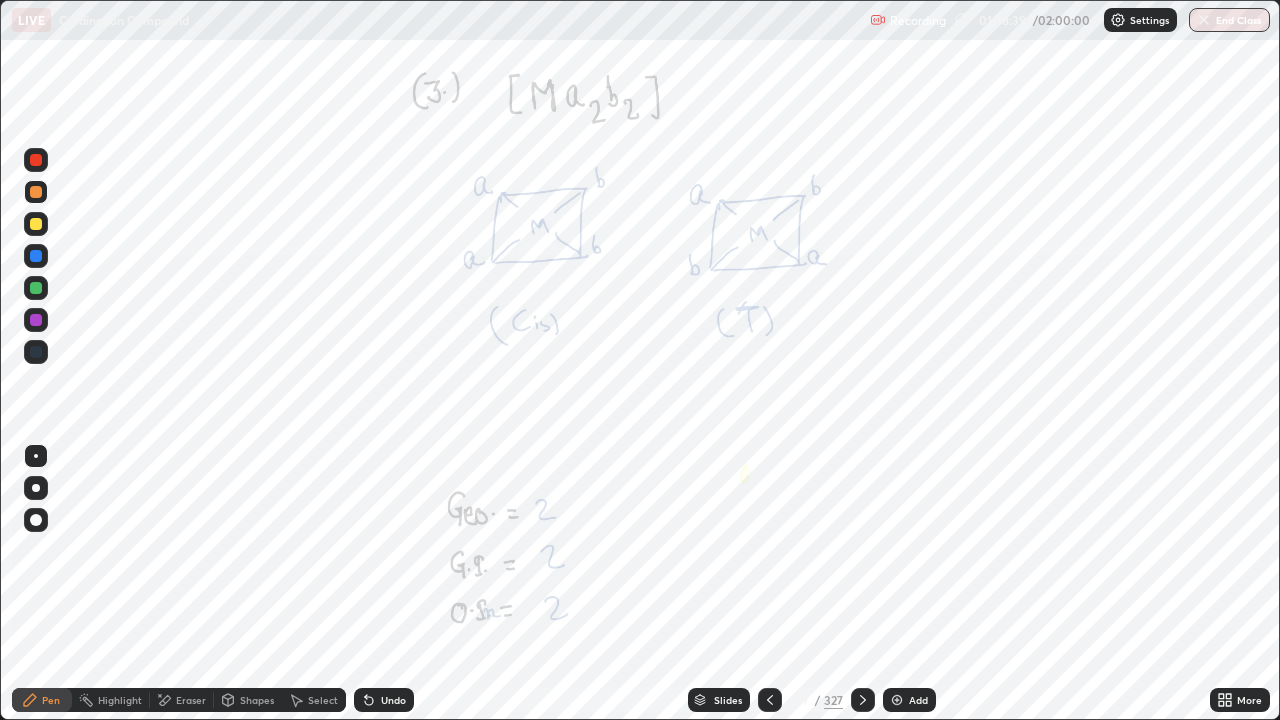 click on "Undo" at bounding box center (384, 700) 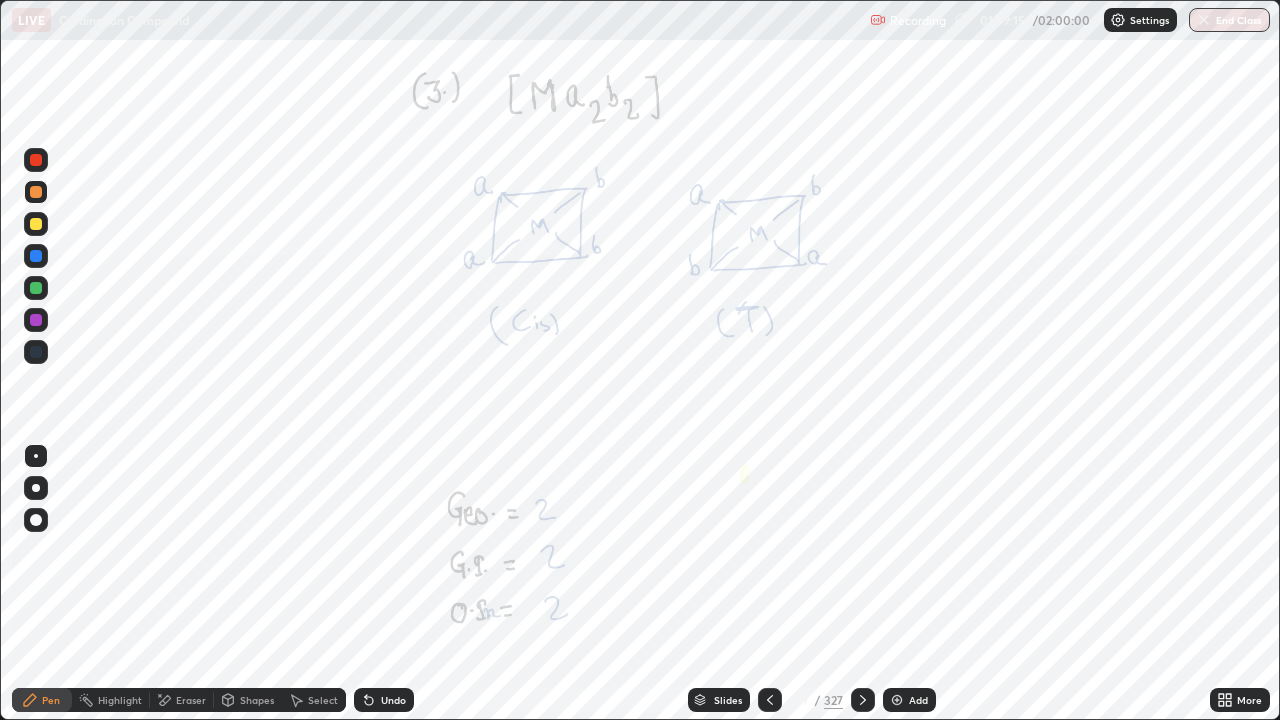 click 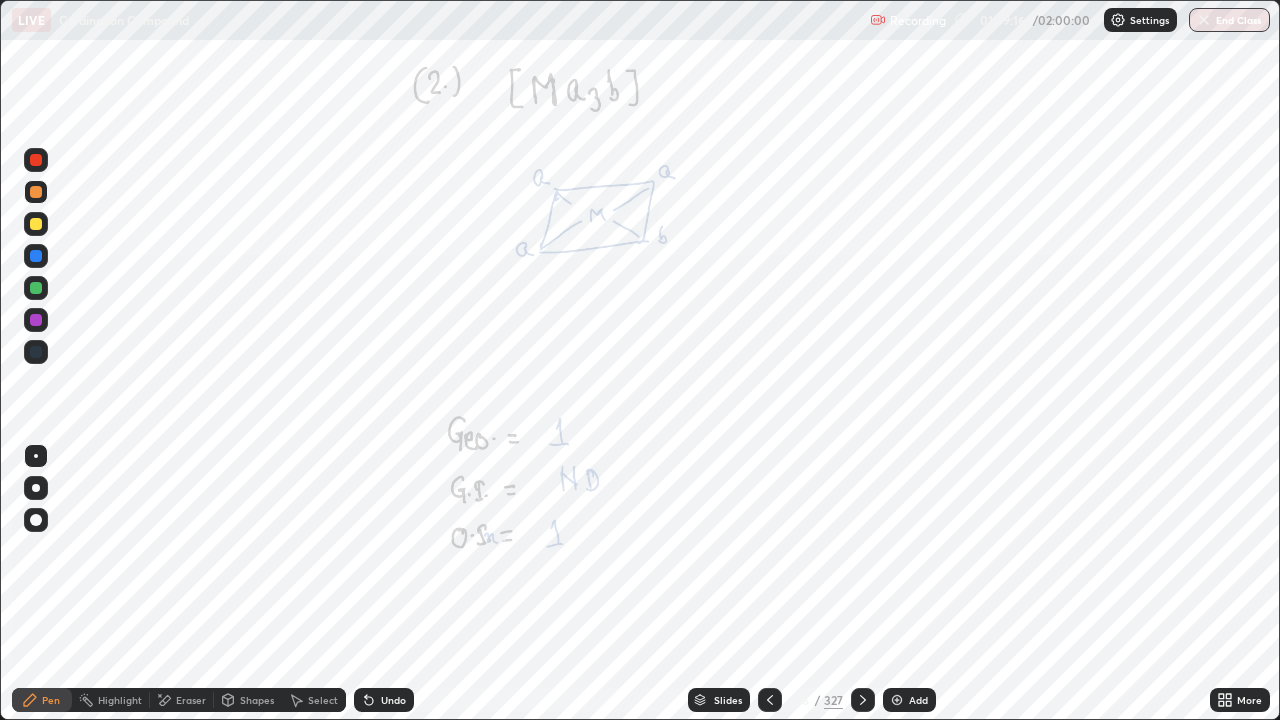 click at bounding box center (770, 700) 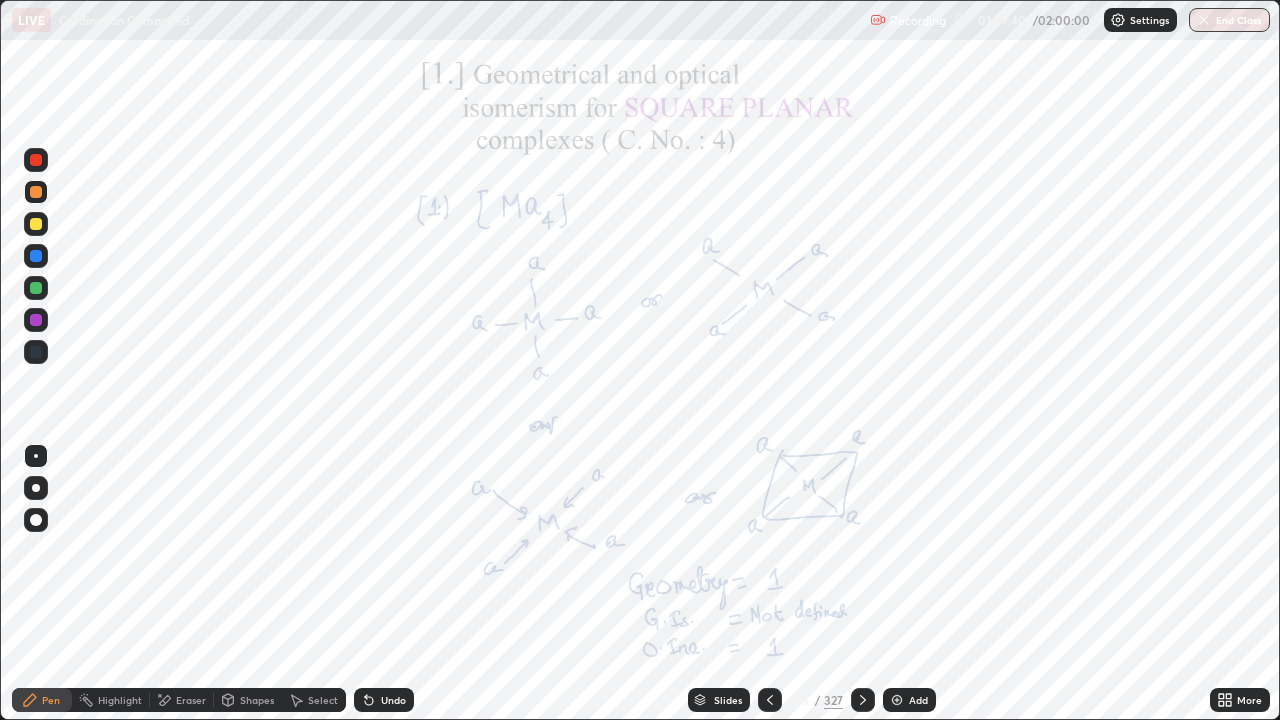 click 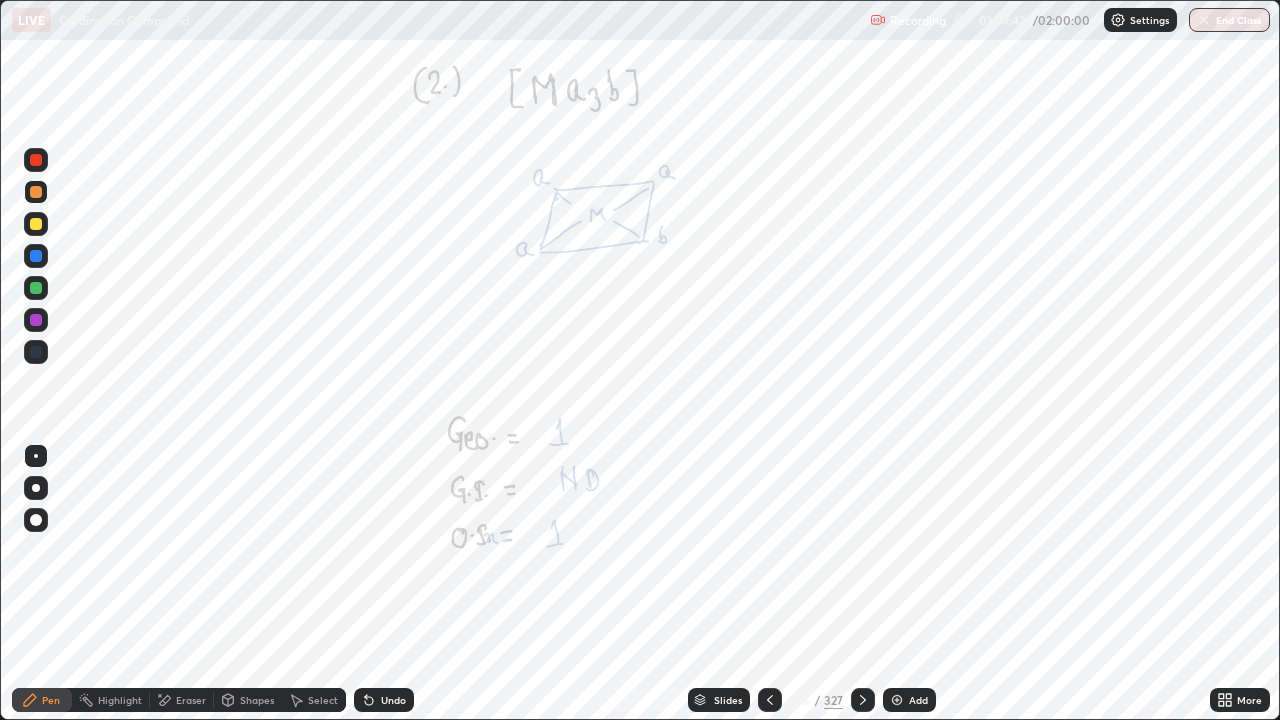 click 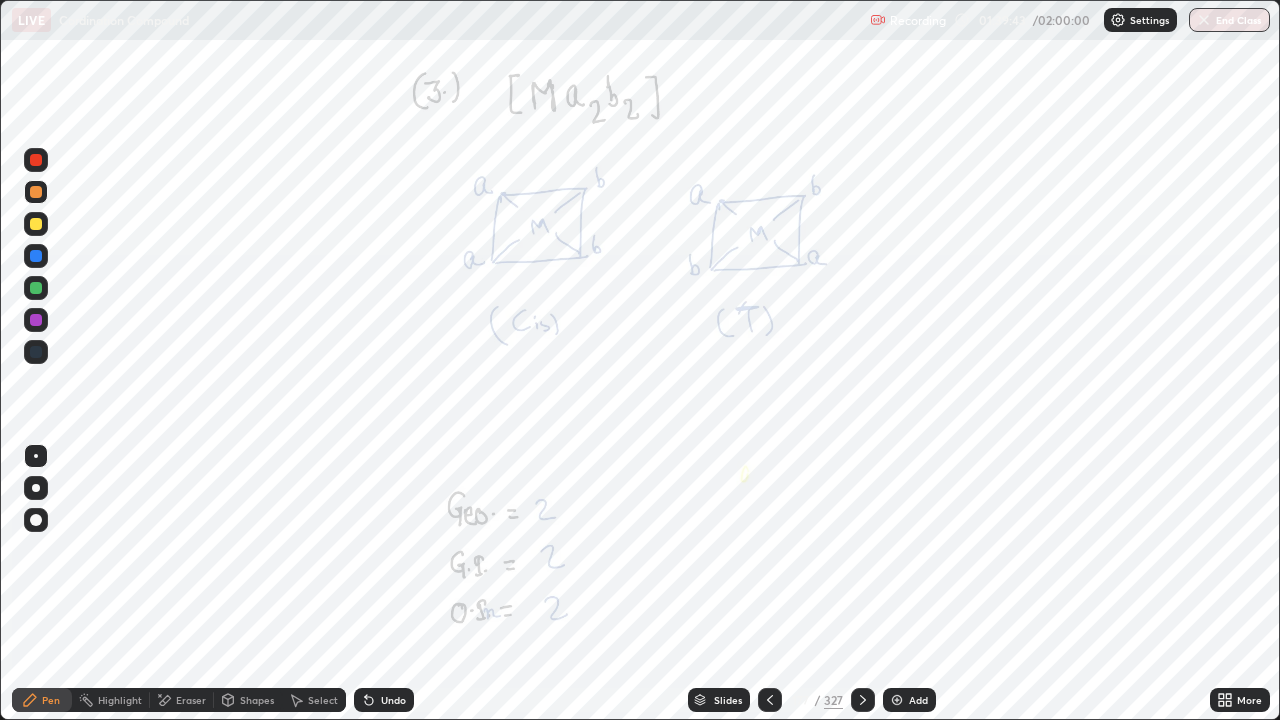 click 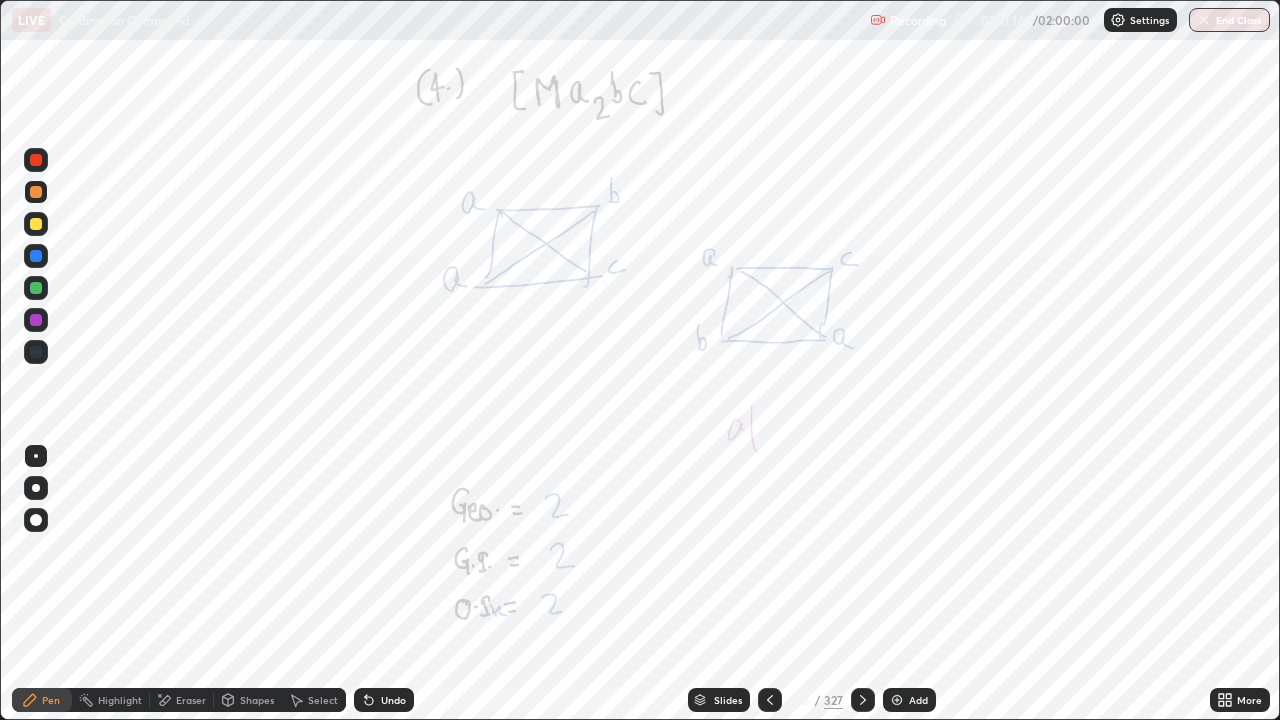 click 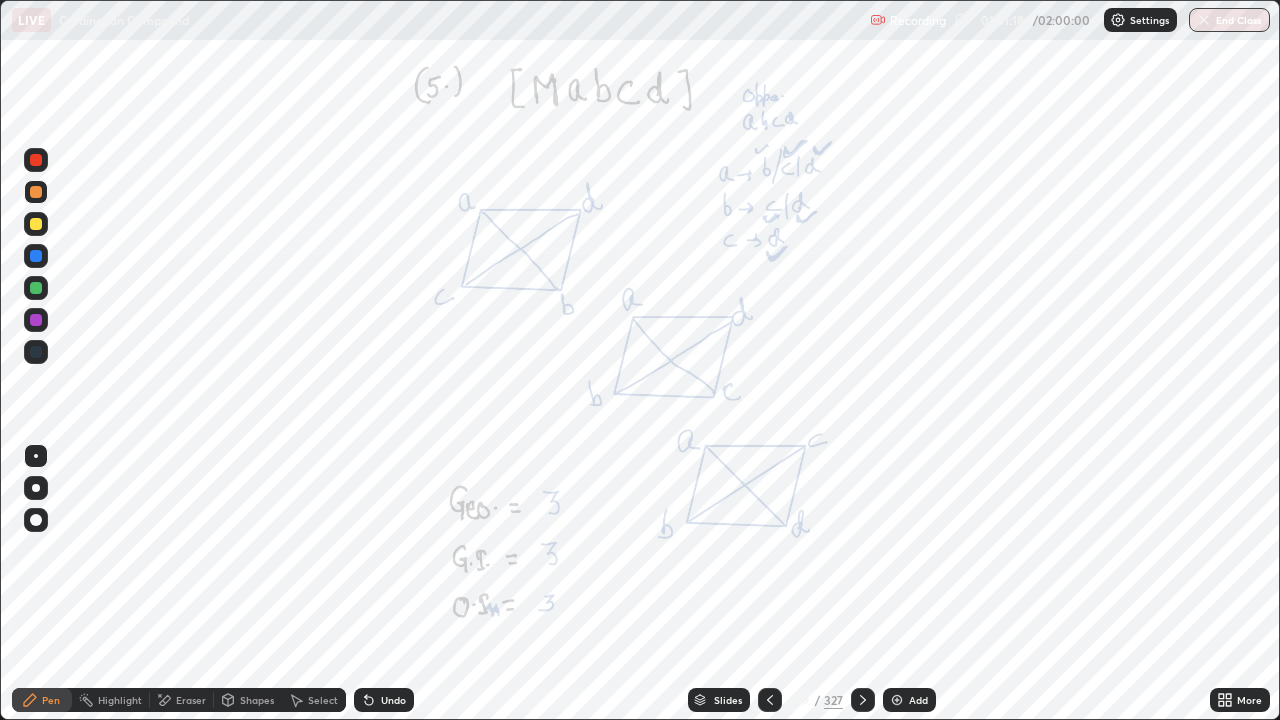 click 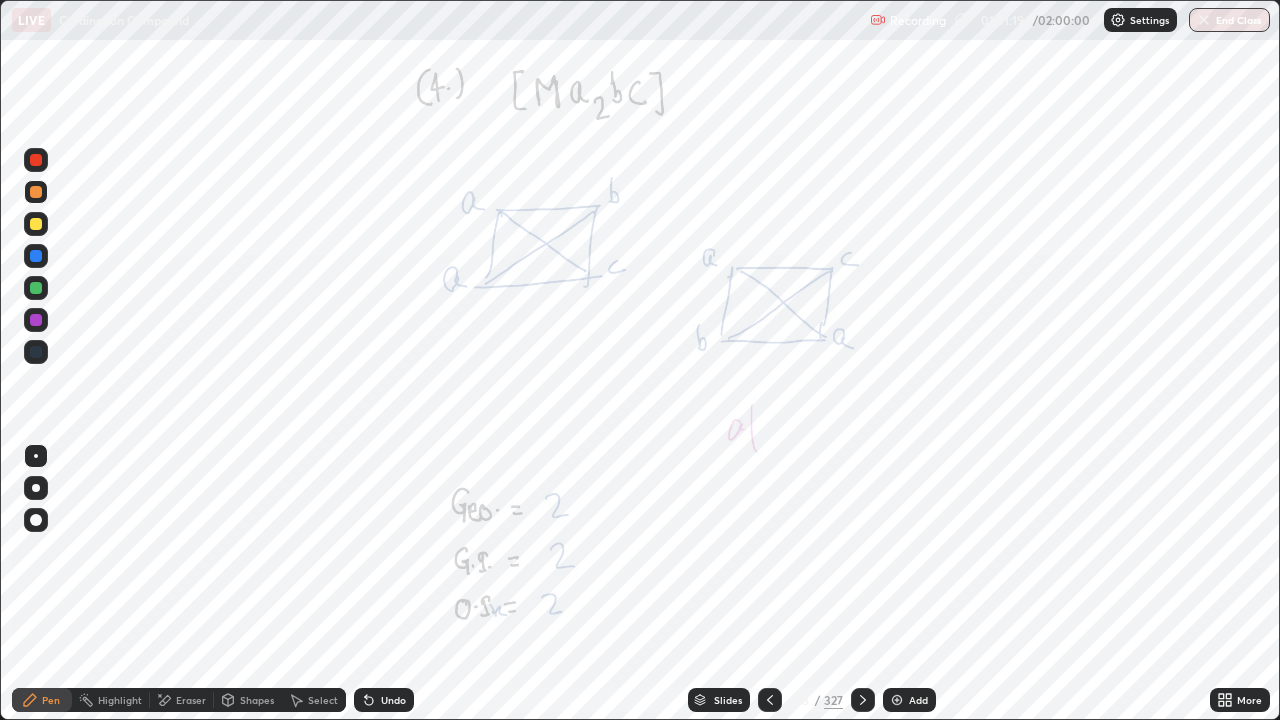 click 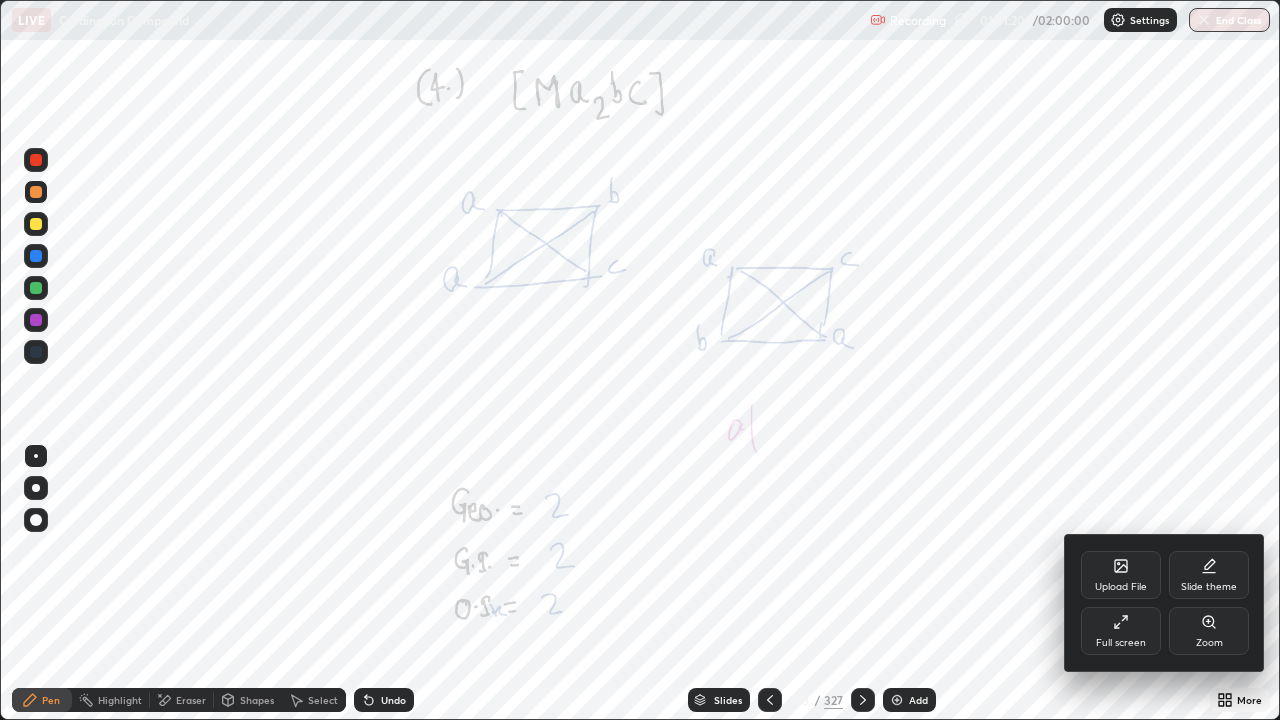 click at bounding box center (640, 360) 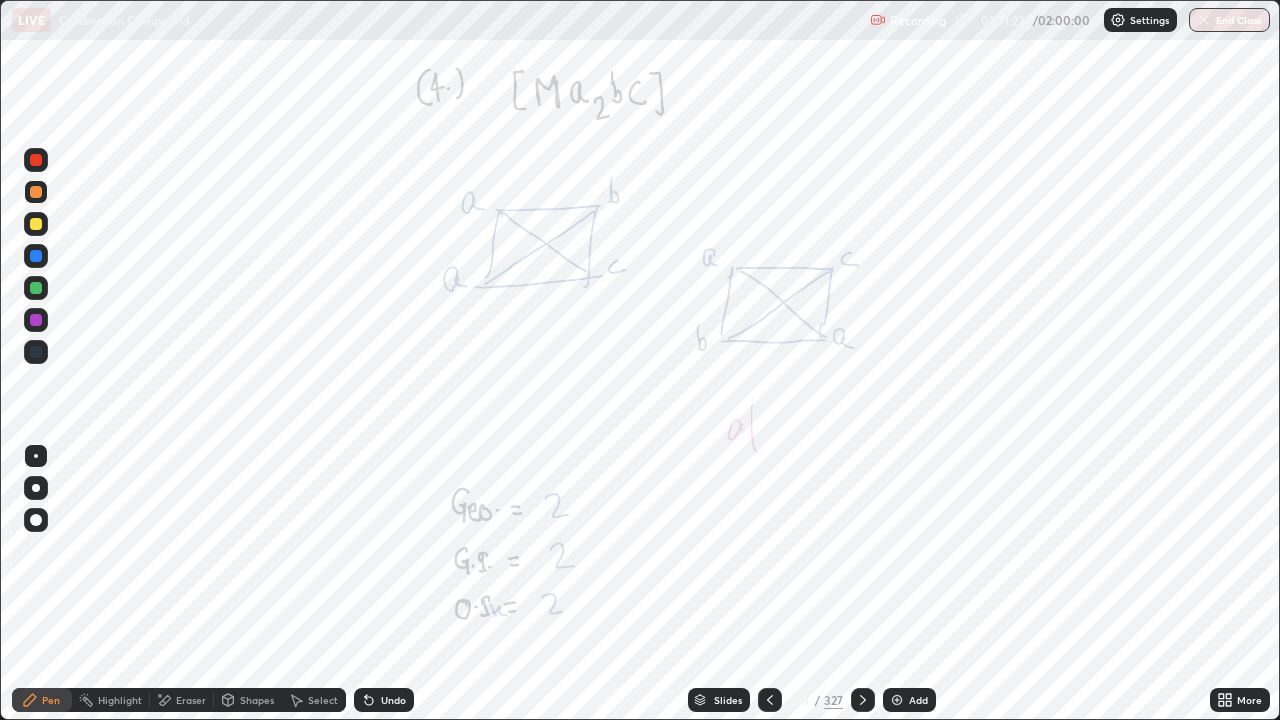 click at bounding box center (897, 700) 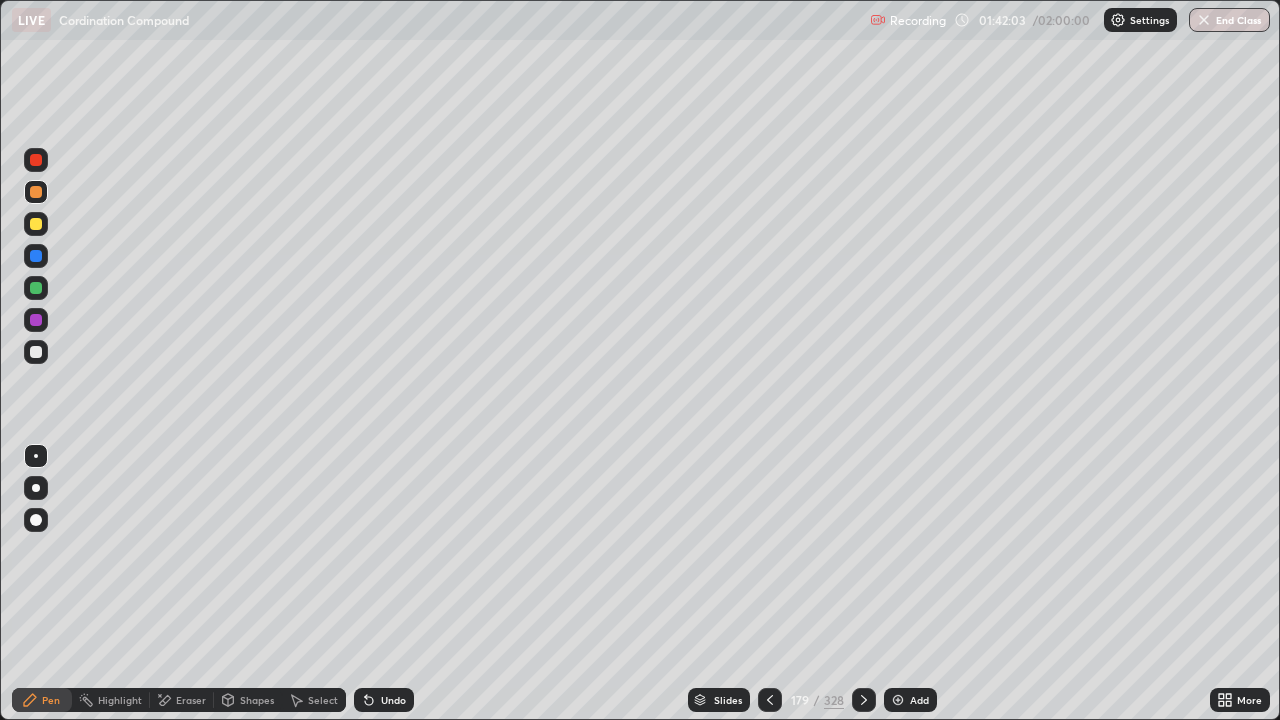 click 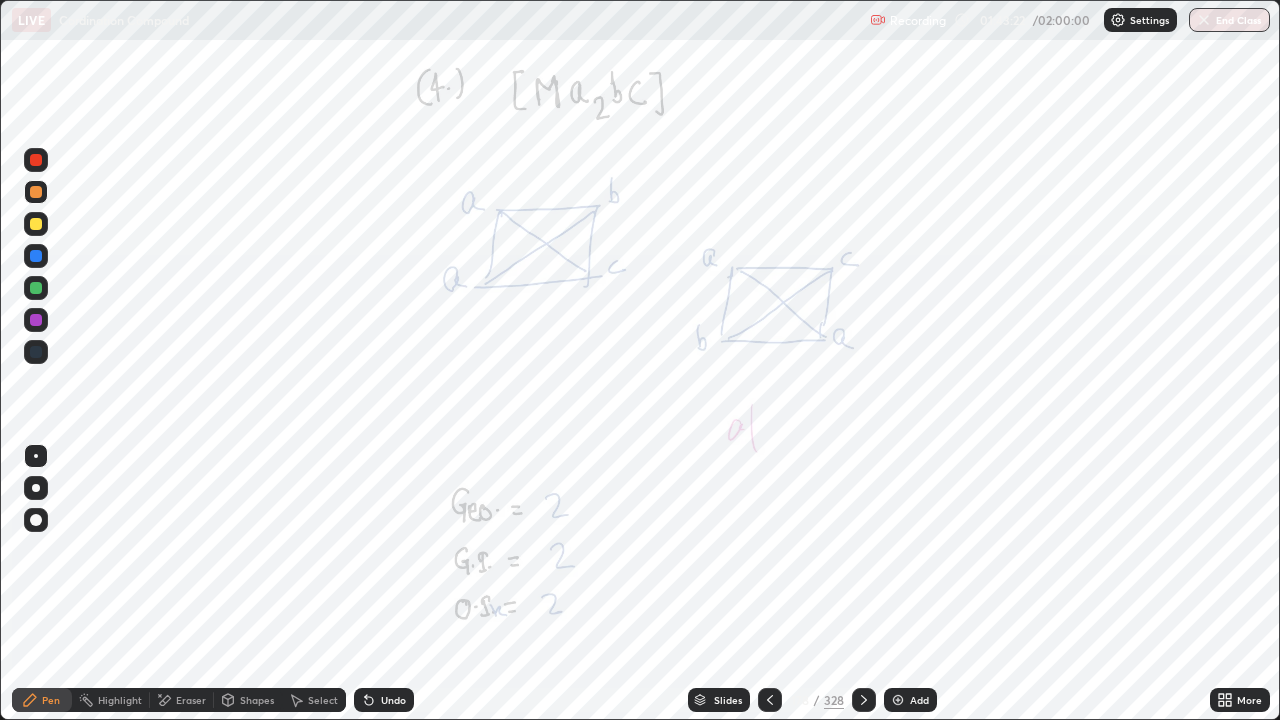 click 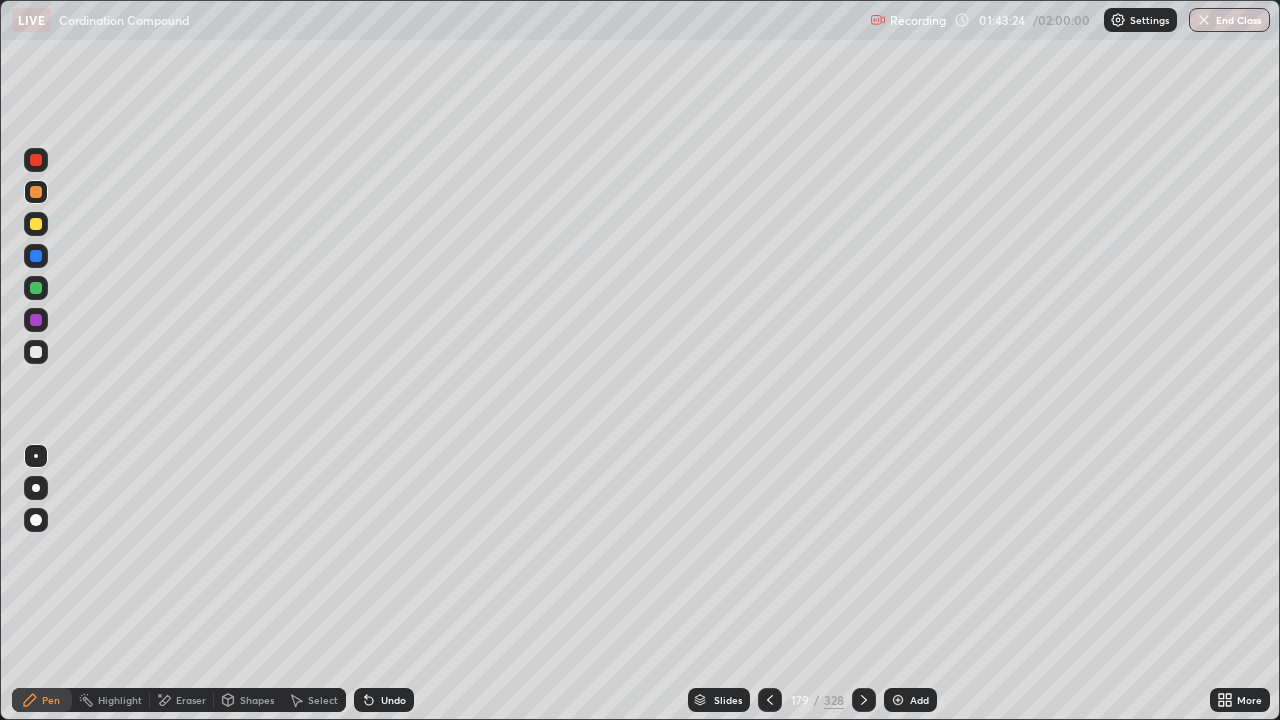 click at bounding box center (36, 288) 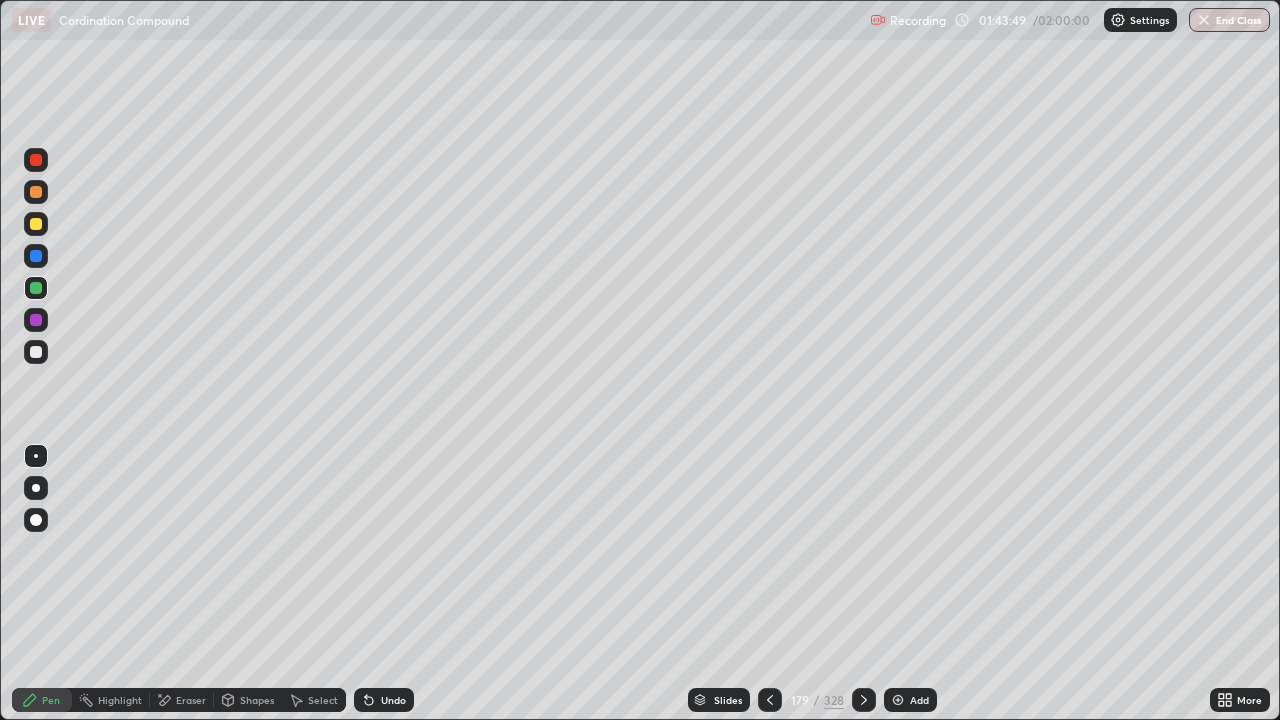 click 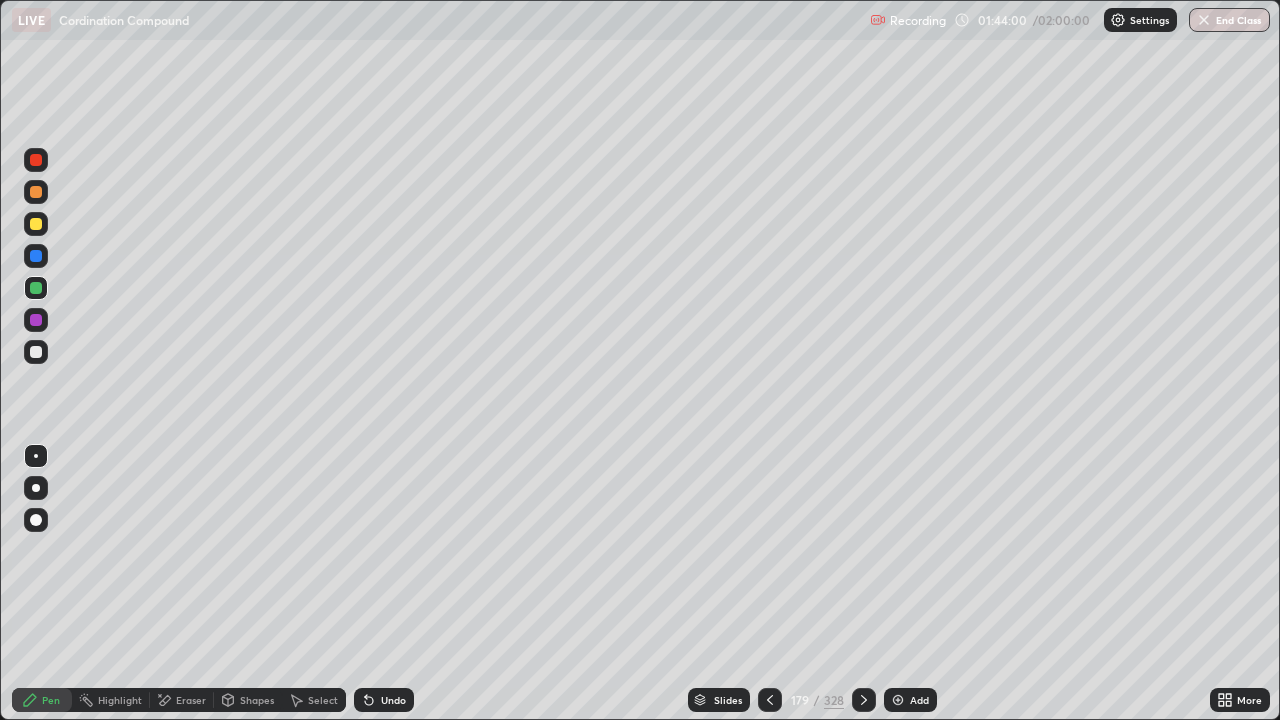 click at bounding box center [36, 320] 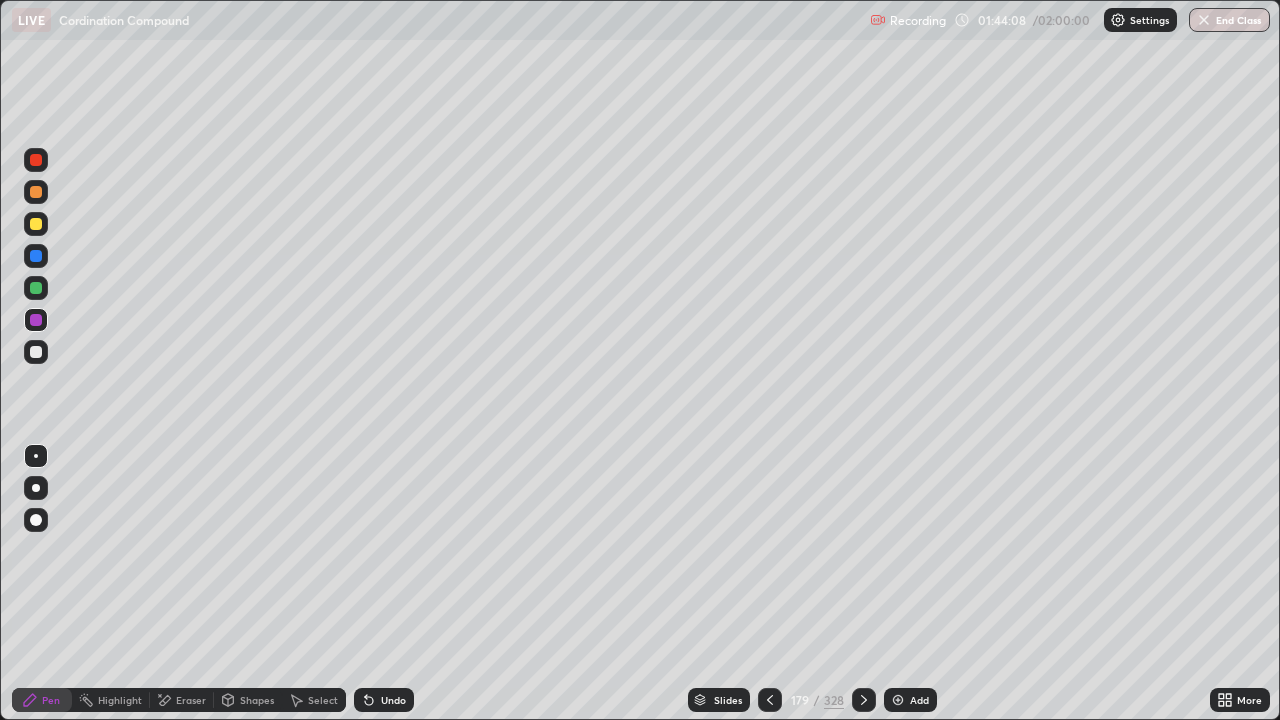 click on "Undo" at bounding box center [393, 700] 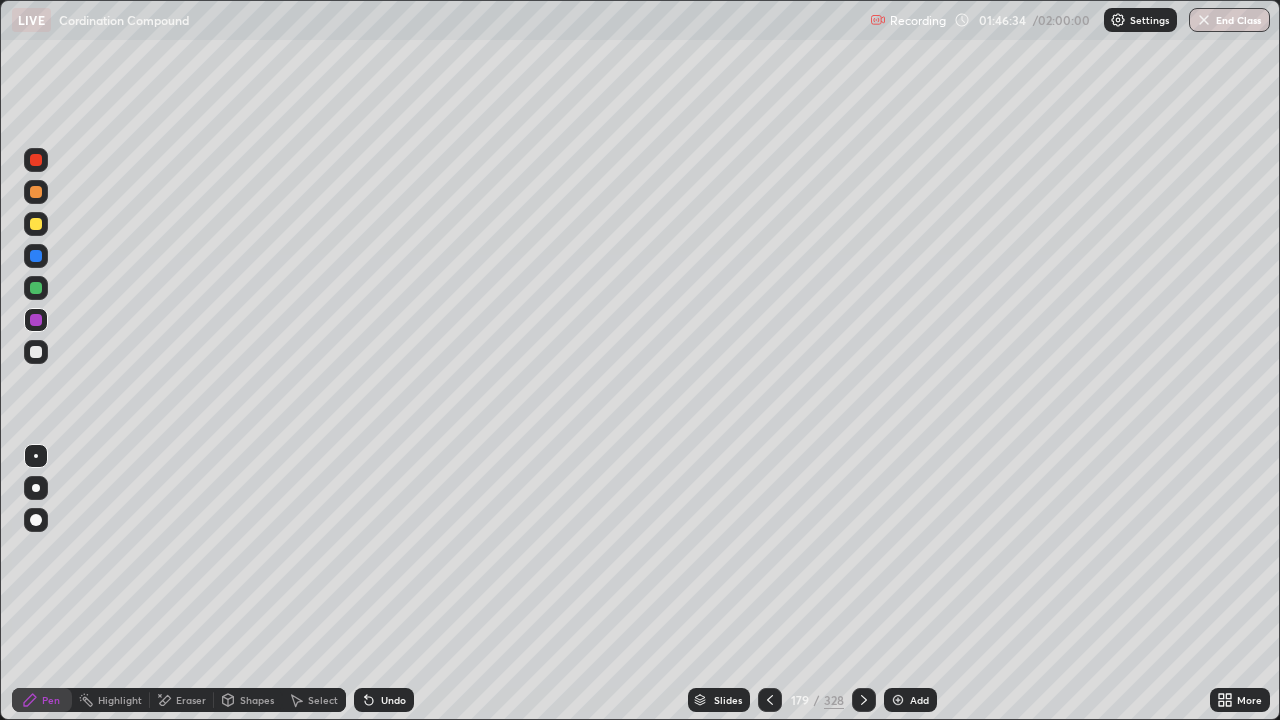 click at bounding box center (1204, 20) 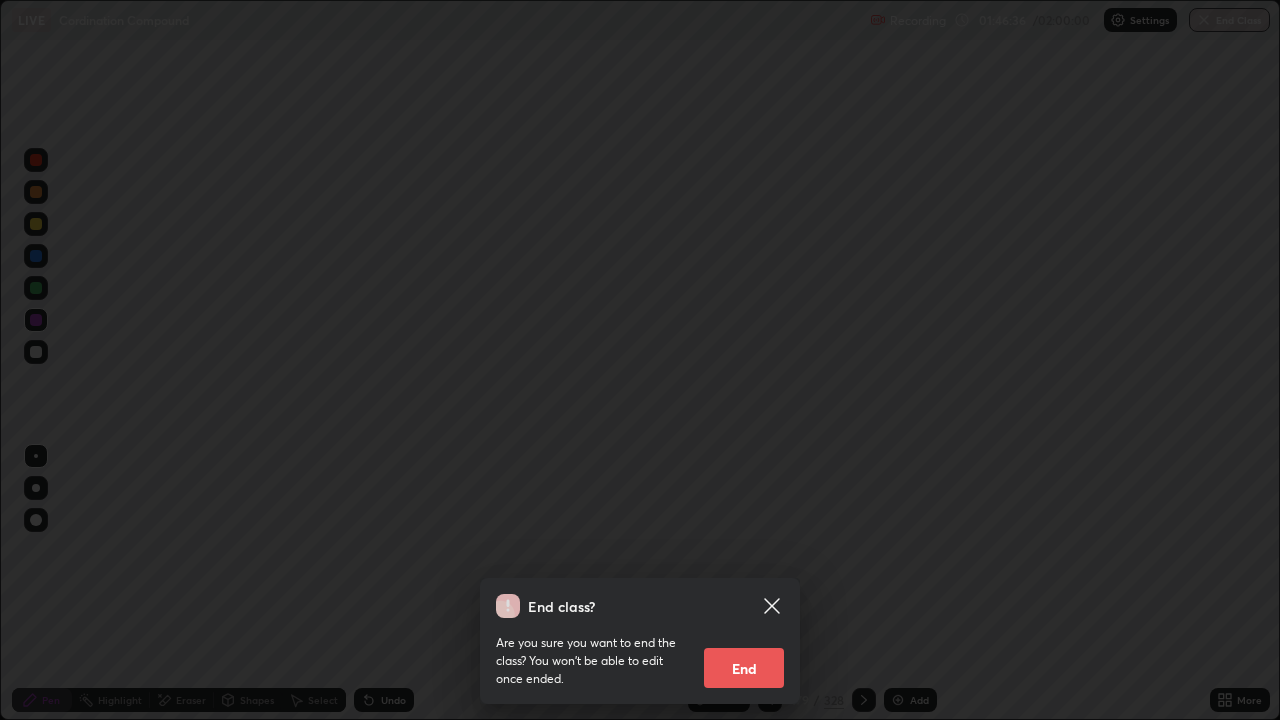 click on "End" at bounding box center [744, 668] 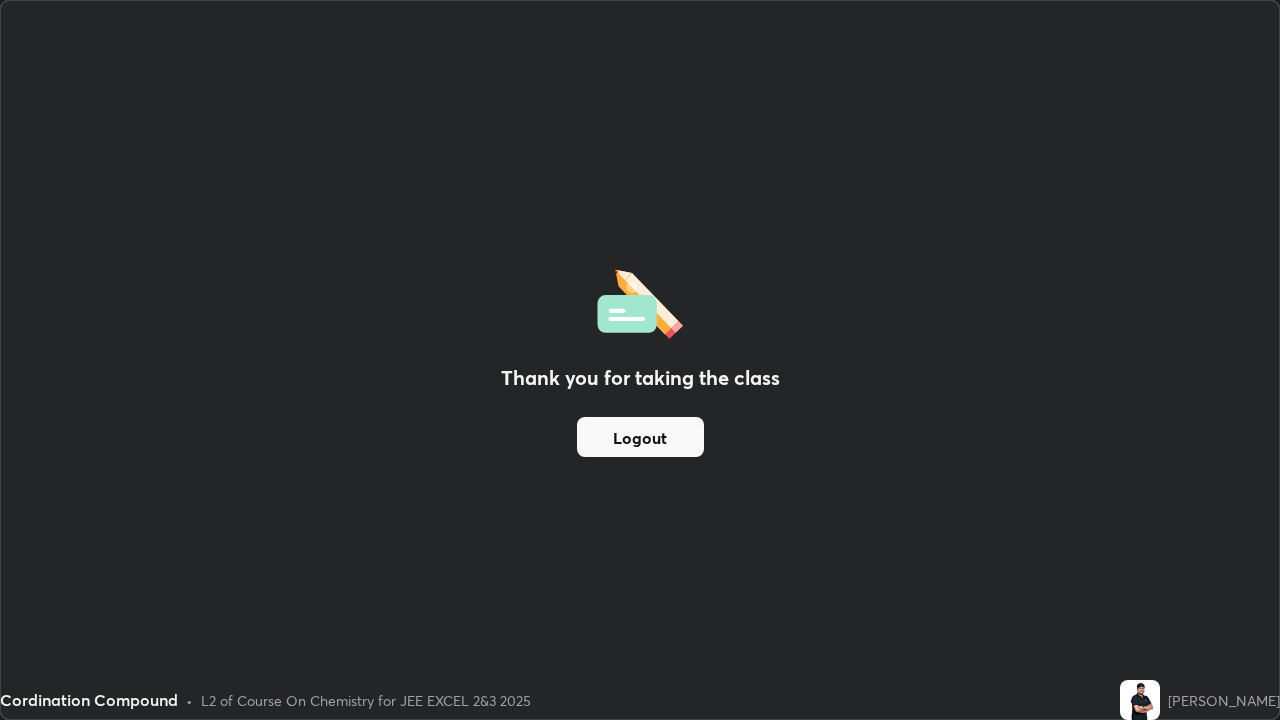 click on "Logout" at bounding box center (640, 437) 